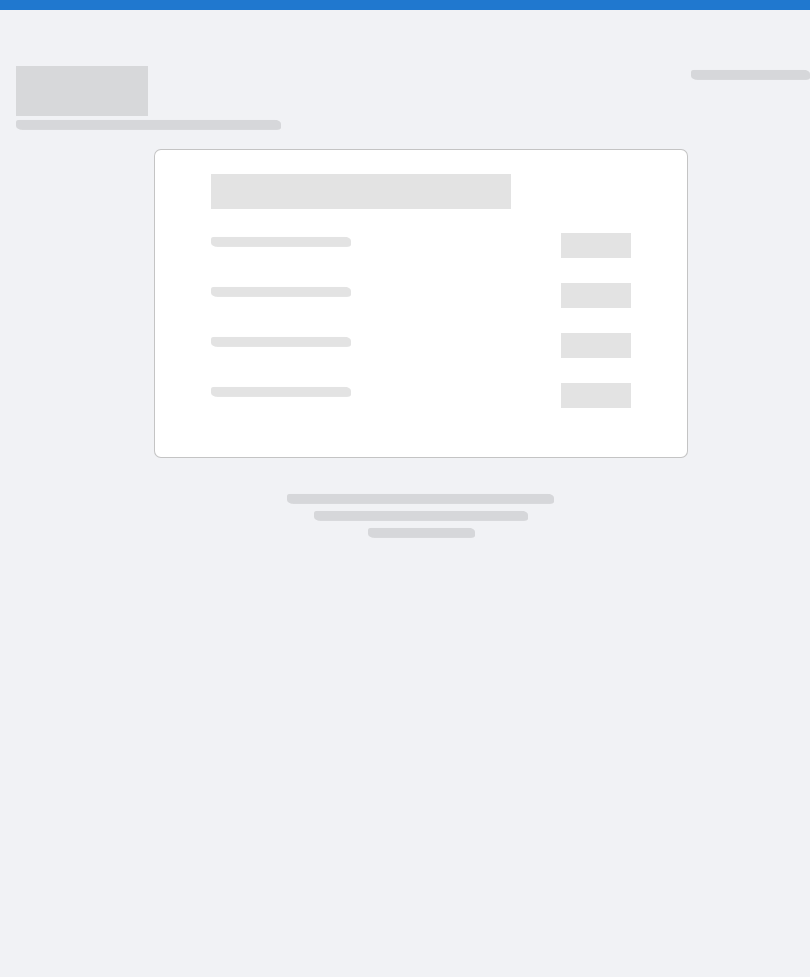 scroll, scrollTop: 0, scrollLeft: 0, axis: both 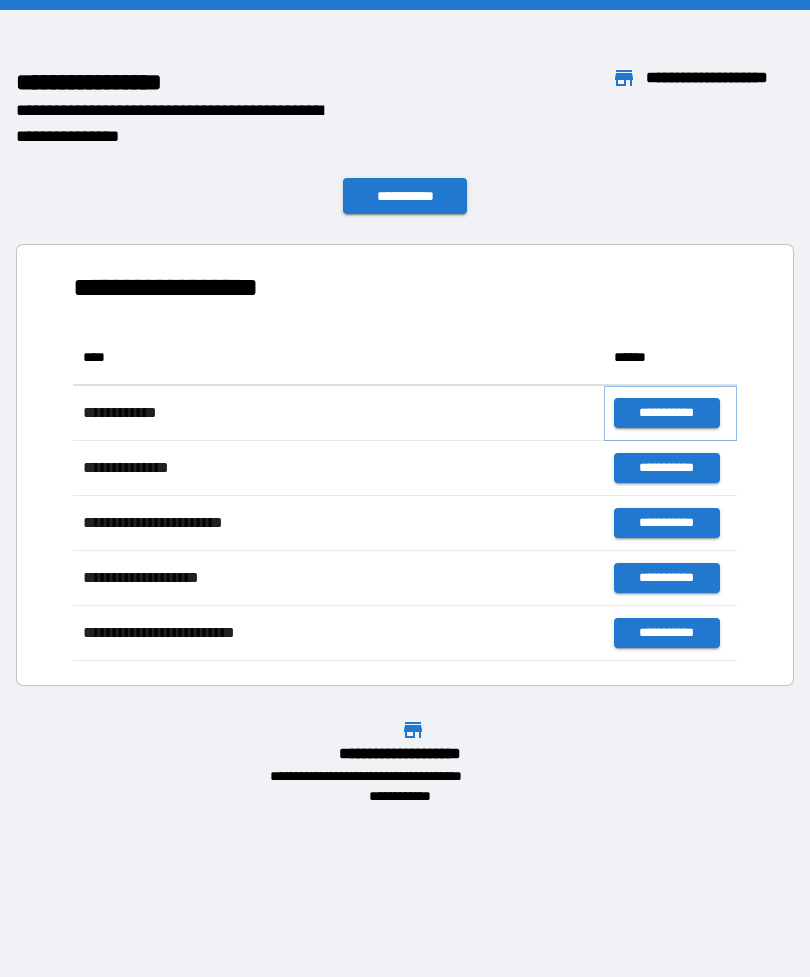 click on "**********" at bounding box center (666, 413) 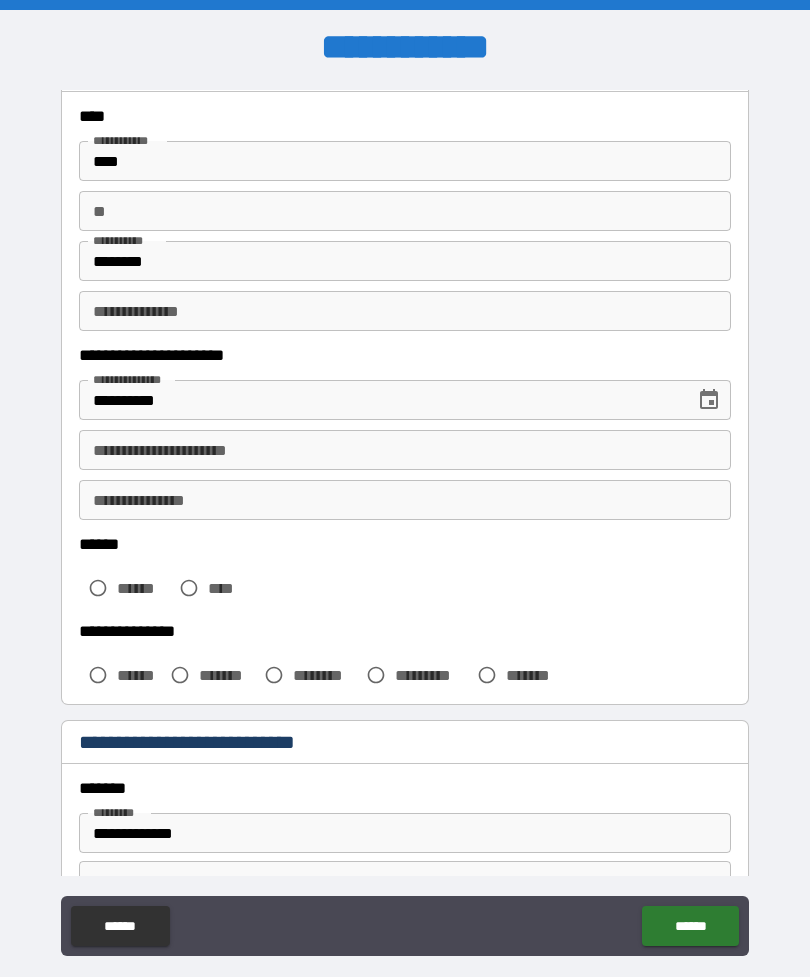 scroll, scrollTop: 97, scrollLeft: 0, axis: vertical 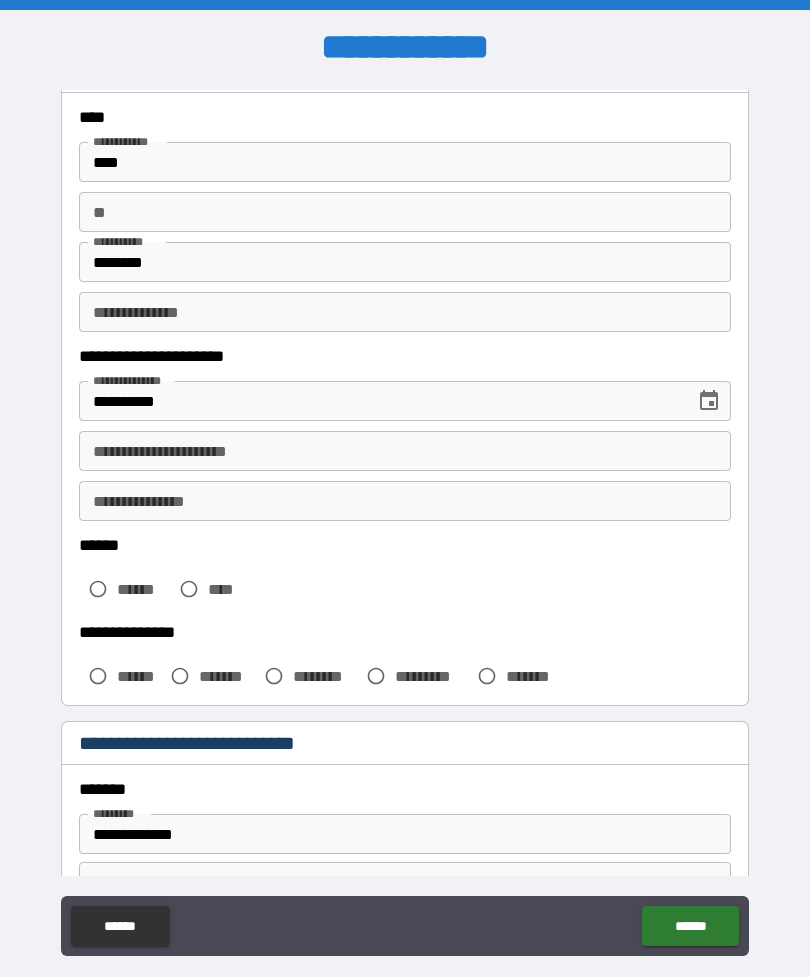click on "********" at bounding box center [405, 262] 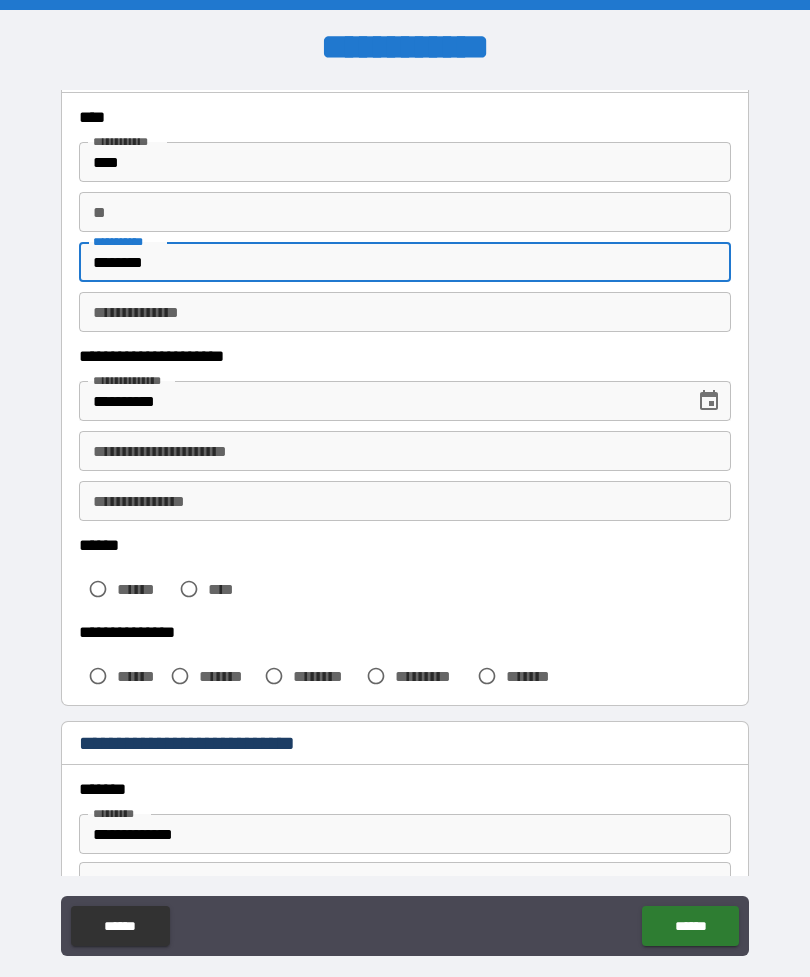 click on "**" at bounding box center [405, 212] 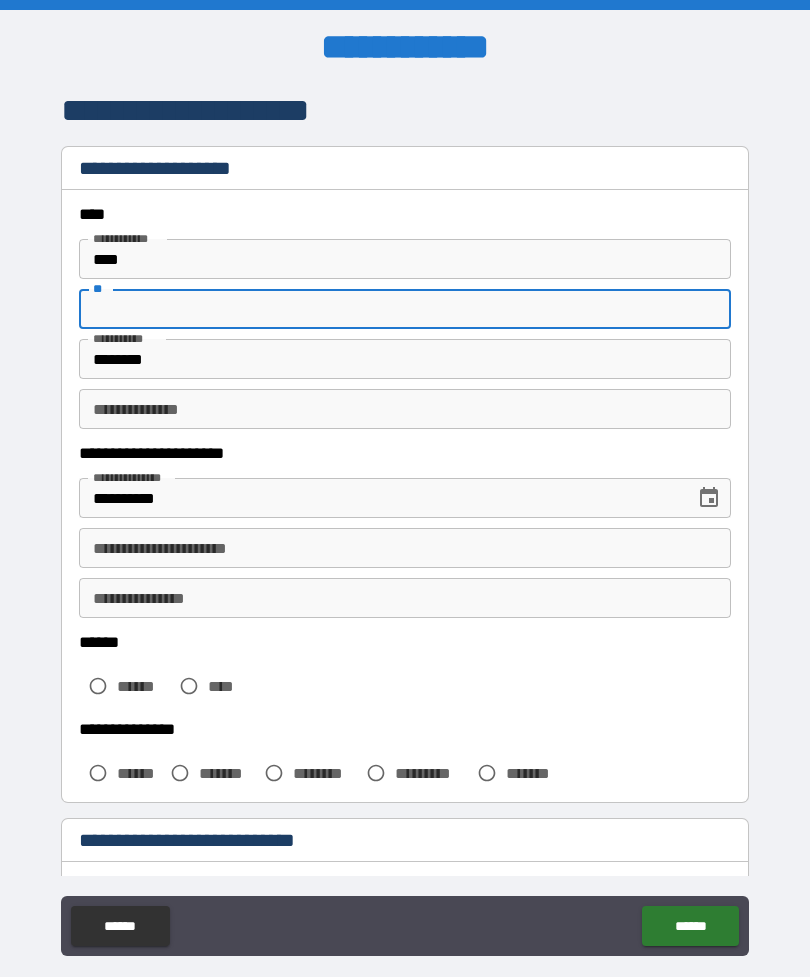 scroll, scrollTop: 0, scrollLeft: 0, axis: both 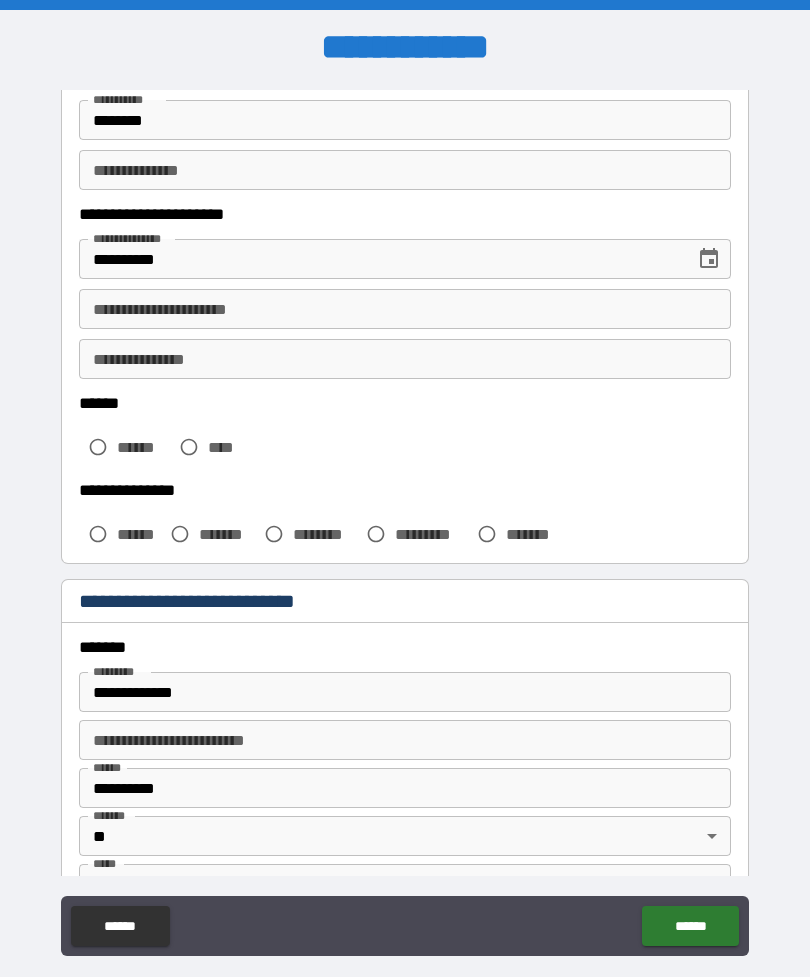 type on "*" 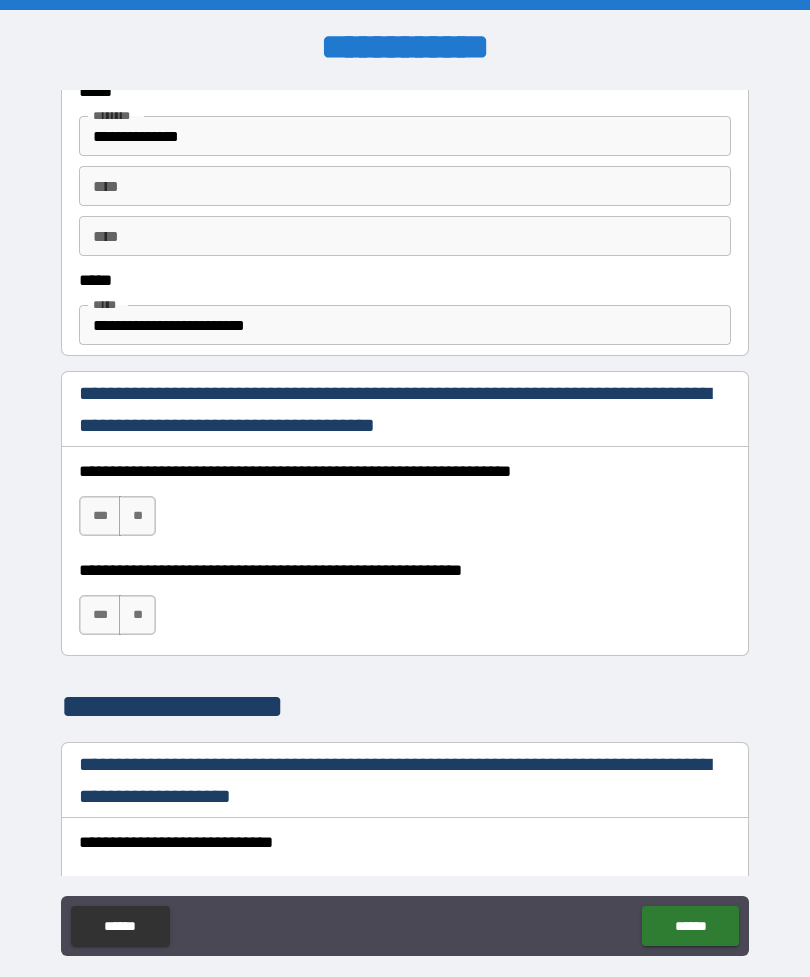scroll, scrollTop: 1090, scrollLeft: 0, axis: vertical 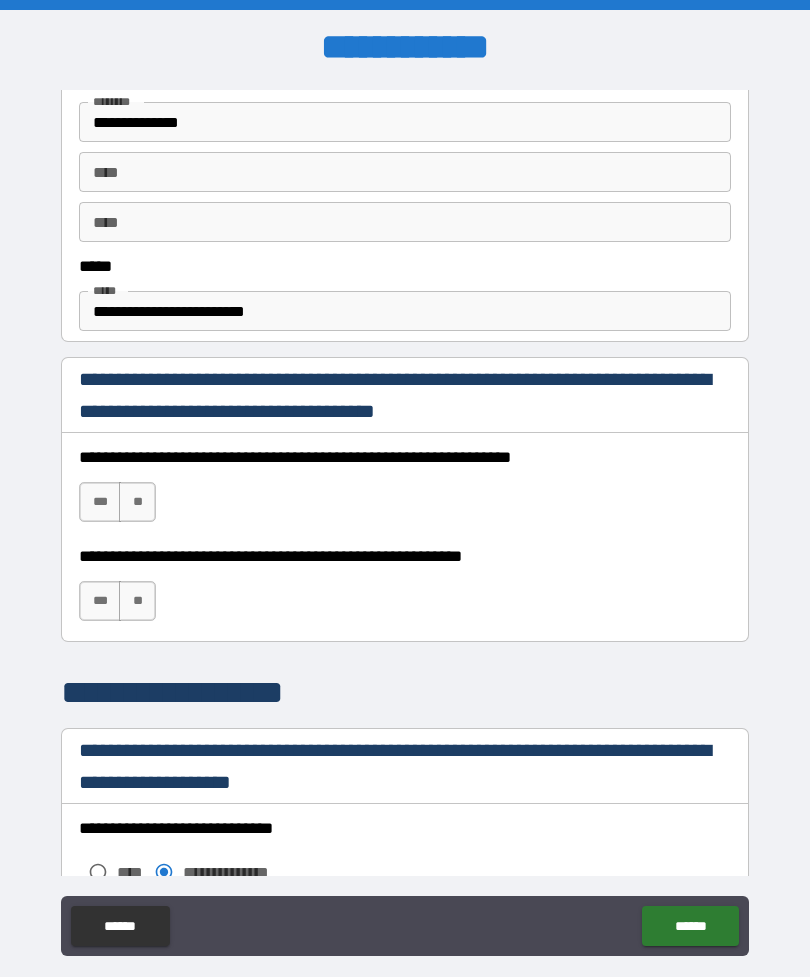 click on "***" at bounding box center (100, 502) 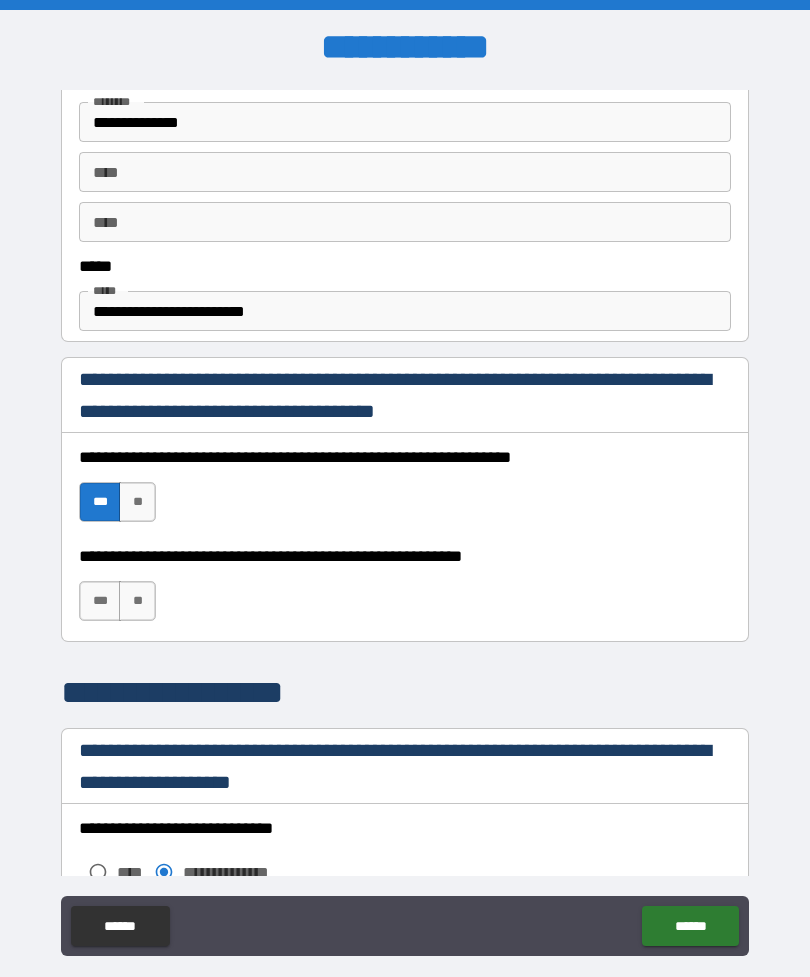 click on "***" at bounding box center [100, 601] 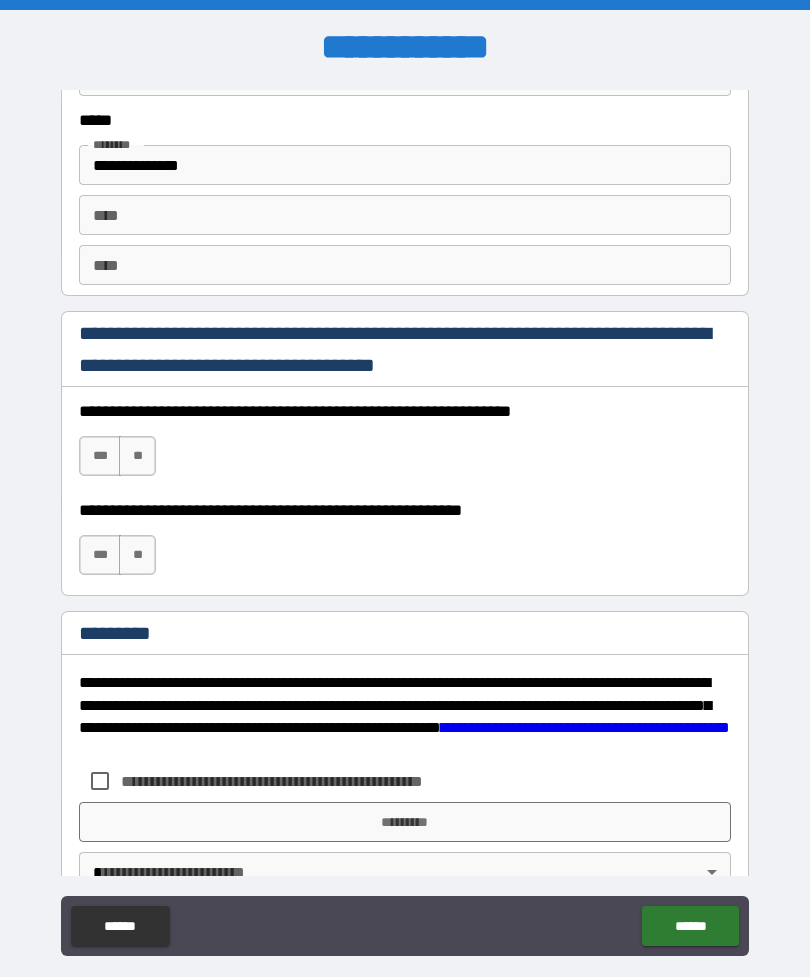 scroll, scrollTop: 2786, scrollLeft: 0, axis: vertical 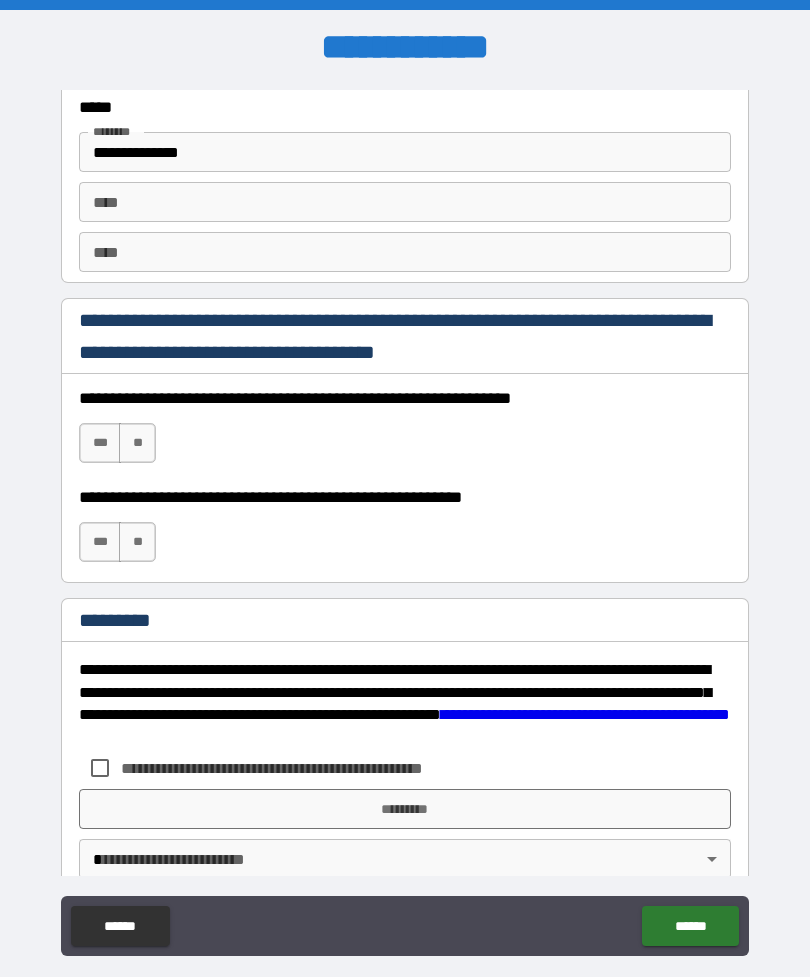 click on "***" at bounding box center [100, 443] 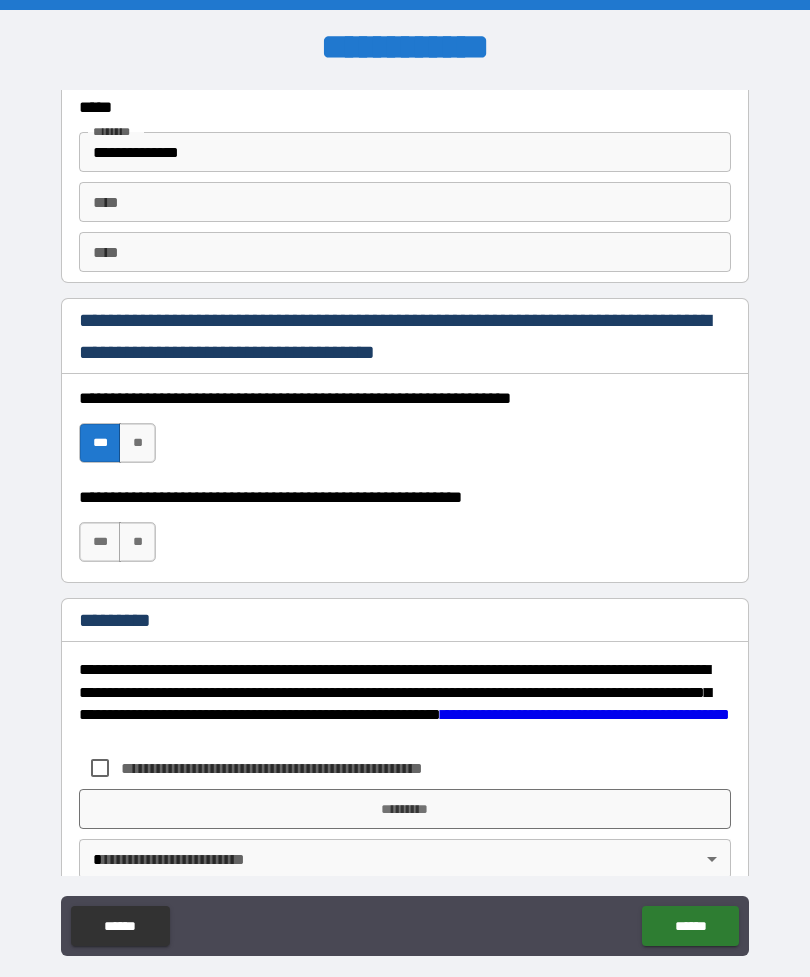click on "***" at bounding box center [100, 542] 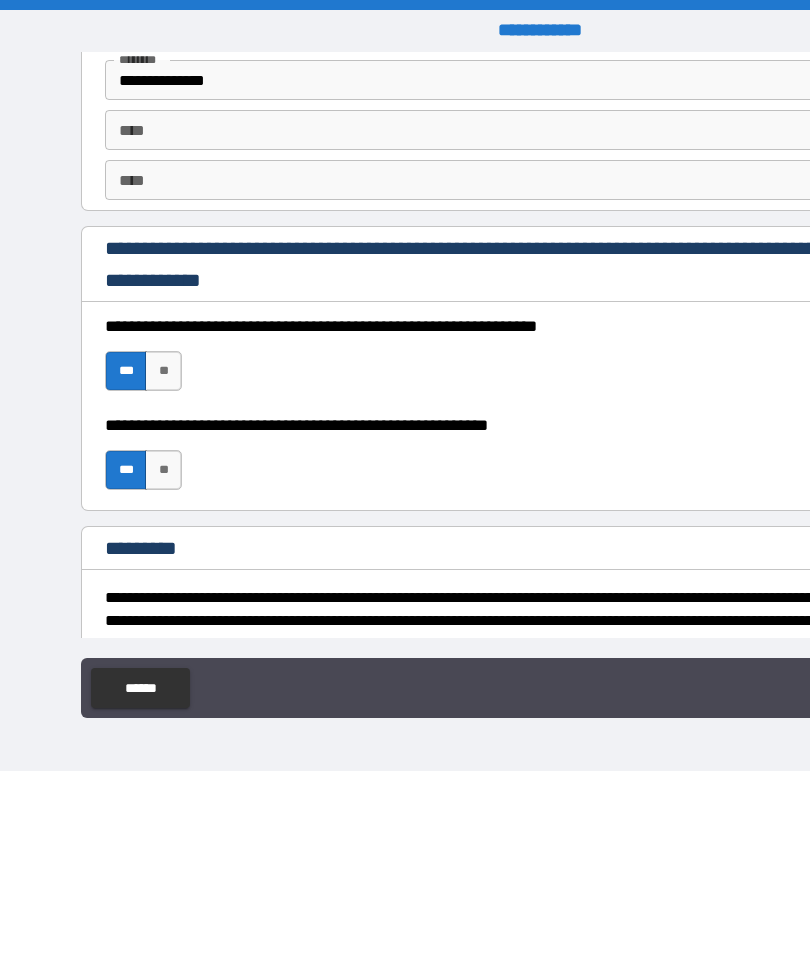 scroll, scrollTop: 2799, scrollLeft: 0, axis: vertical 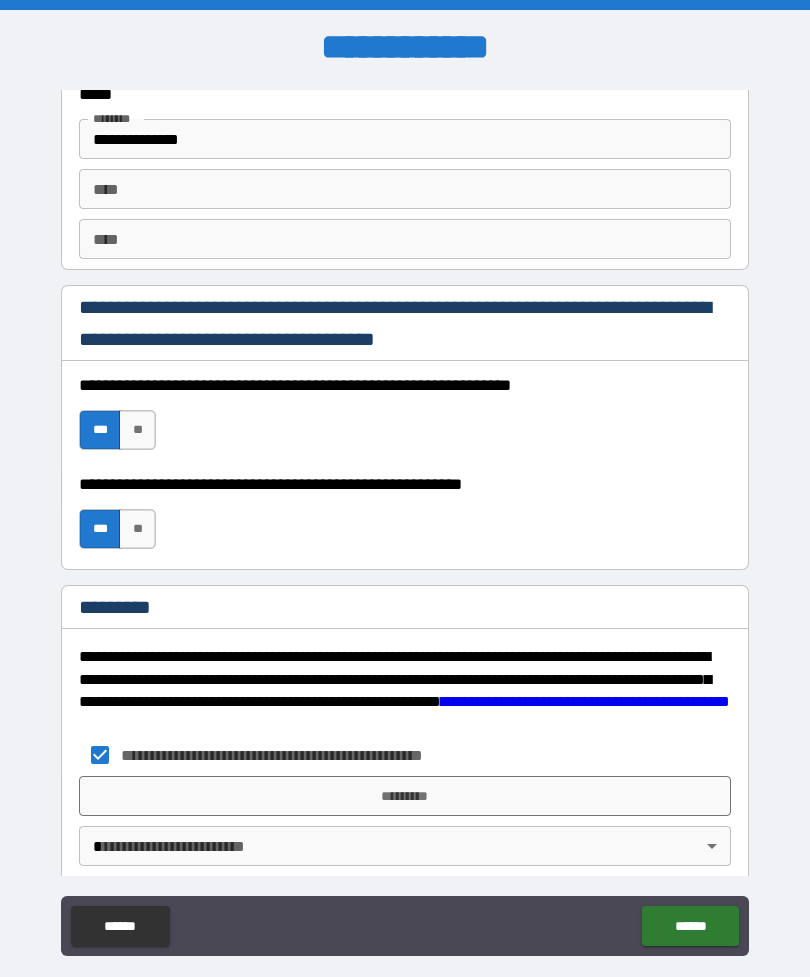 click on "**********" at bounding box center (405, 520) 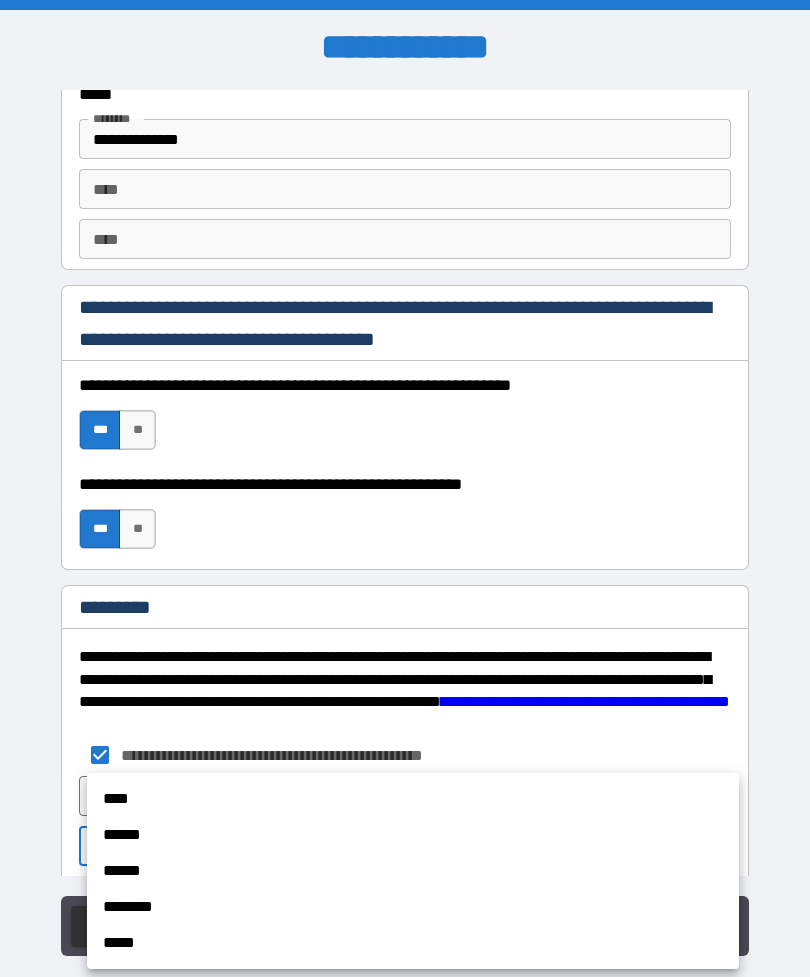 click on "******" at bounding box center (413, 835) 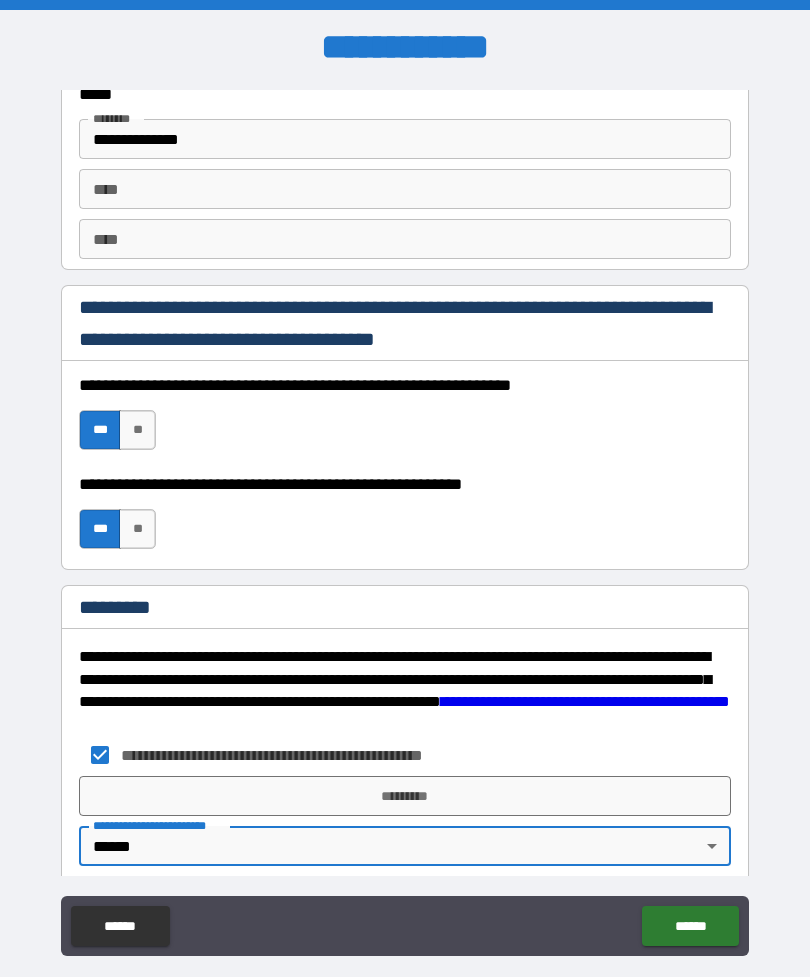 click on "*********" at bounding box center [405, 796] 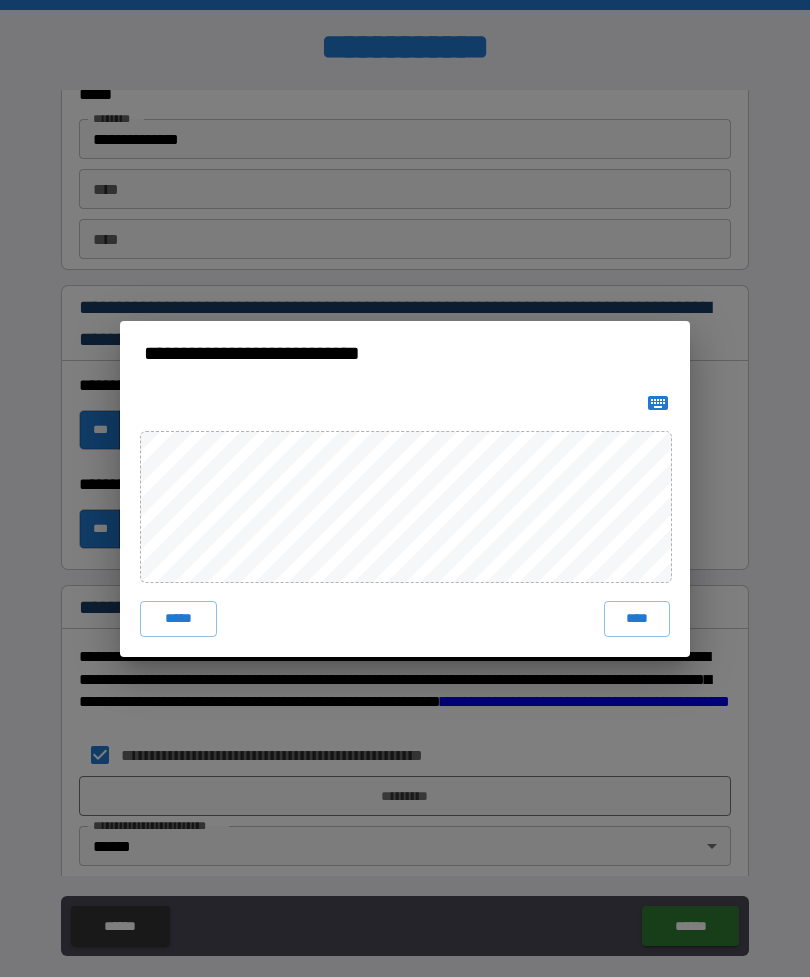 click 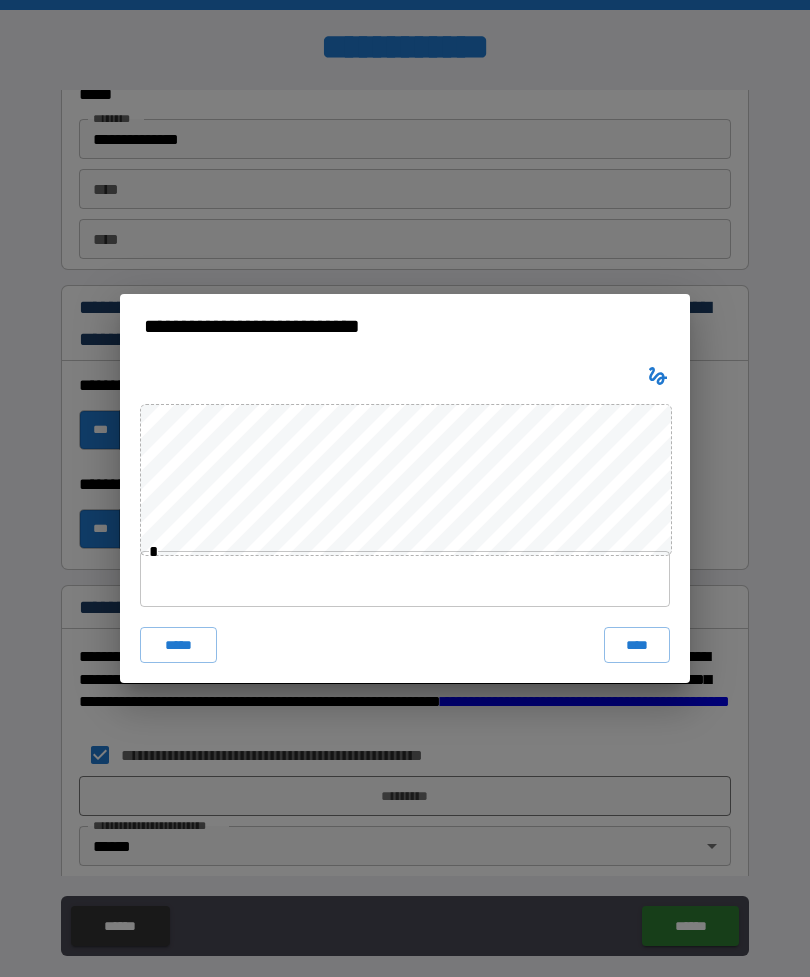 click 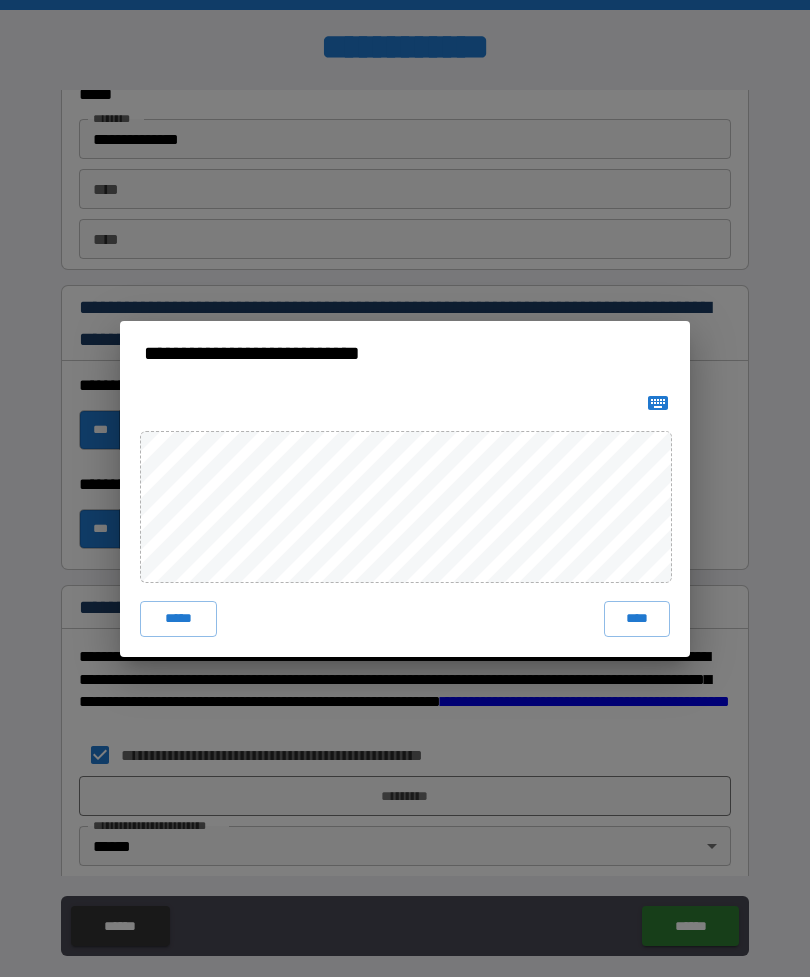 click 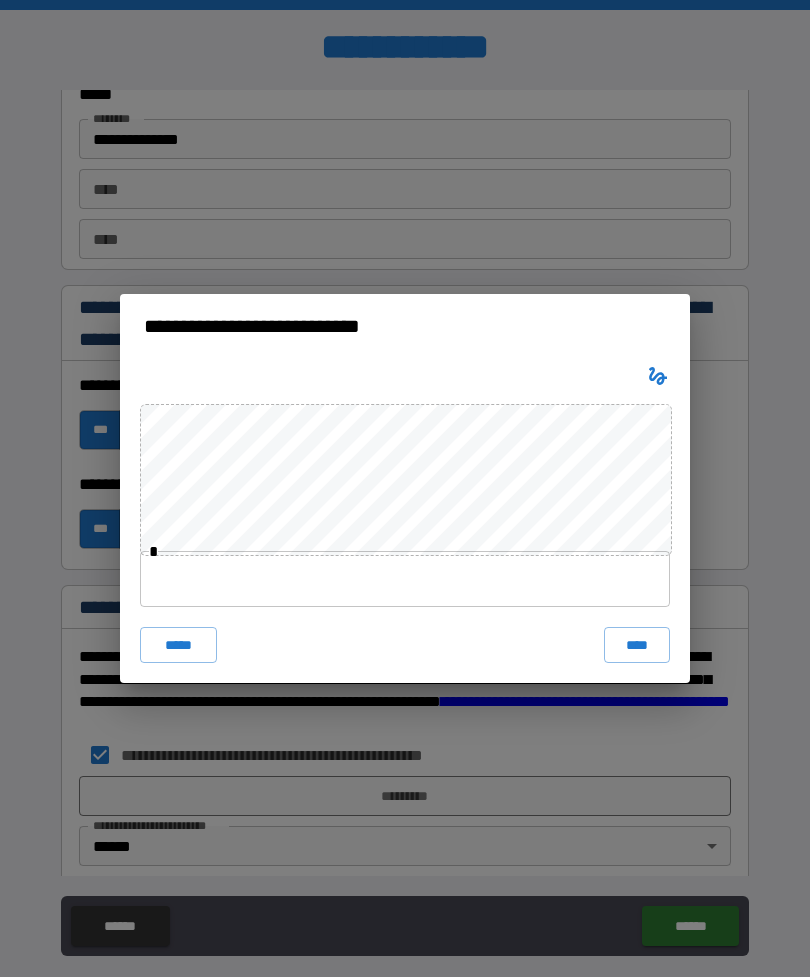 click 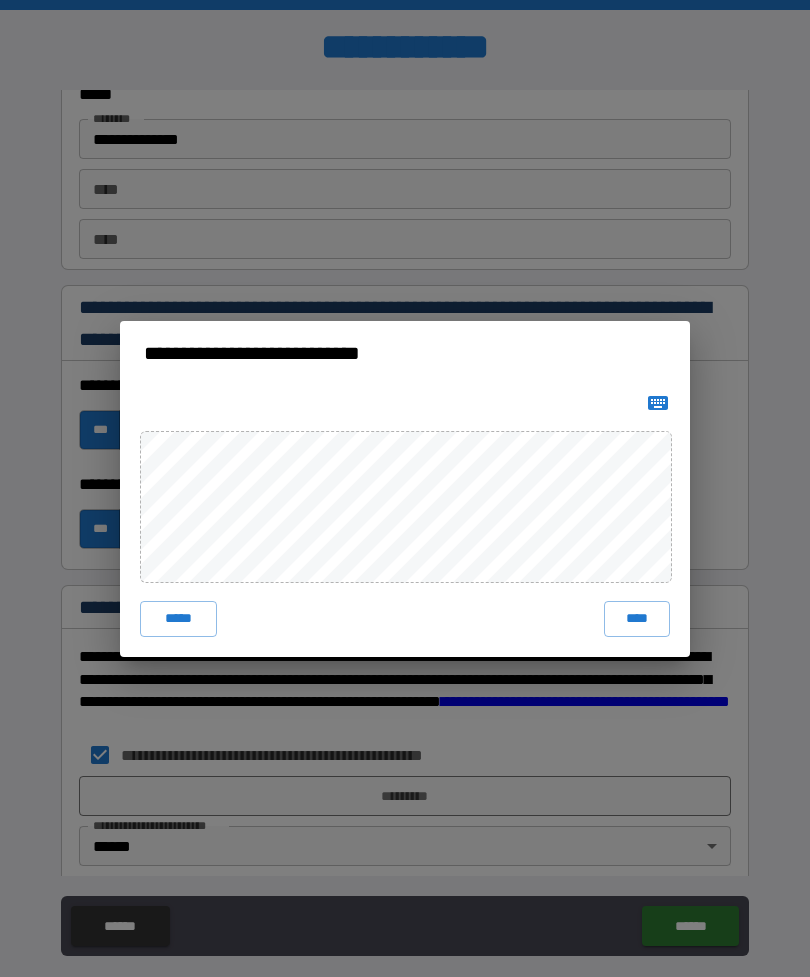 click on "****" at bounding box center [637, 619] 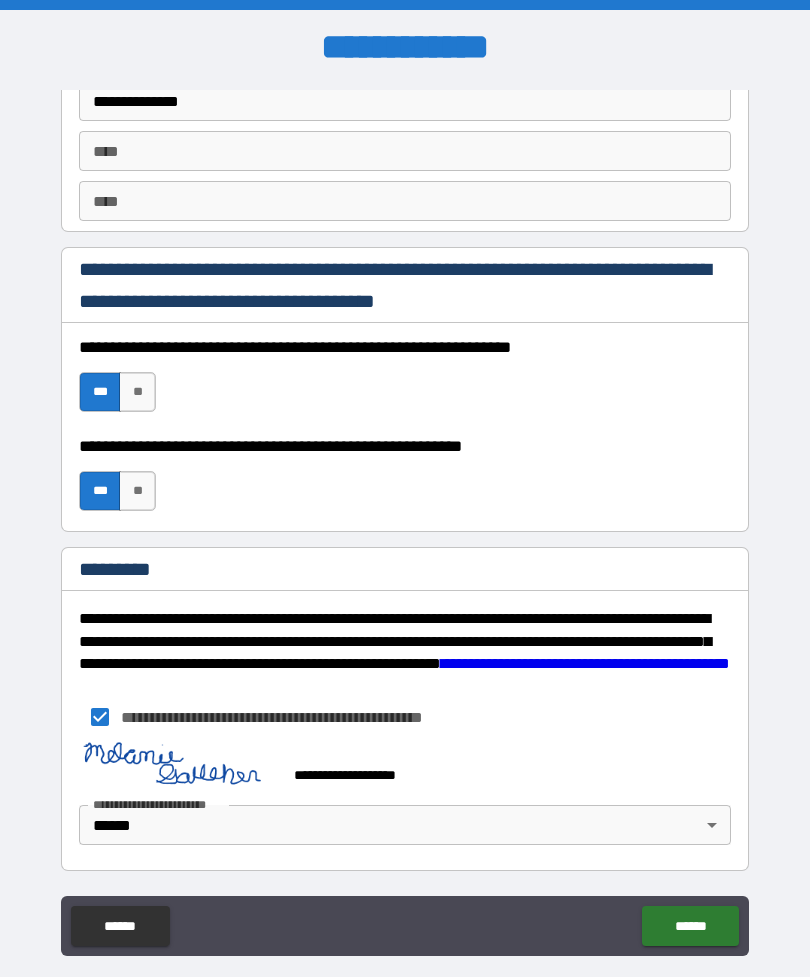 scroll, scrollTop: 2837, scrollLeft: 0, axis: vertical 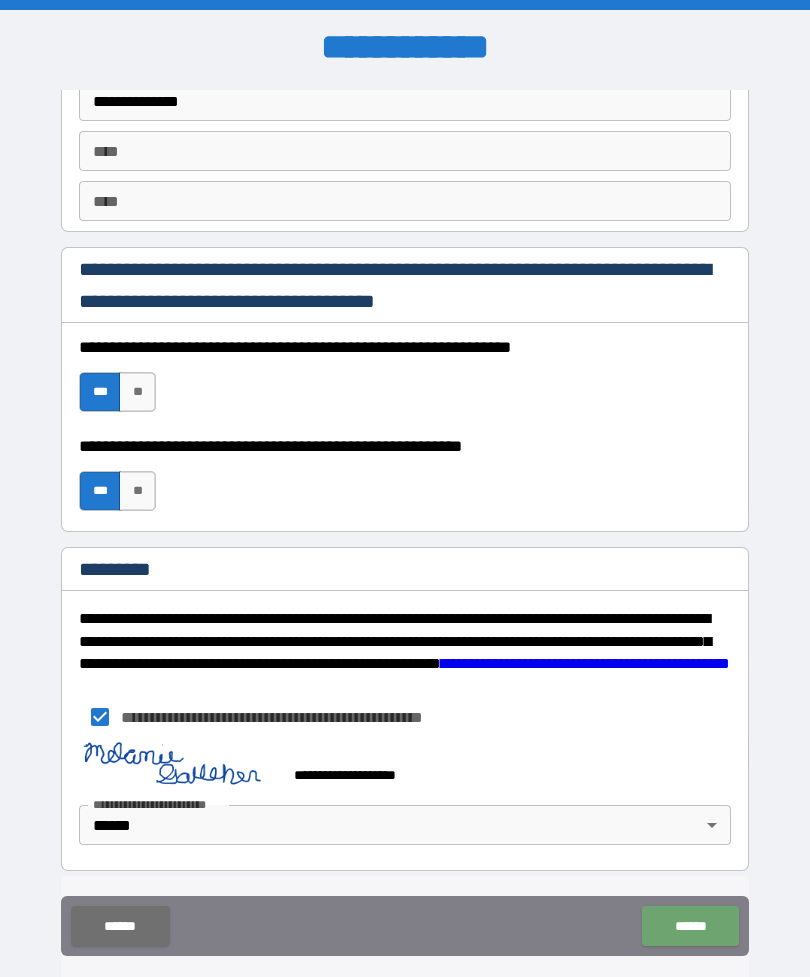 click on "******" at bounding box center (690, 926) 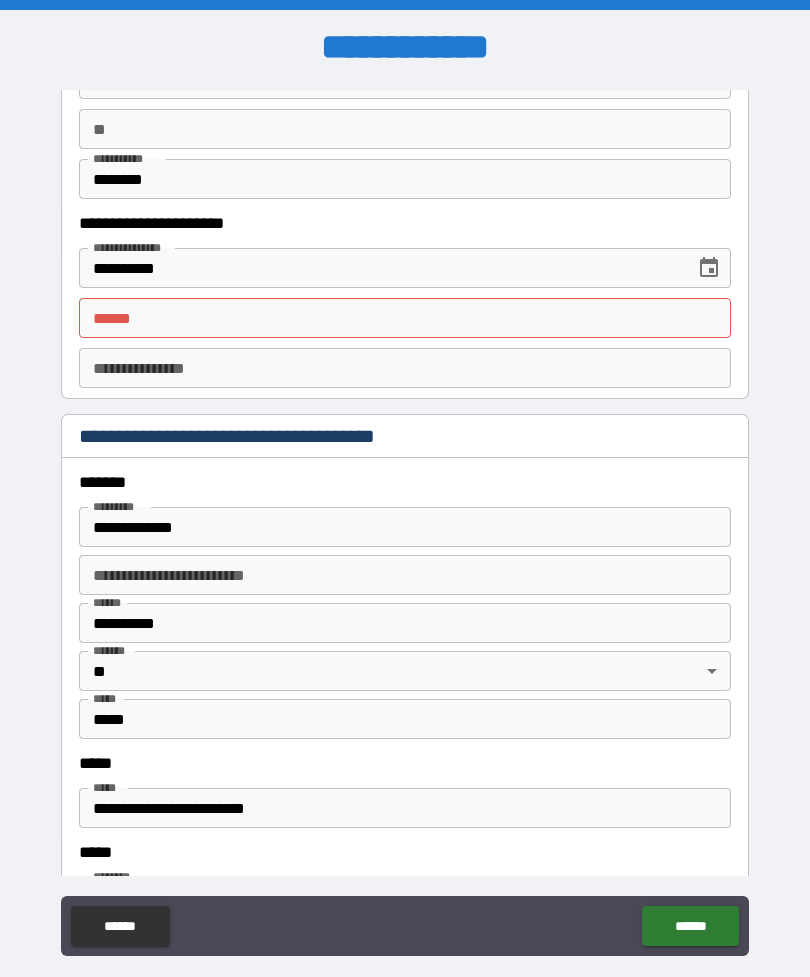 scroll, scrollTop: 2009, scrollLeft: 0, axis: vertical 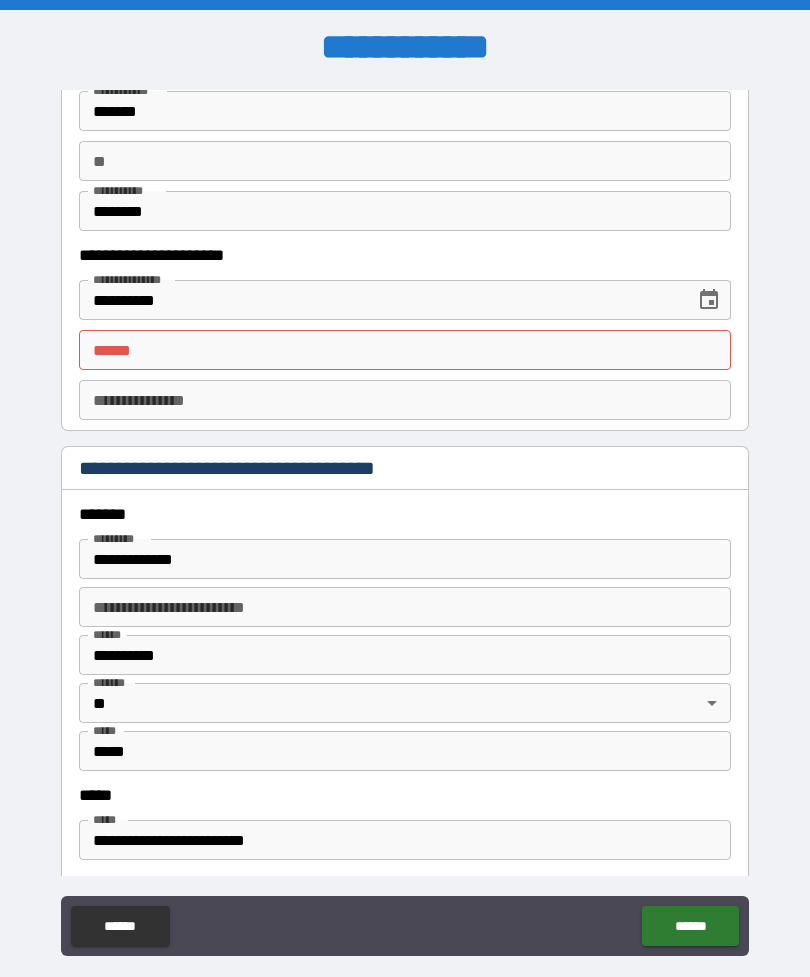 click on "****   *" at bounding box center [405, 350] 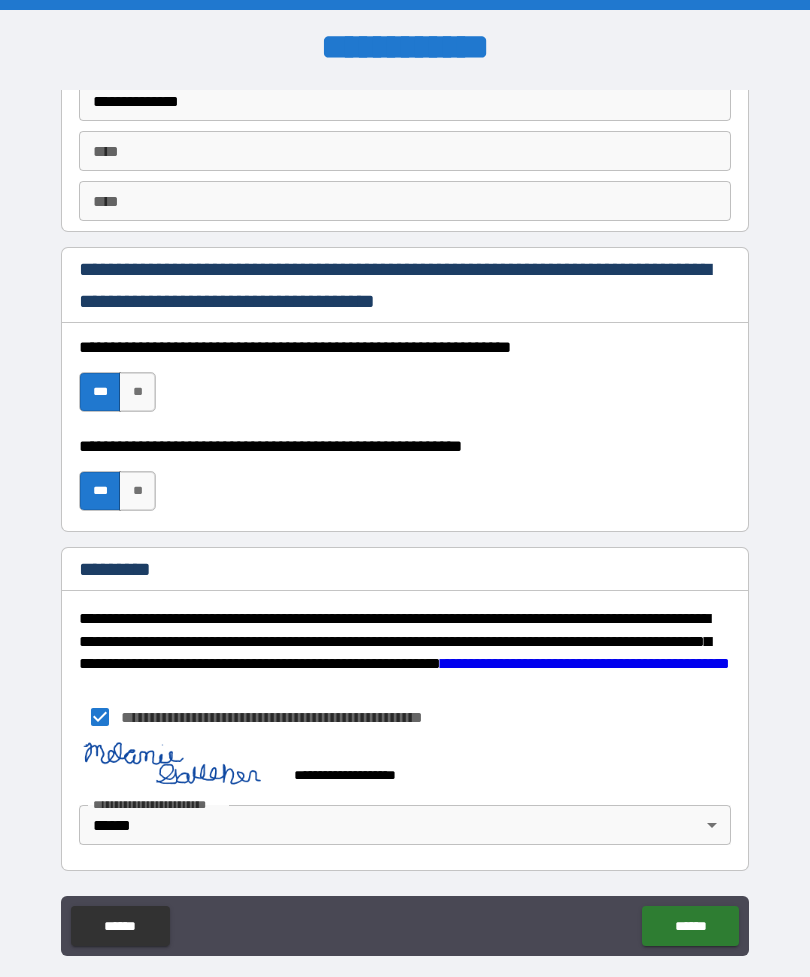 scroll, scrollTop: 2837, scrollLeft: 0, axis: vertical 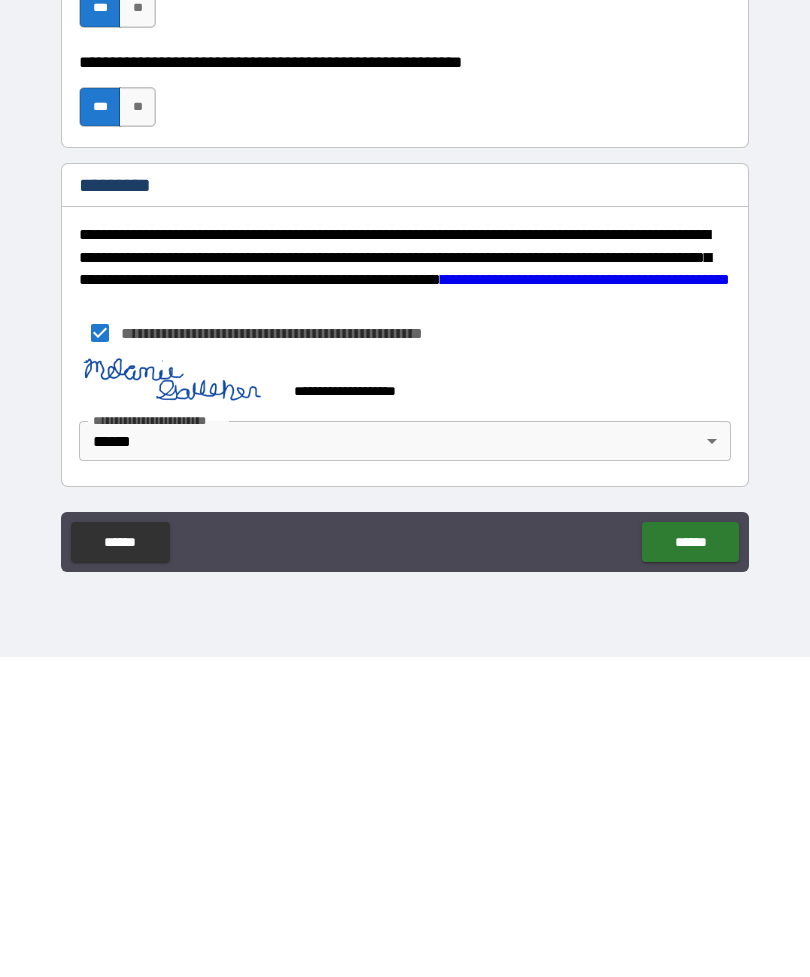 click on "******" at bounding box center (690, 862) 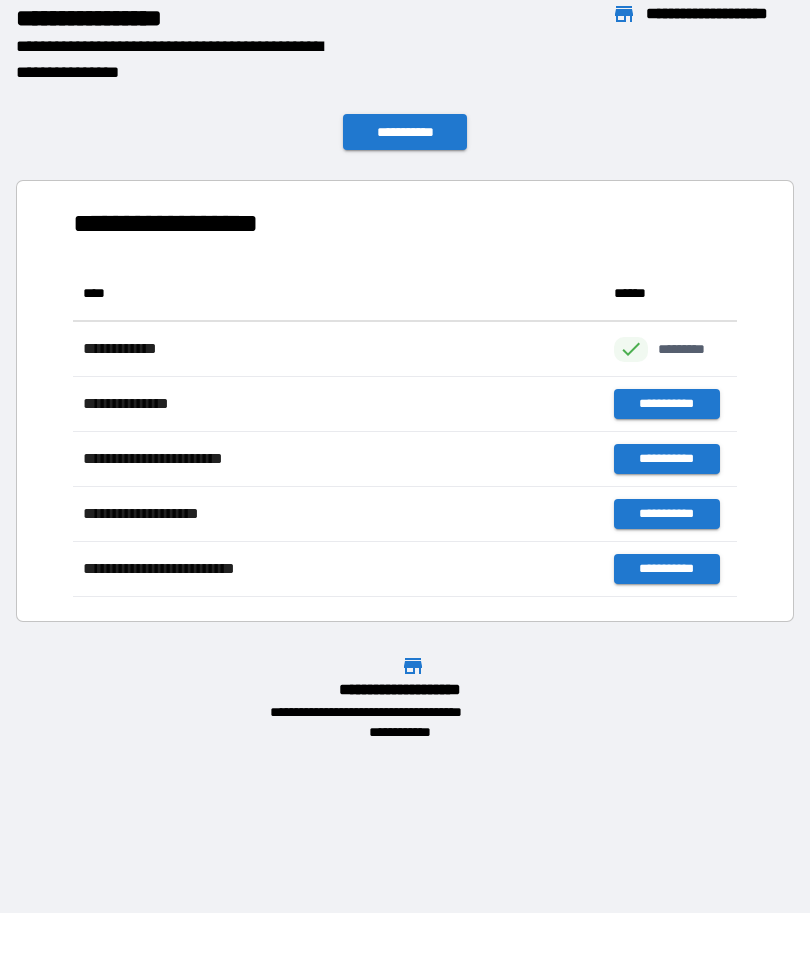 scroll, scrollTop: 1, scrollLeft: 1, axis: both 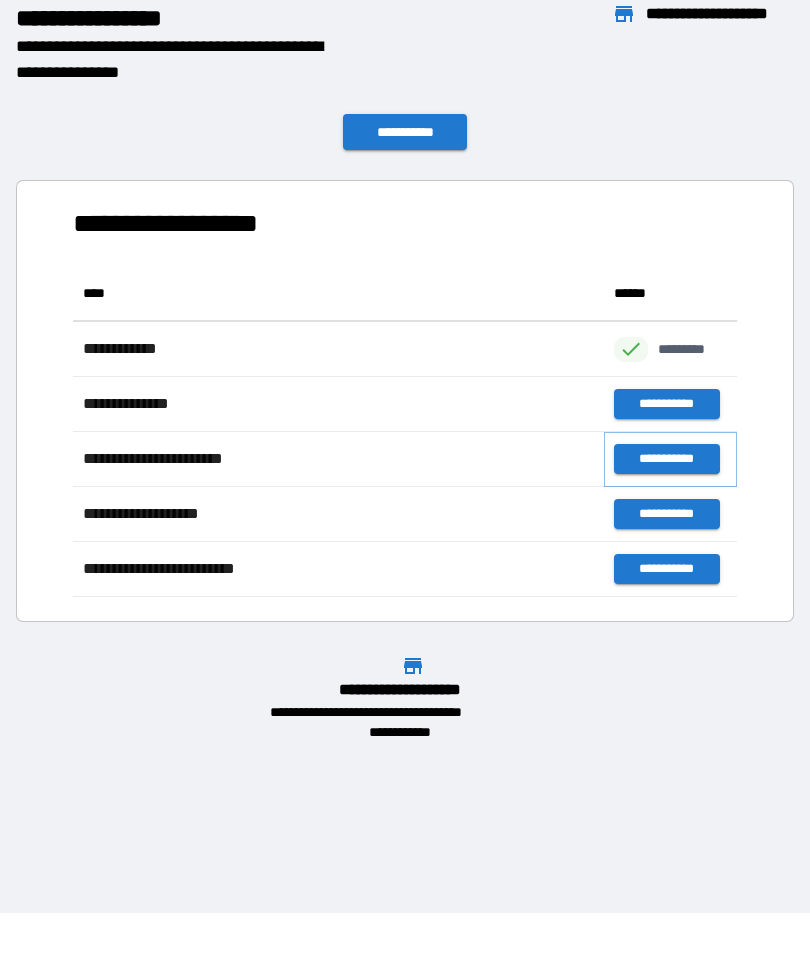 click on "**********" at bounding box center [666, 459] 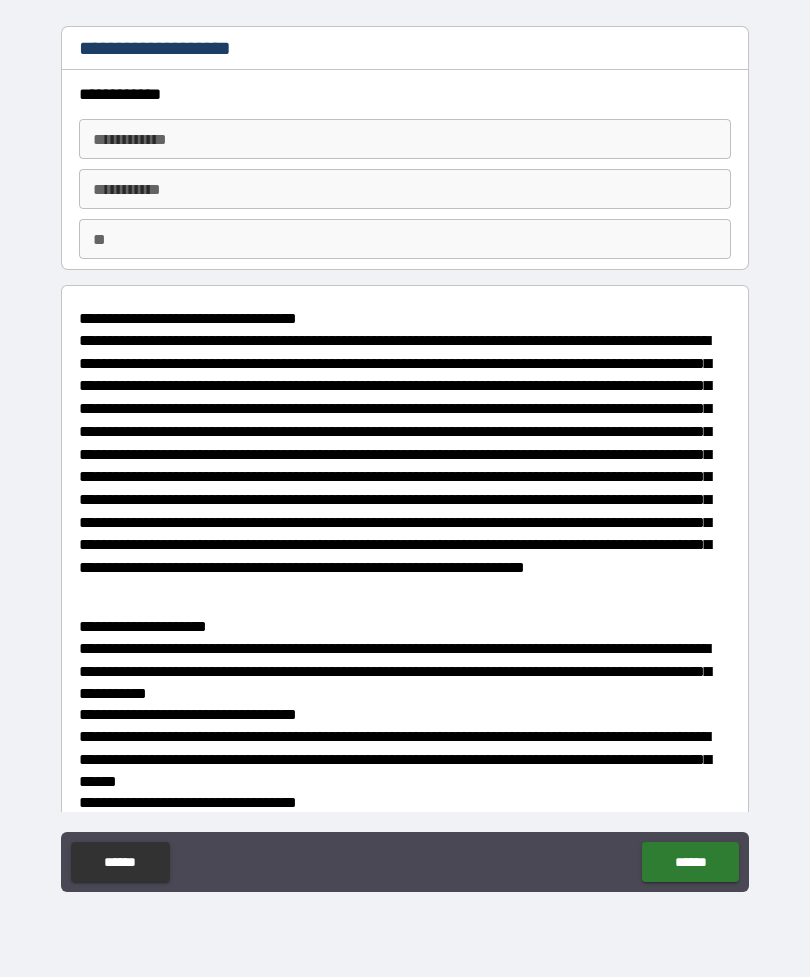 click on "**********" at bounding box center [405, 139] 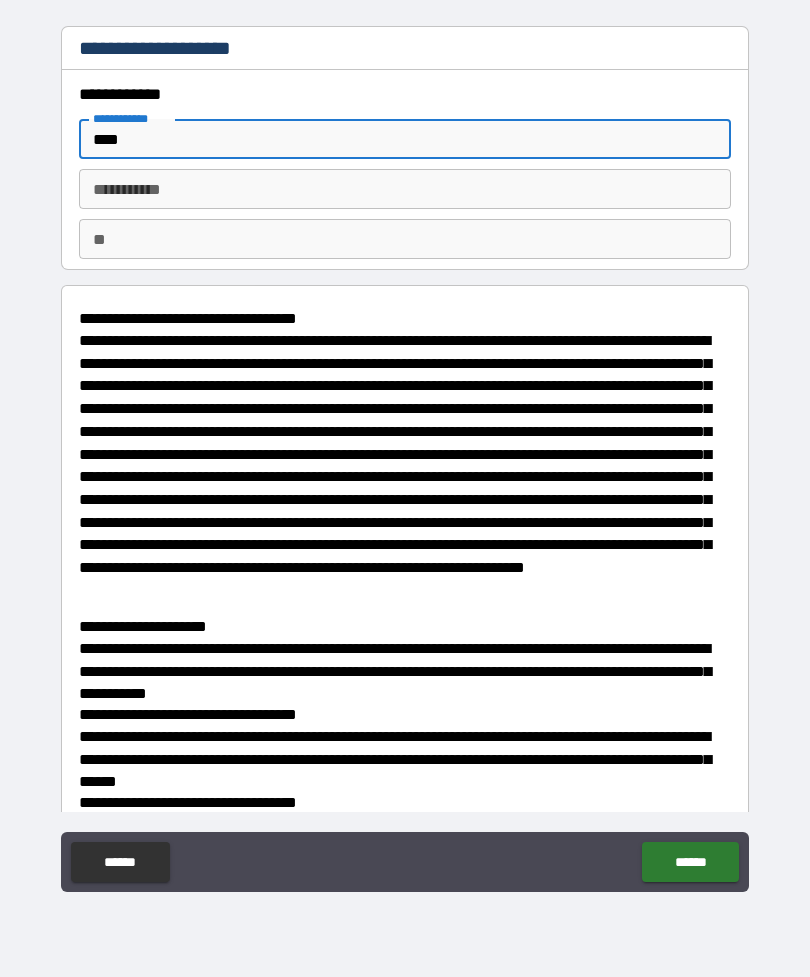 type on "****" 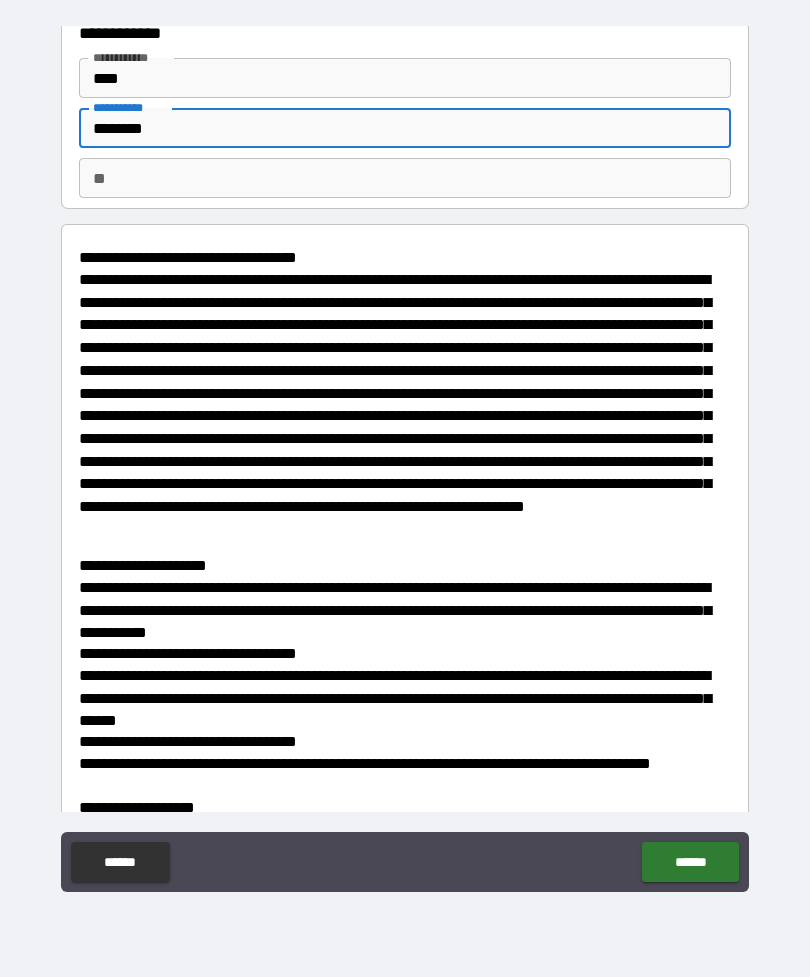 scroll, scrollTop: 62, scrollLeft: 0, axis: vertical 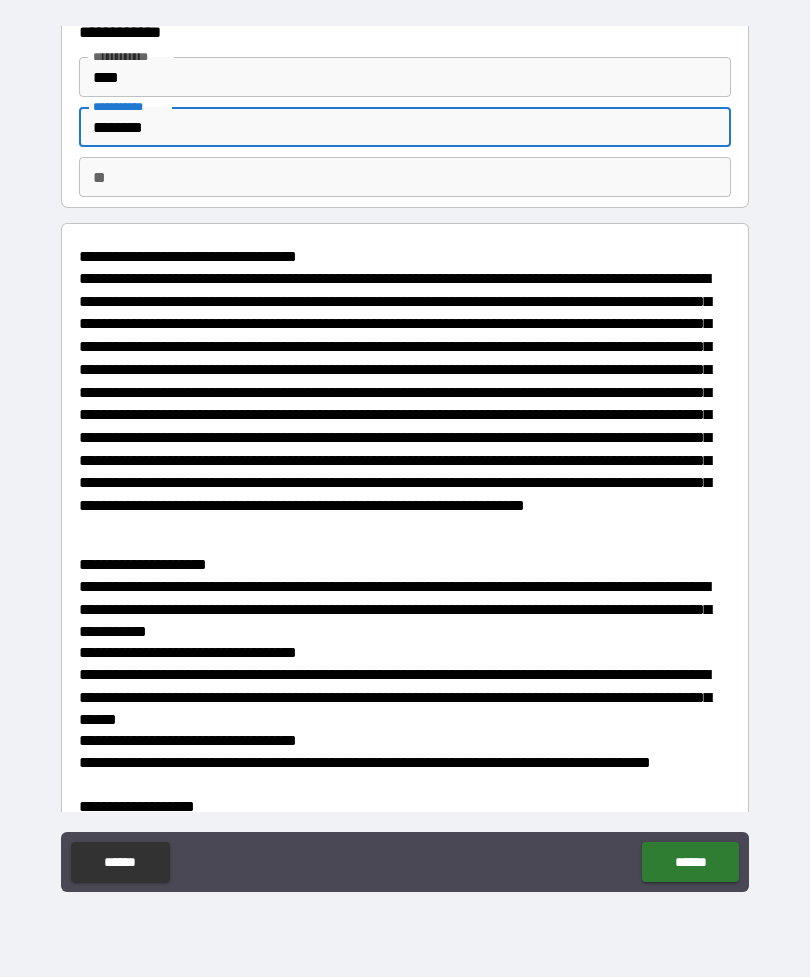 type on "********" 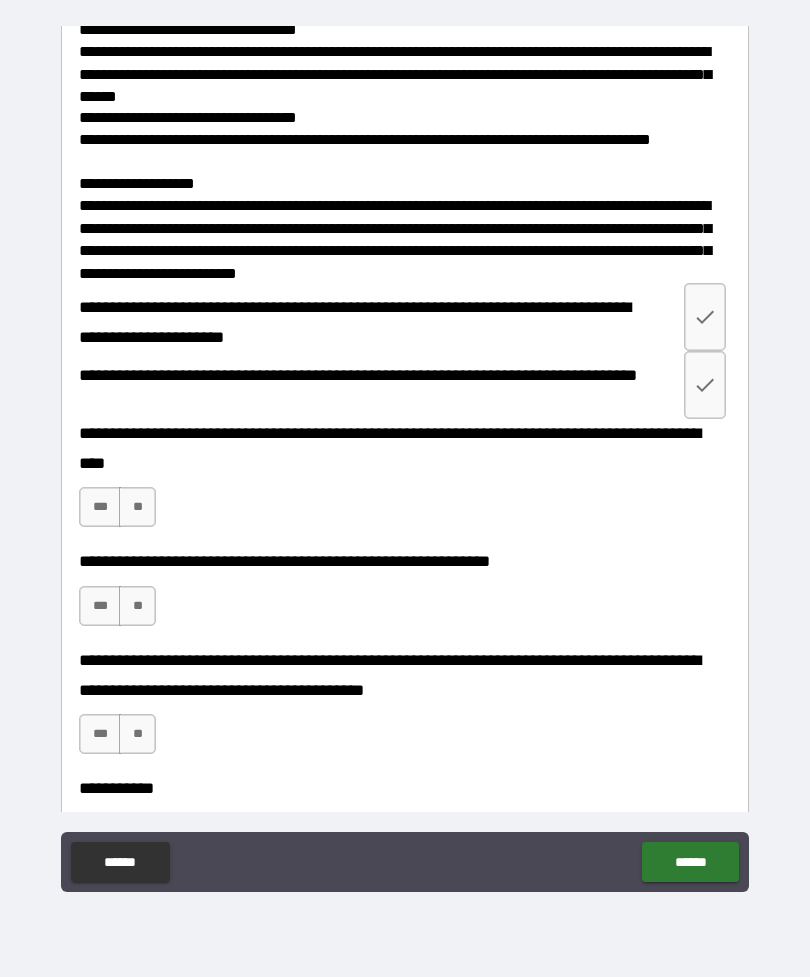scroll, scrollTop: 768, scrollLeft: 0, axis: vertical 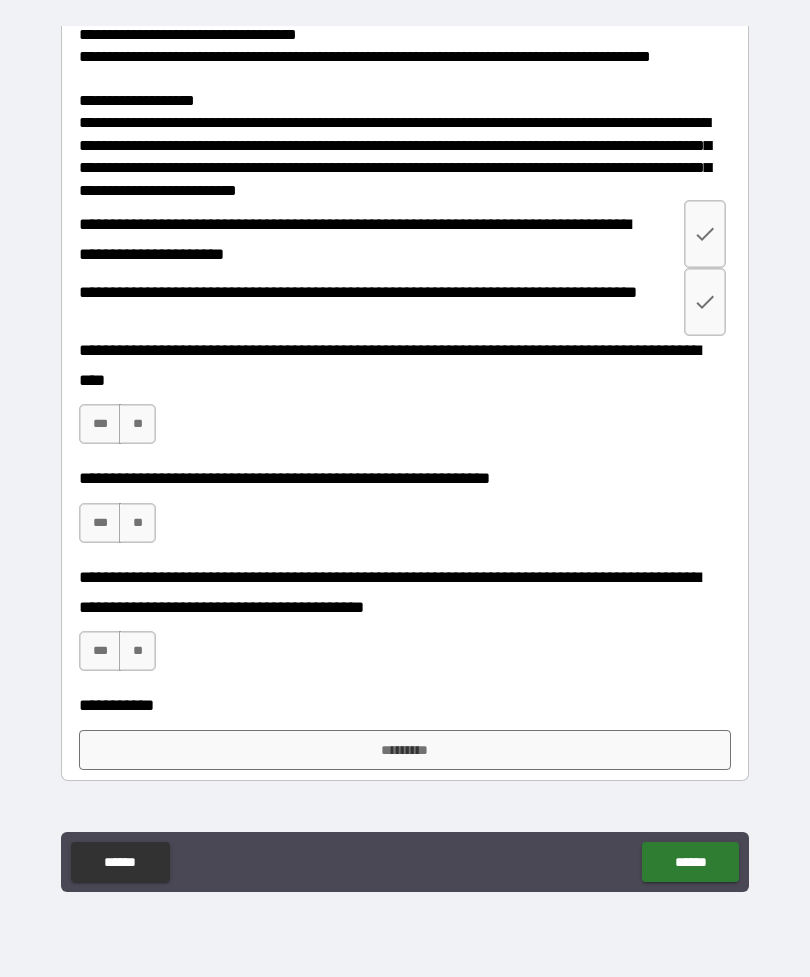 type on "*" 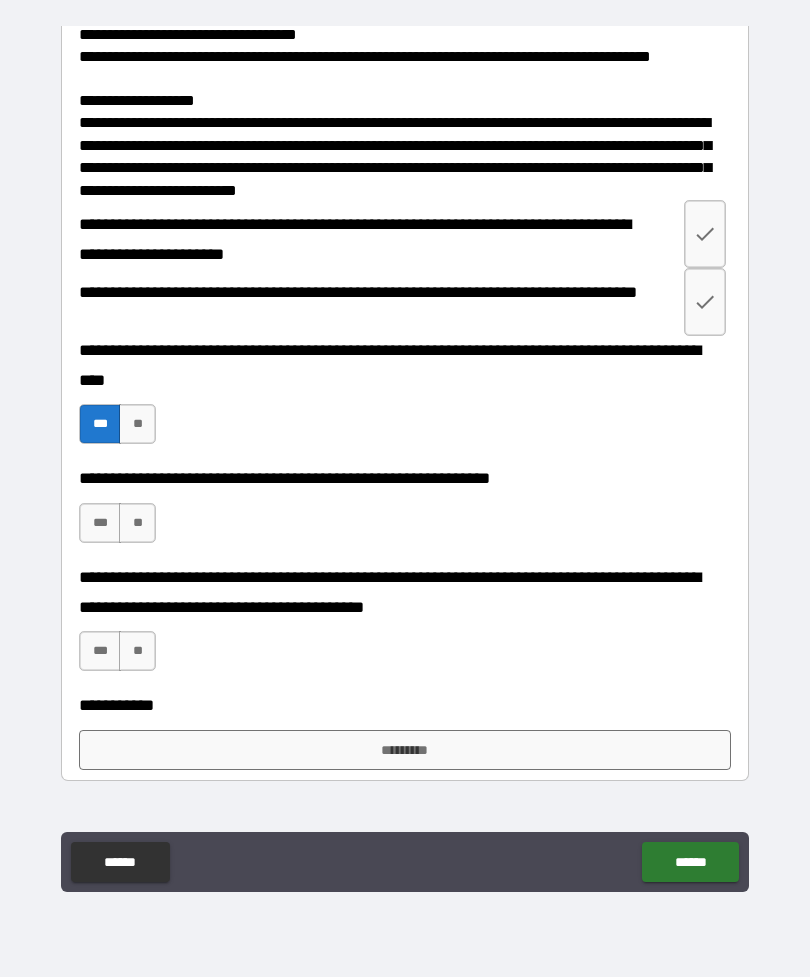 click on "***" at bounding box center [100, 523] 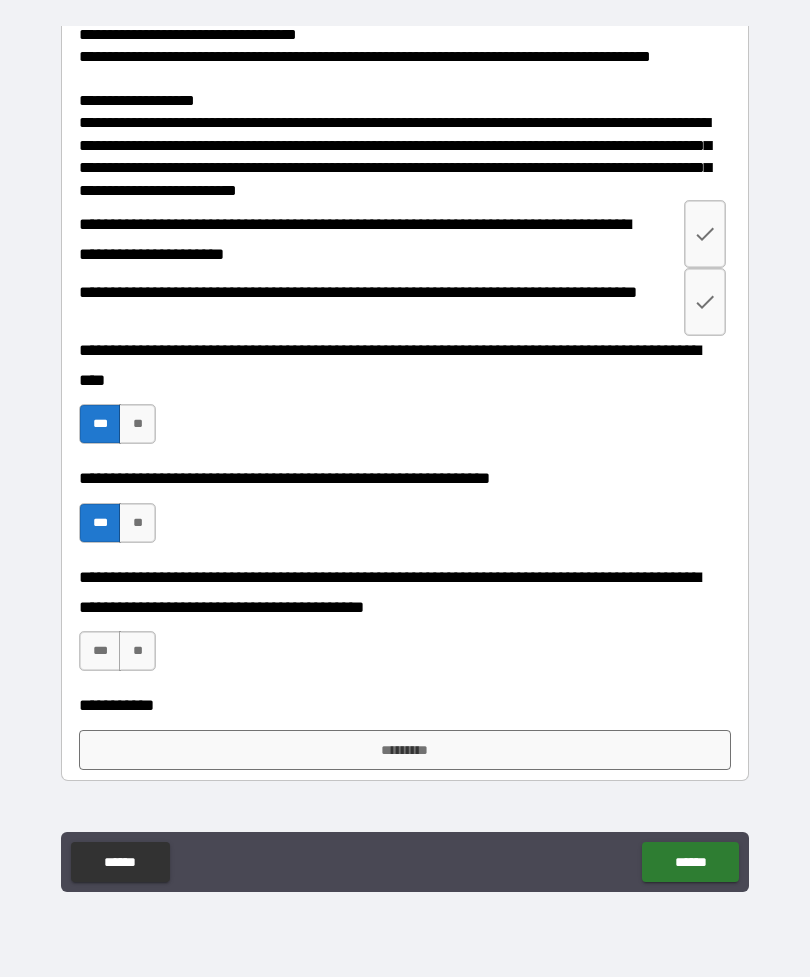 click on "***" at bounding box center [100, 651] 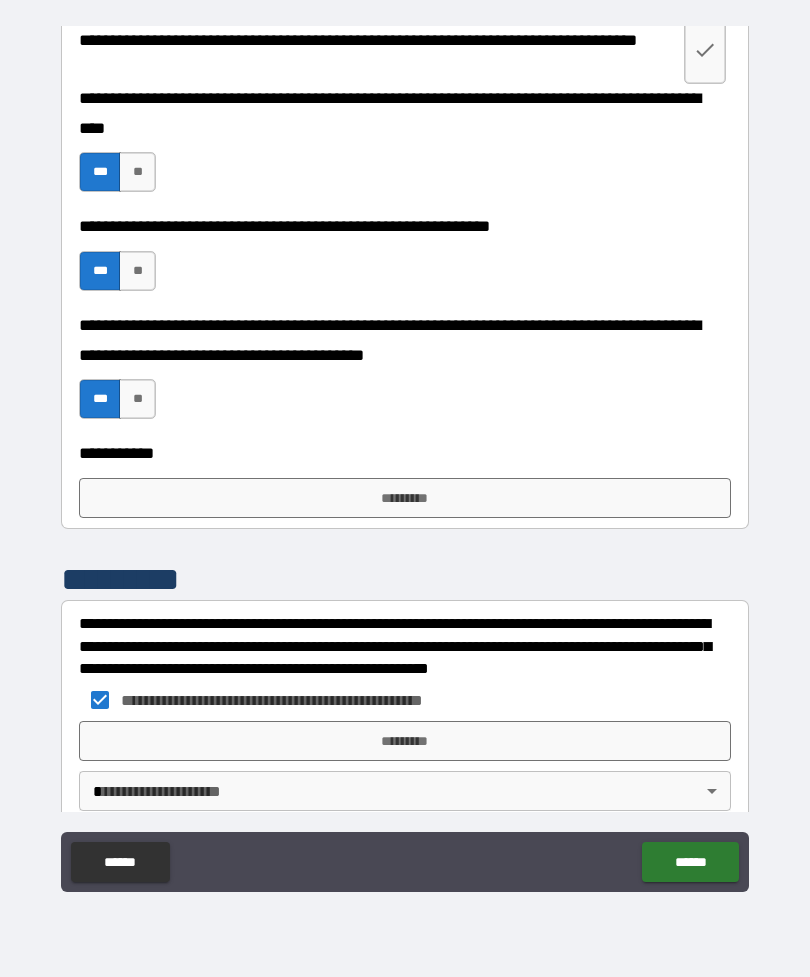 scroll, scrollTop: 1010, scrollLeft: 0, axis: vertical 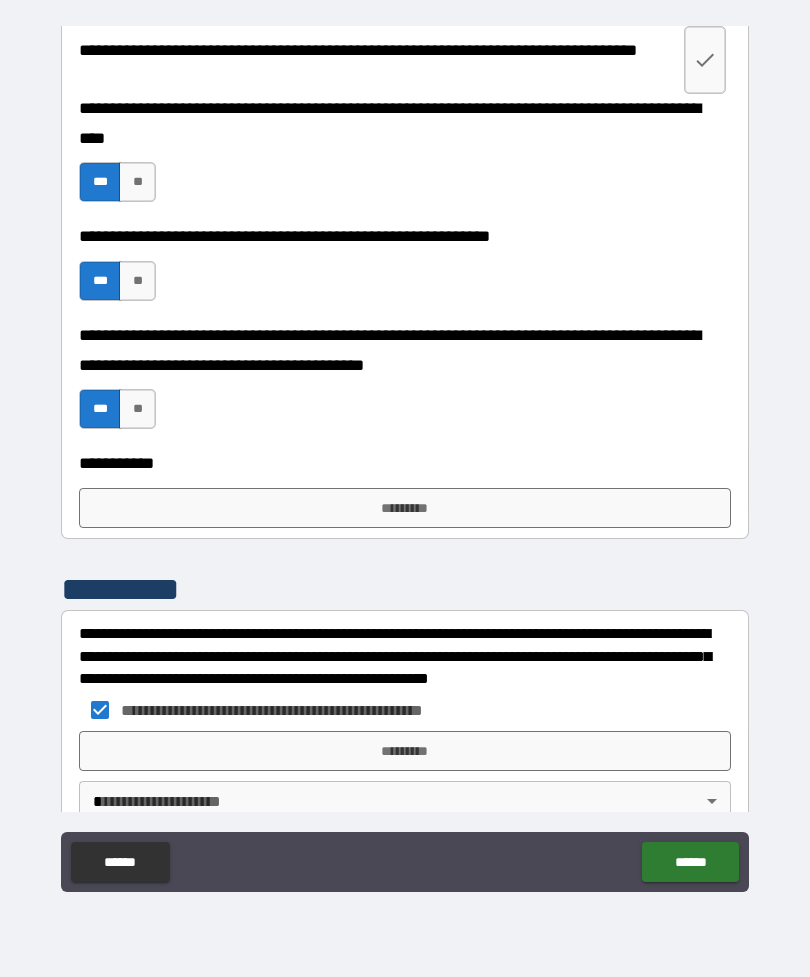 click on "*********" at bounding box center (405, 508) 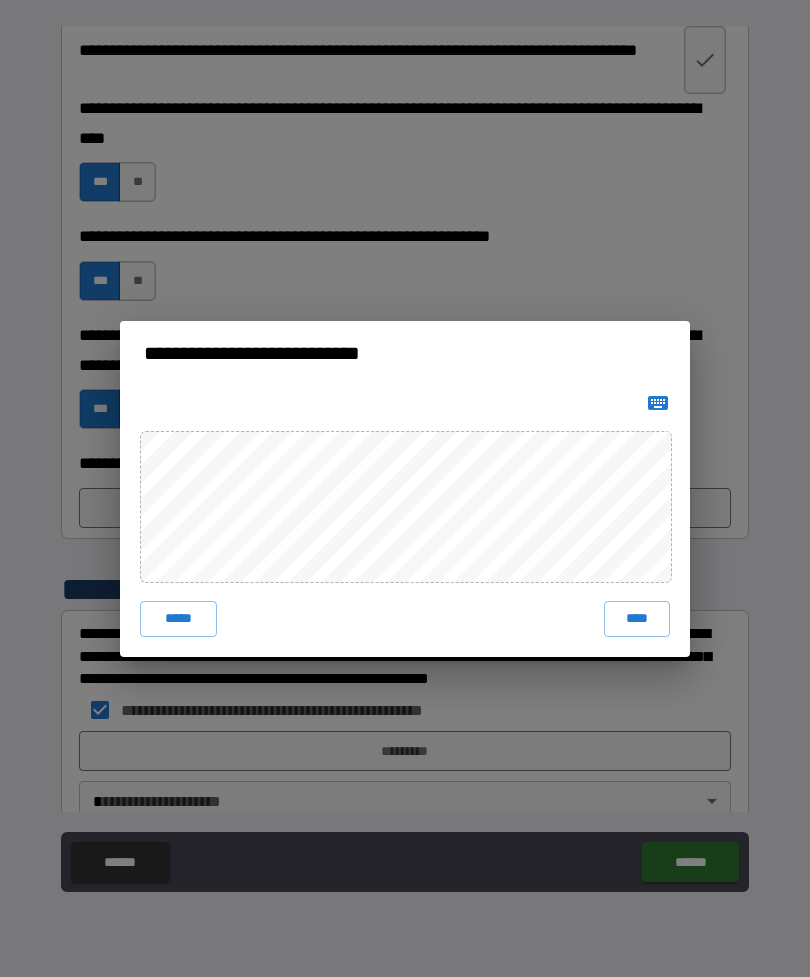 click on "****" at bounding box center [637, 619] 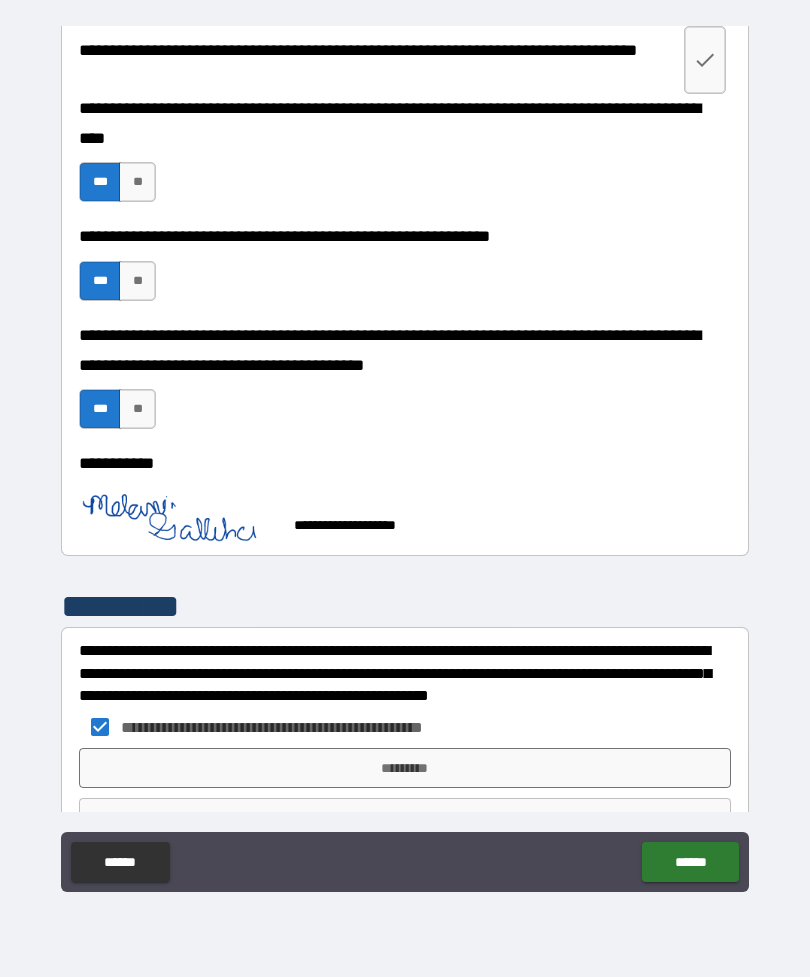 click on "*********" at bounding box center [405, 768] 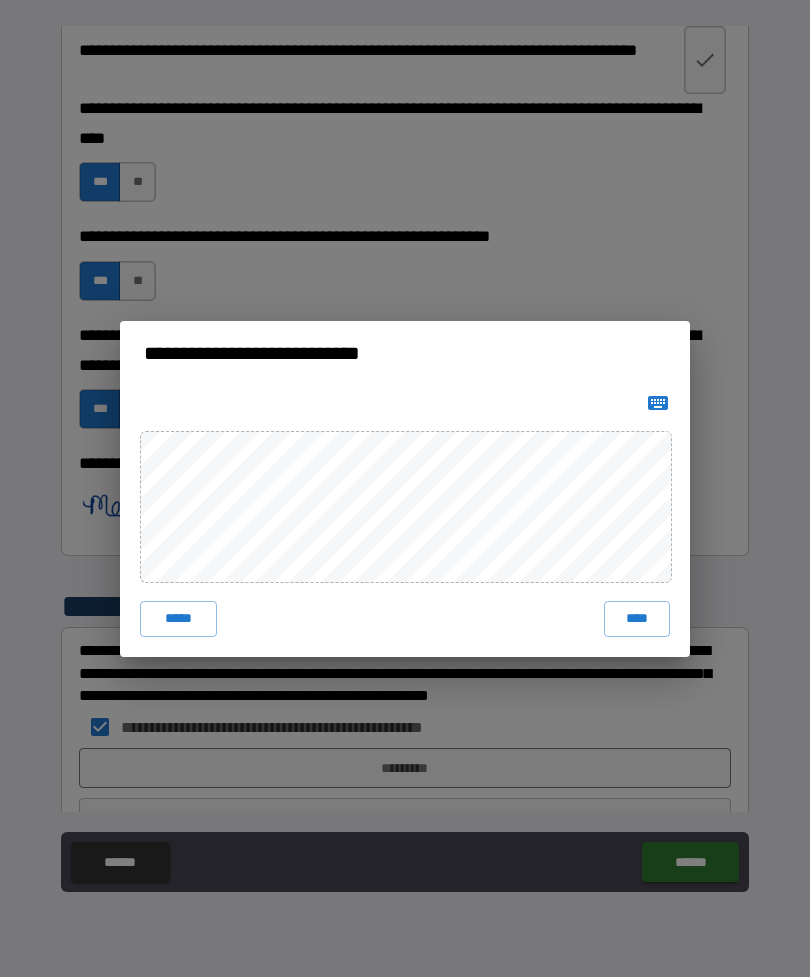 click on "****" at bounding box center (637, 619) 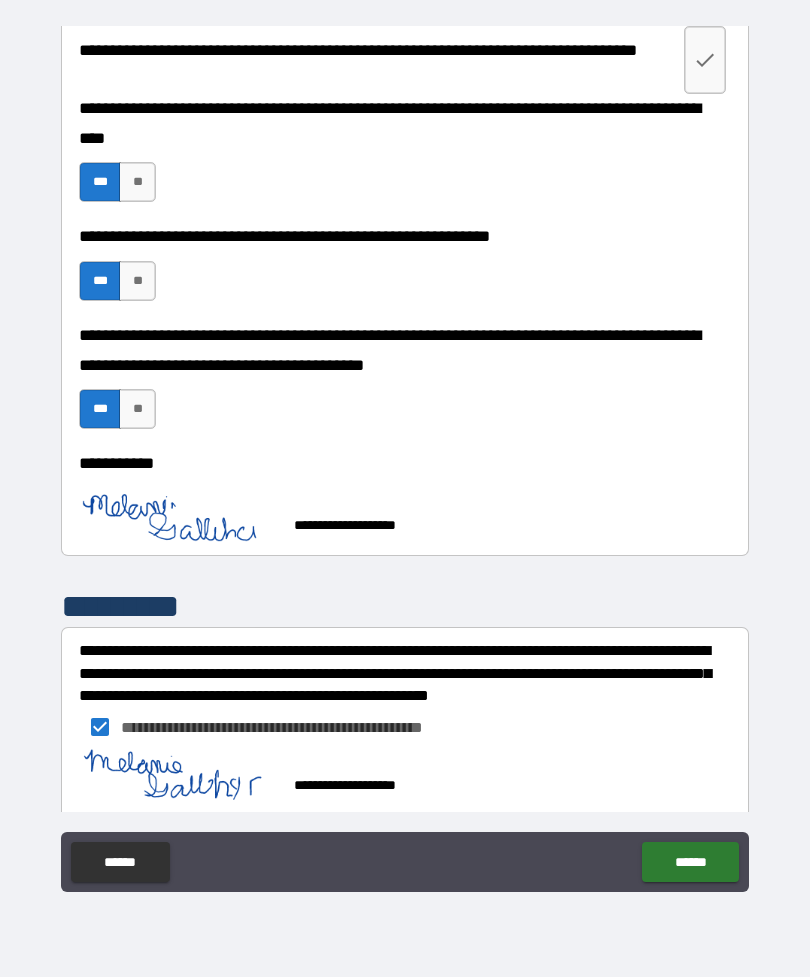 click on "******" at bounding box center (690, 862) 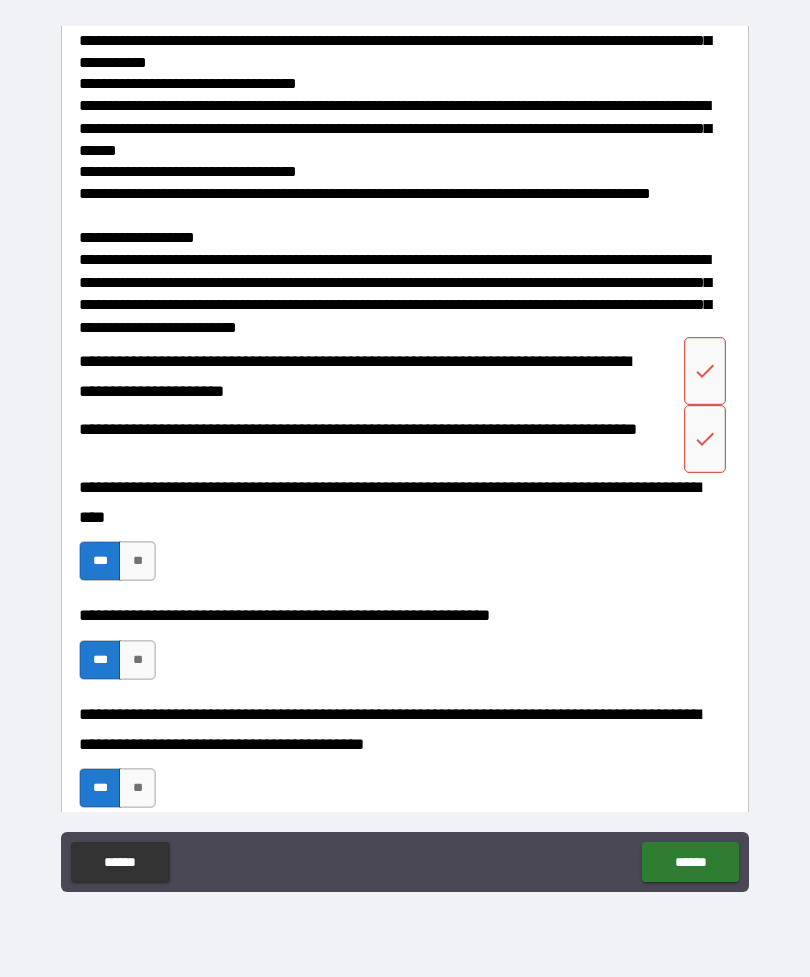 scroll, scrollTop: 634, scrollLeft: 0, axis: vertical 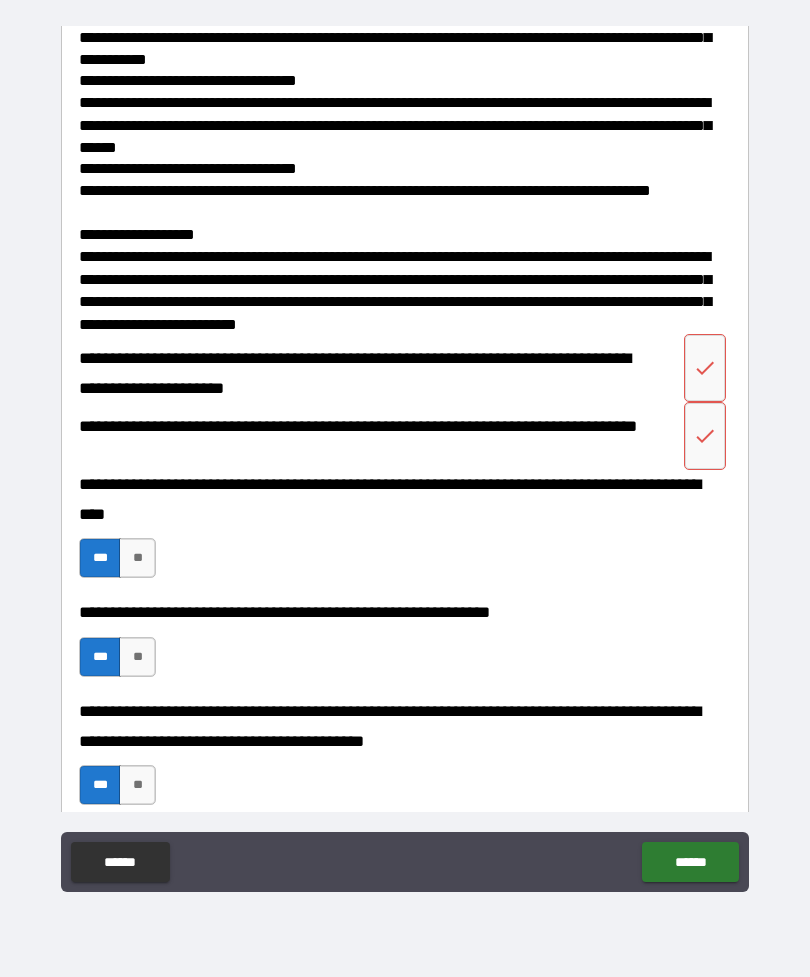 click 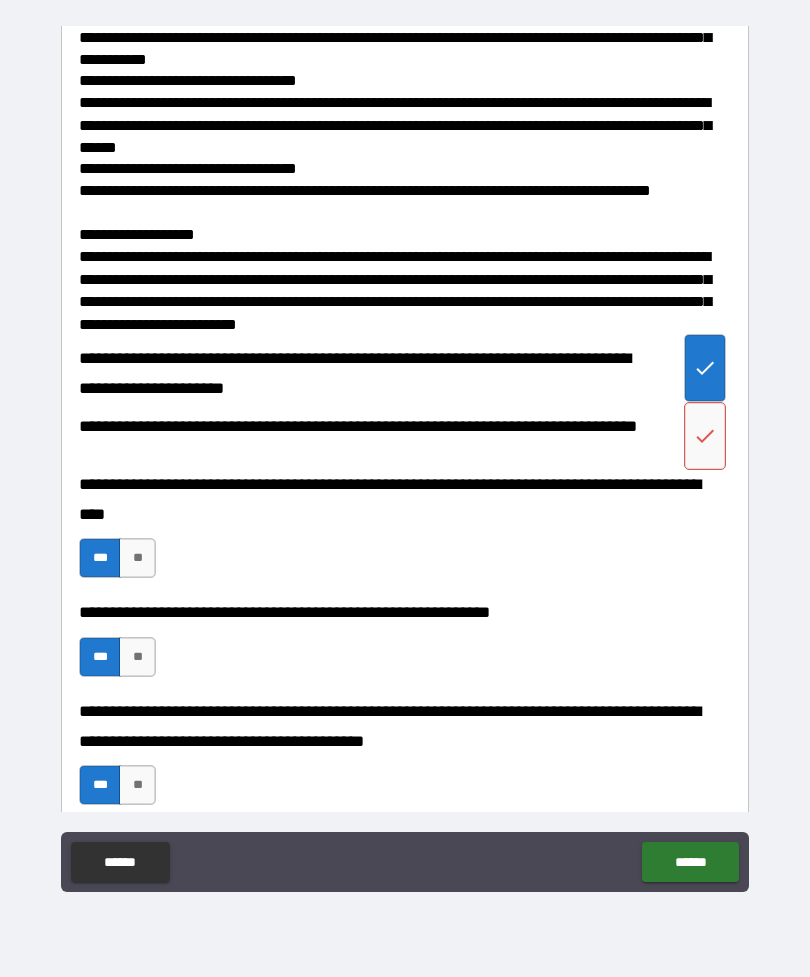 click 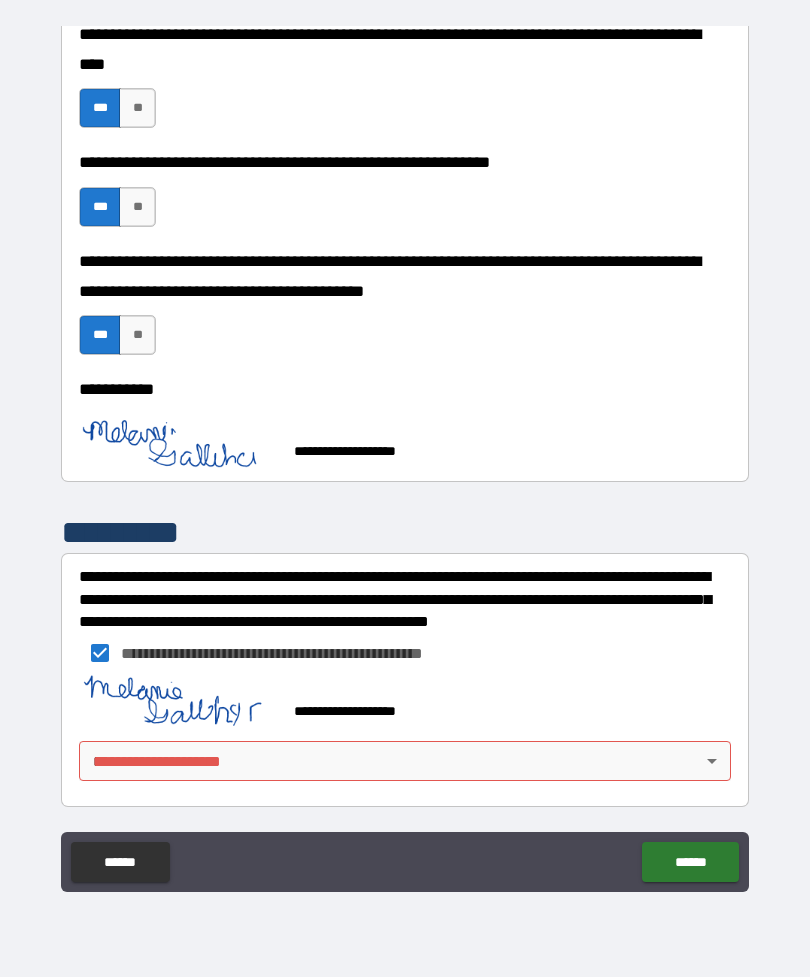 click on "******" at bounding box center (690, 862) 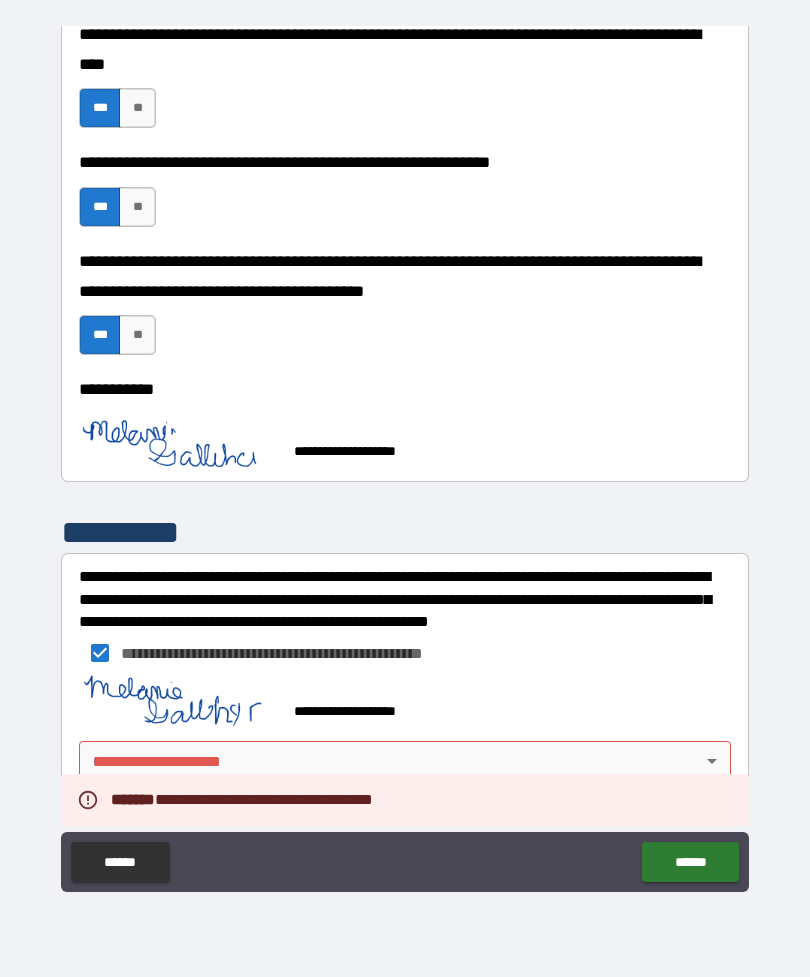 scroll, scrollTop: 1084, scrollLeft: 0, axis: vertical 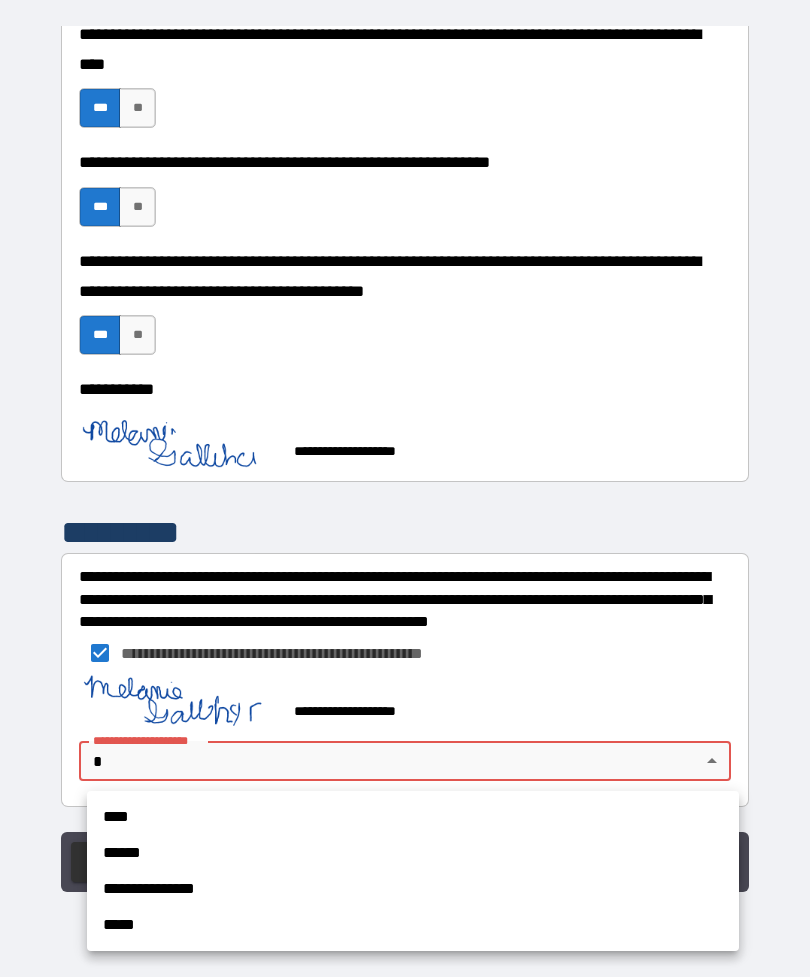 click on "**********" at bounding box center [413, 889] 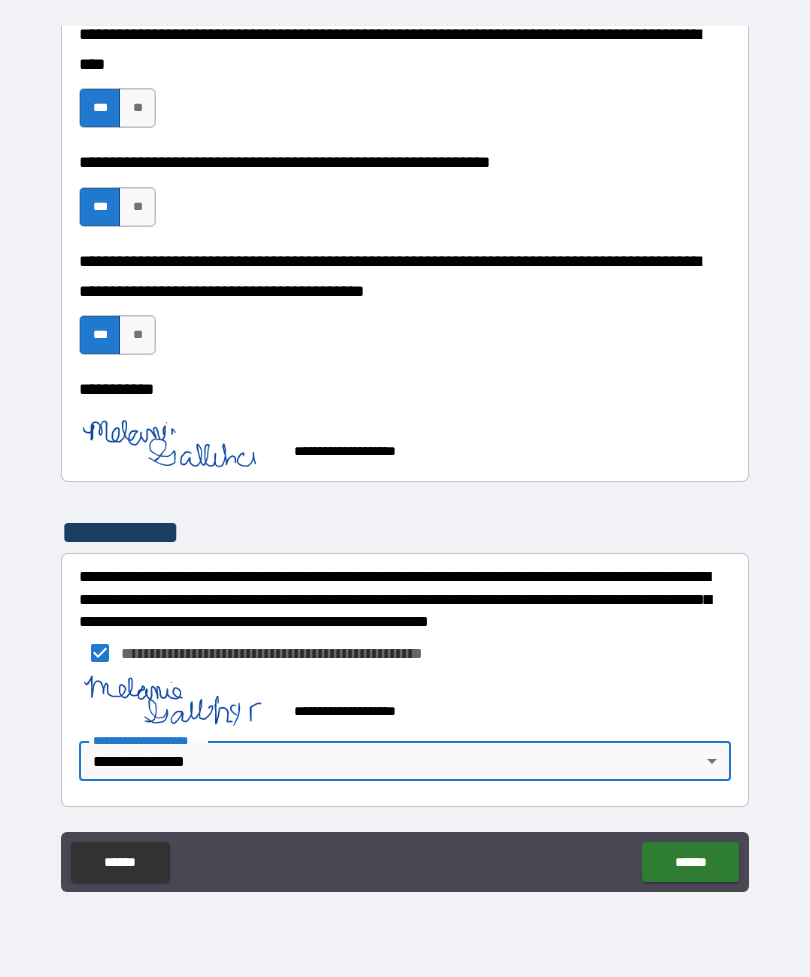 type on "**********" 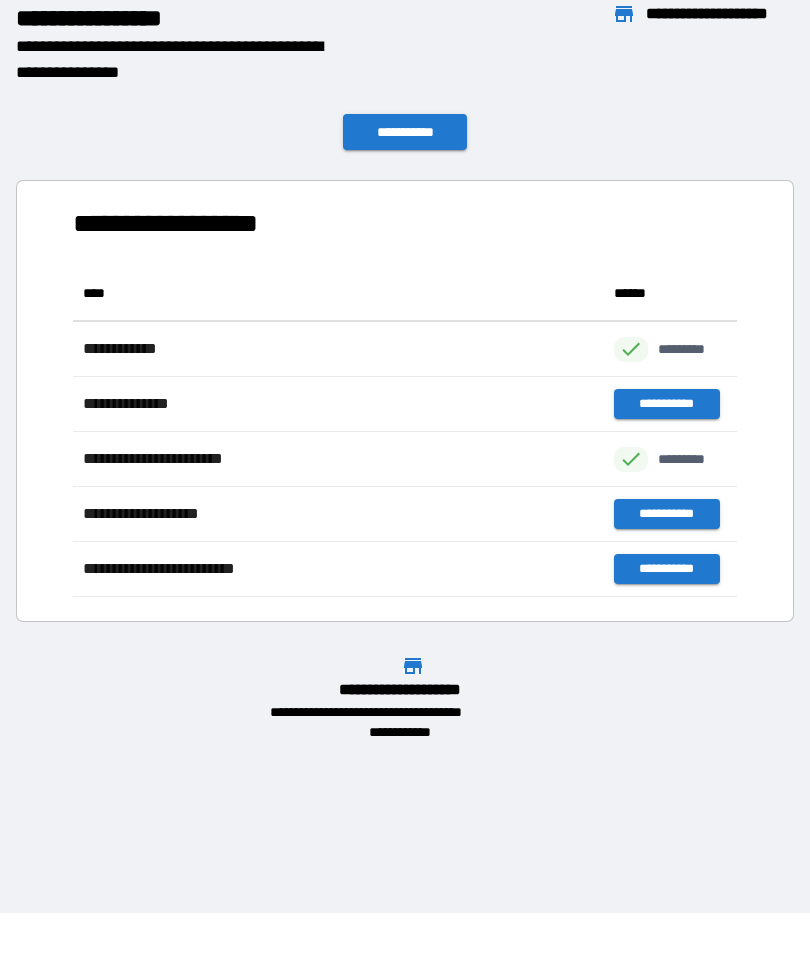 scroll, scrollTop: 1, scrollLeft: 1, axis: both 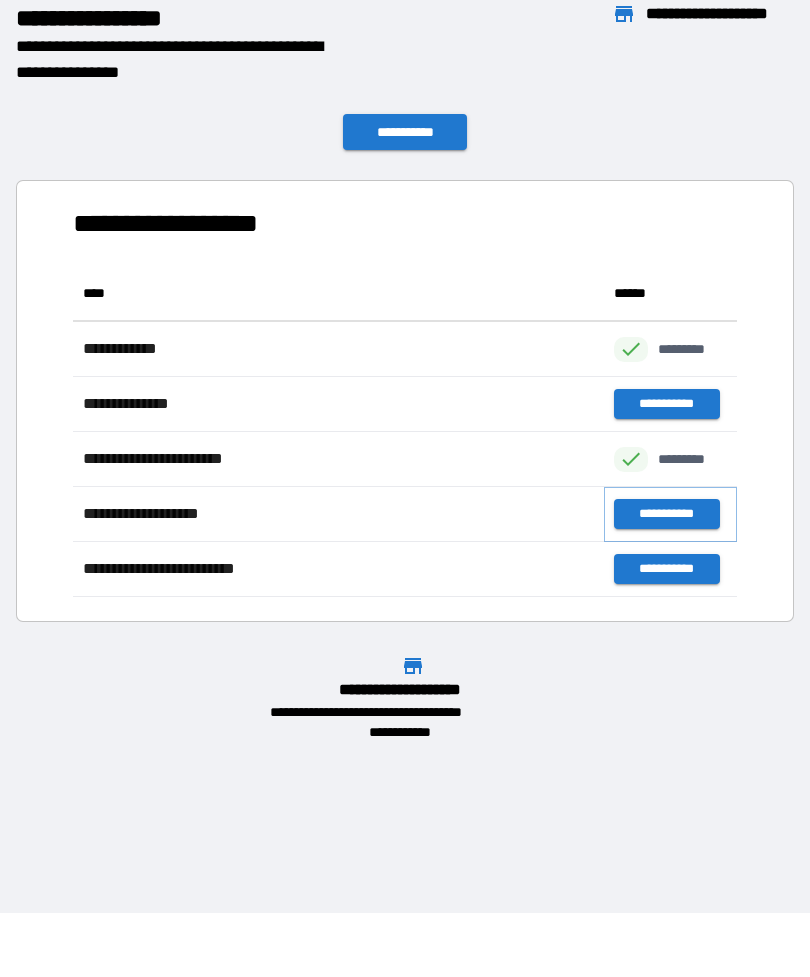 click on "**********" at bounding box center (666, 514) 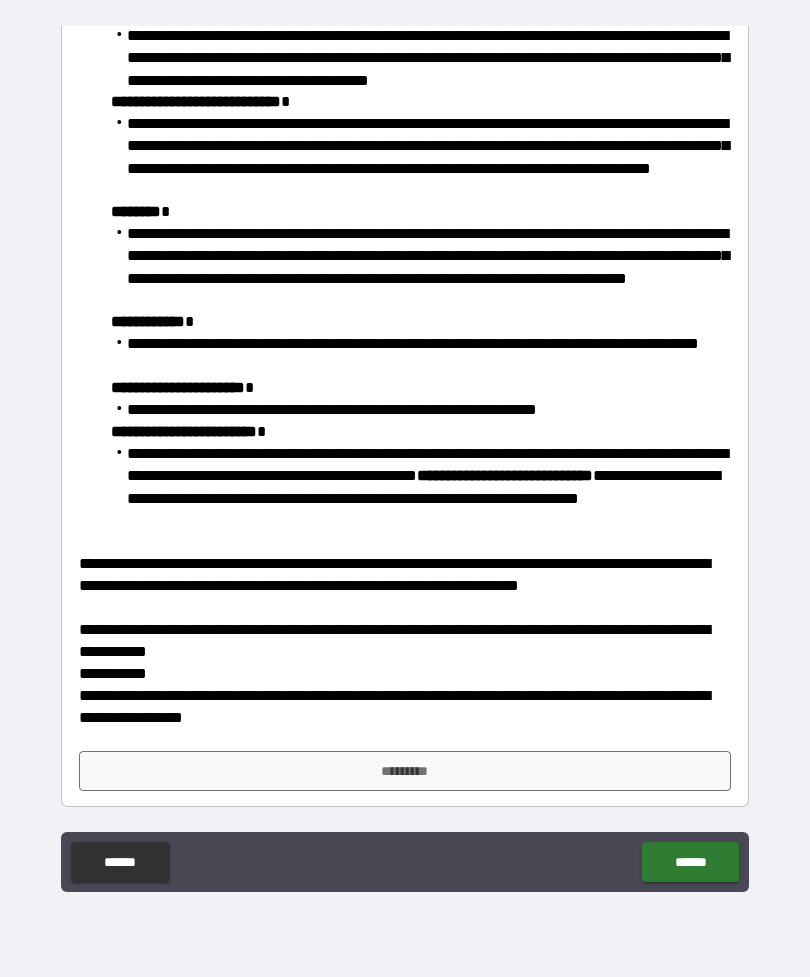 scroll, scrollTop: 187, scrollLeft: 0, axis: vertical 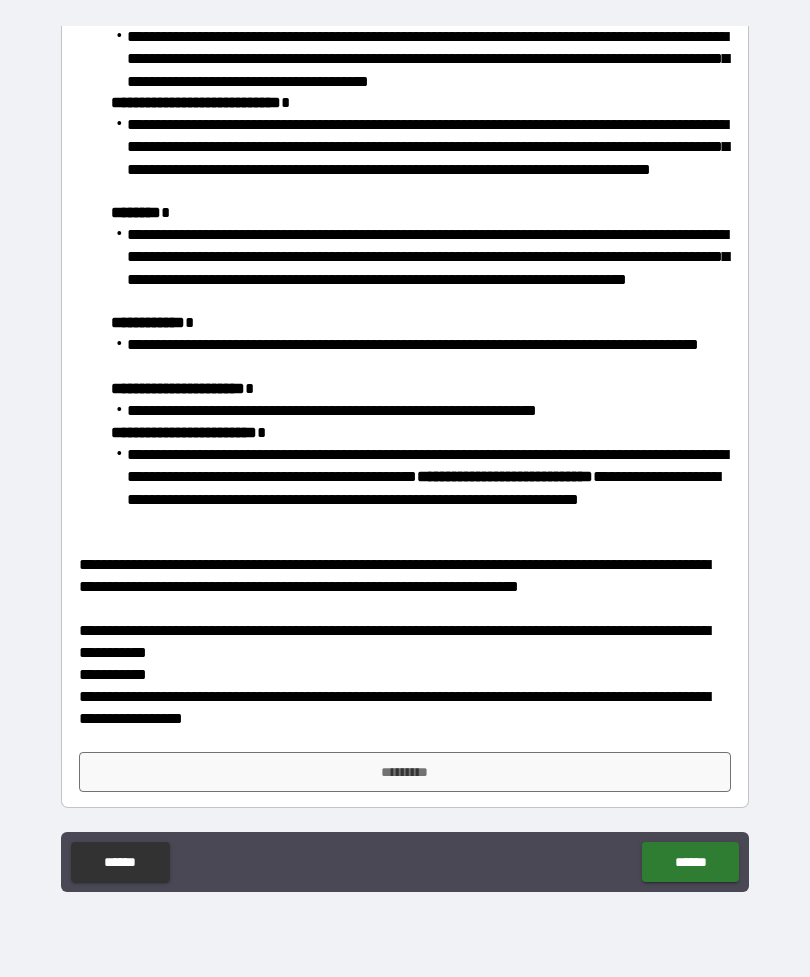 click on "*********" at bounding box center (405, 772) 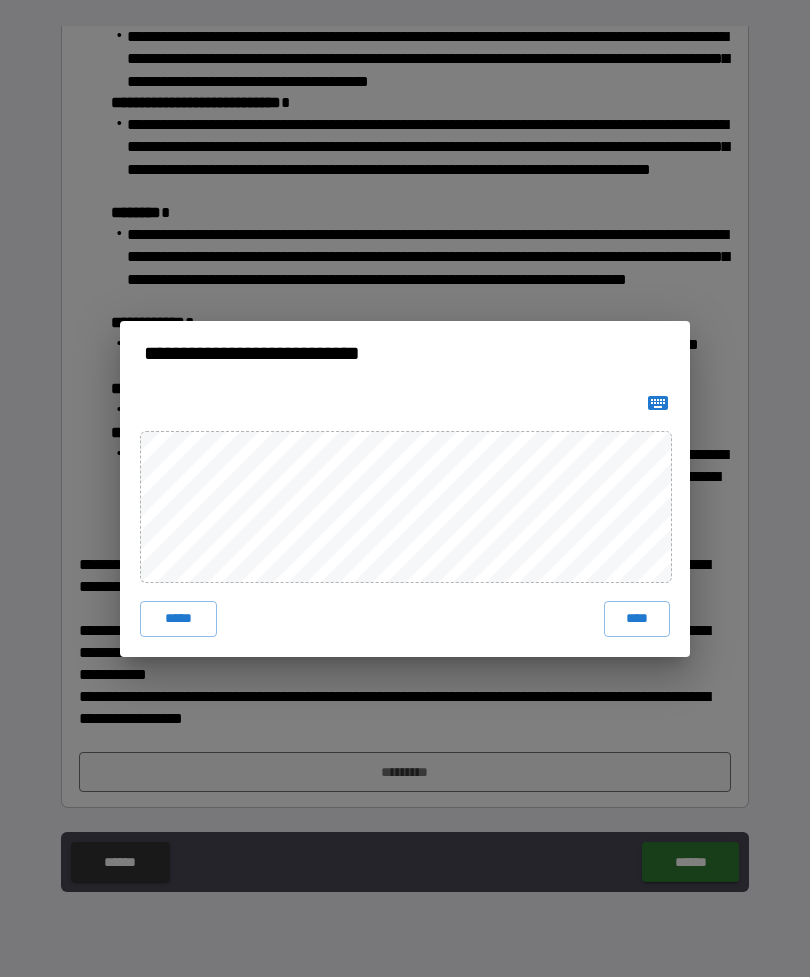 click on "****" at bounding box center (637, 619) 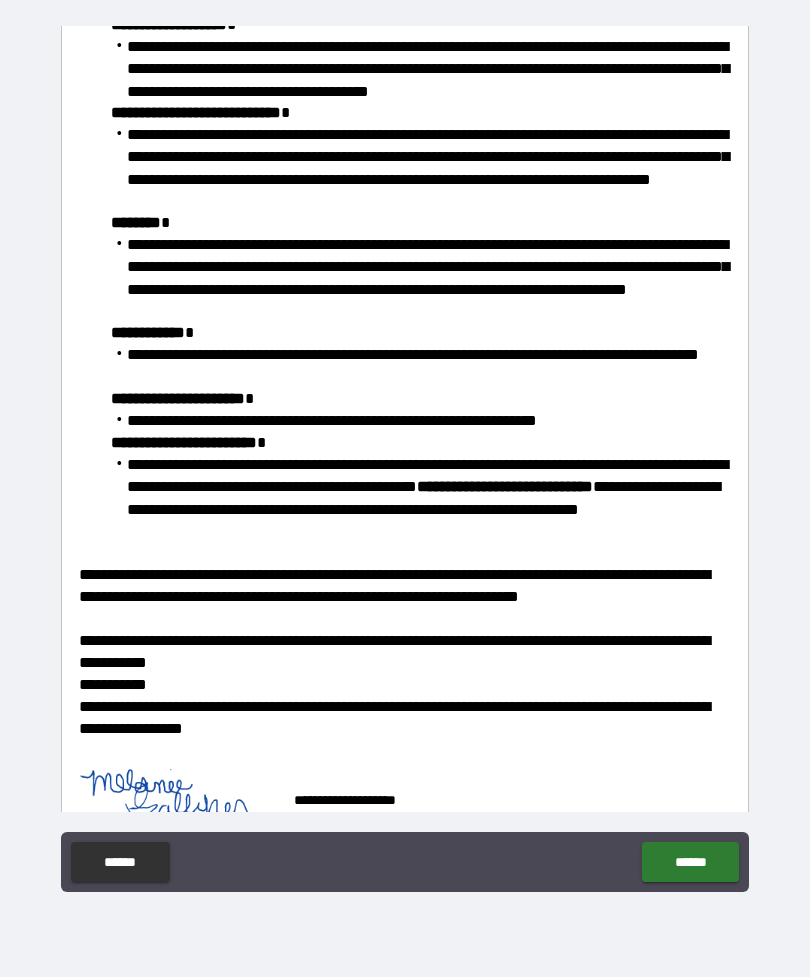 click on "******" at bounding box center (690, 862) 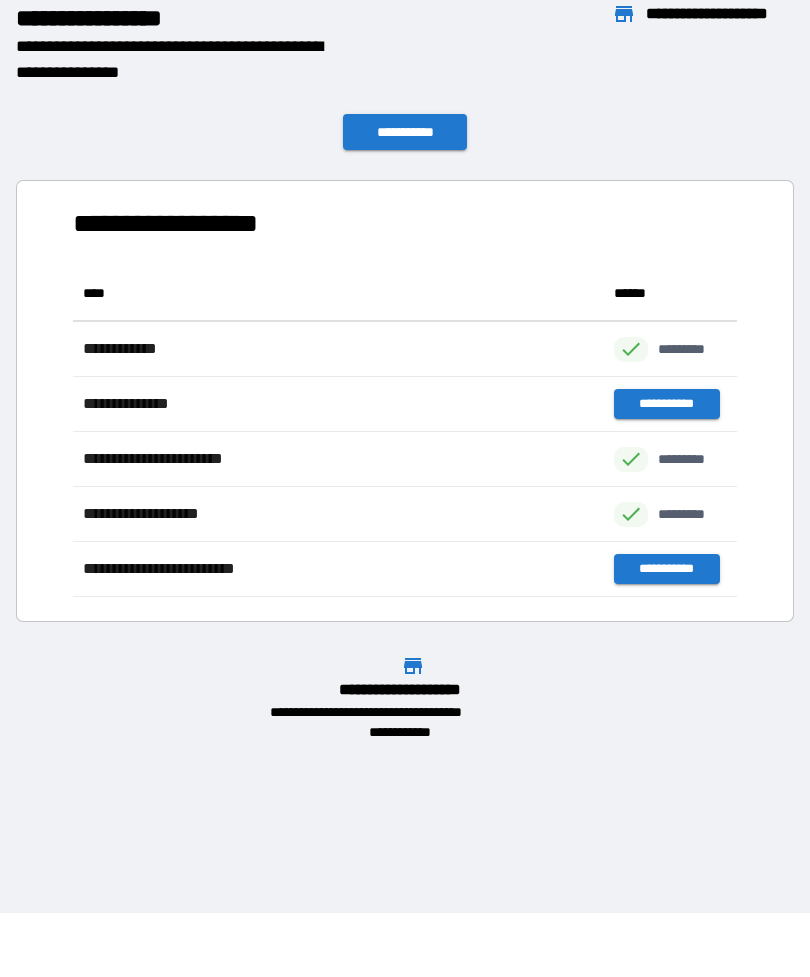 scroll, scrollTop: 1, scrollLeft: 1, axis: both 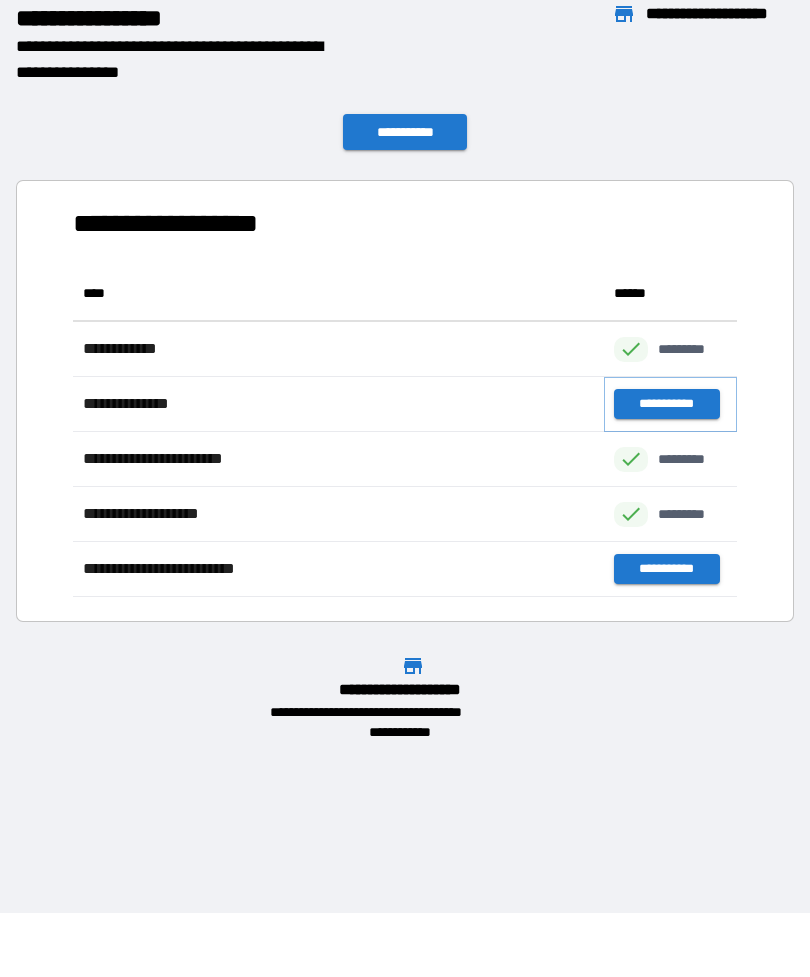 click on "**********" at bounding box center [666, 404] 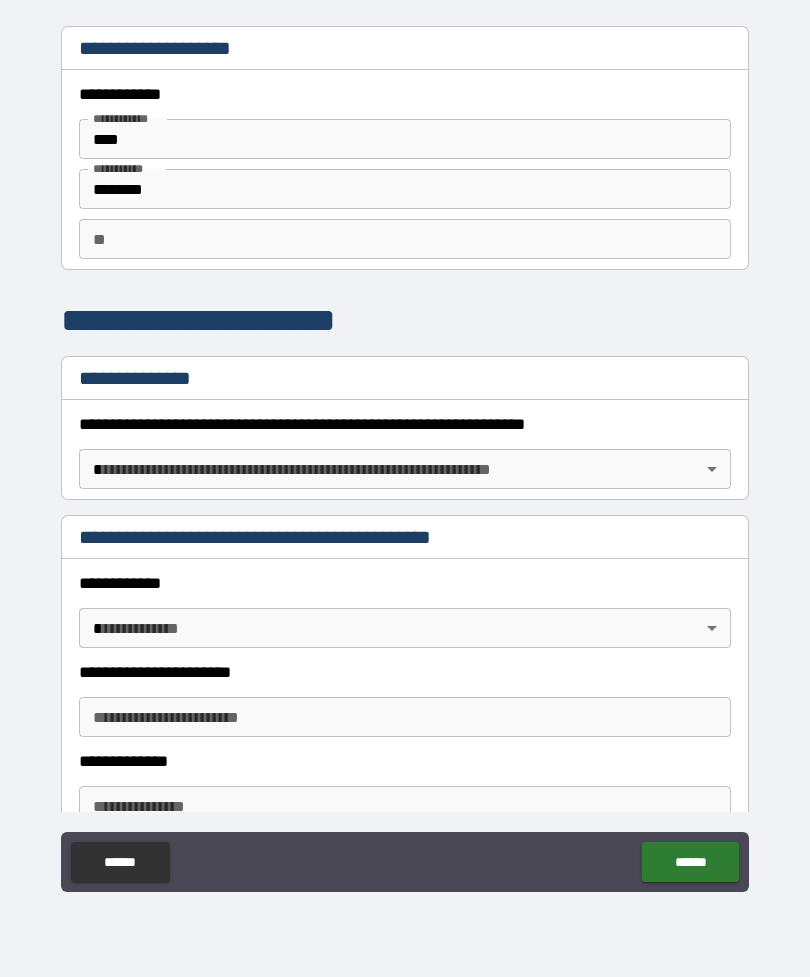 click on "**********" at bounding box center [405, 456] 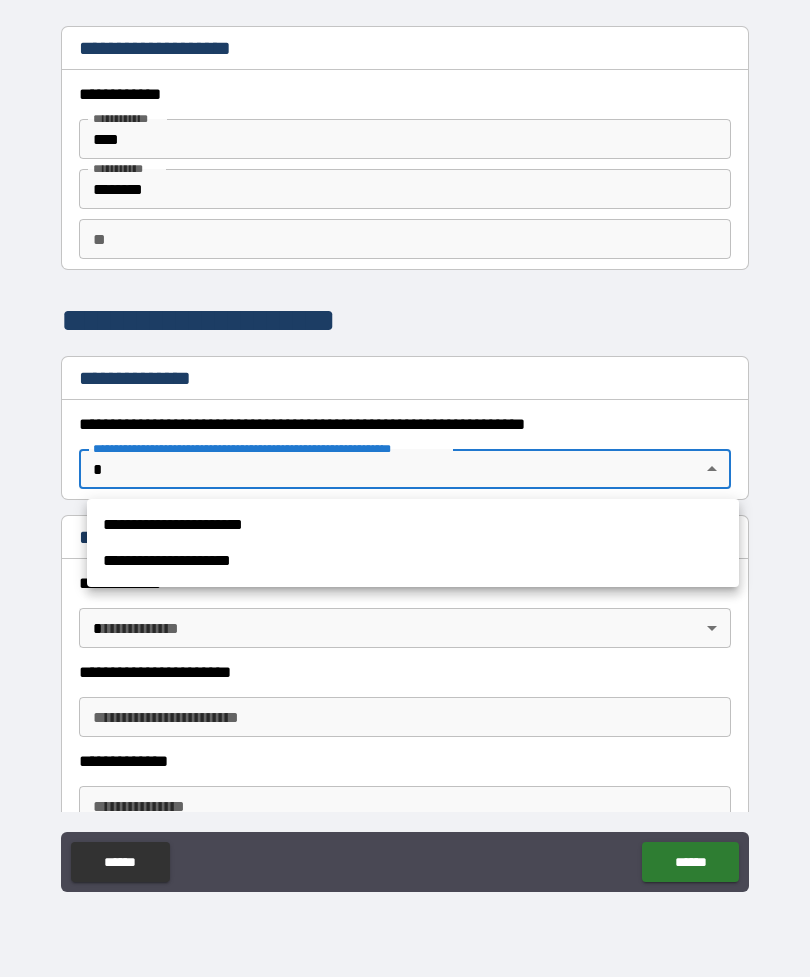 click on "**********" at bounding box center [413, 525] 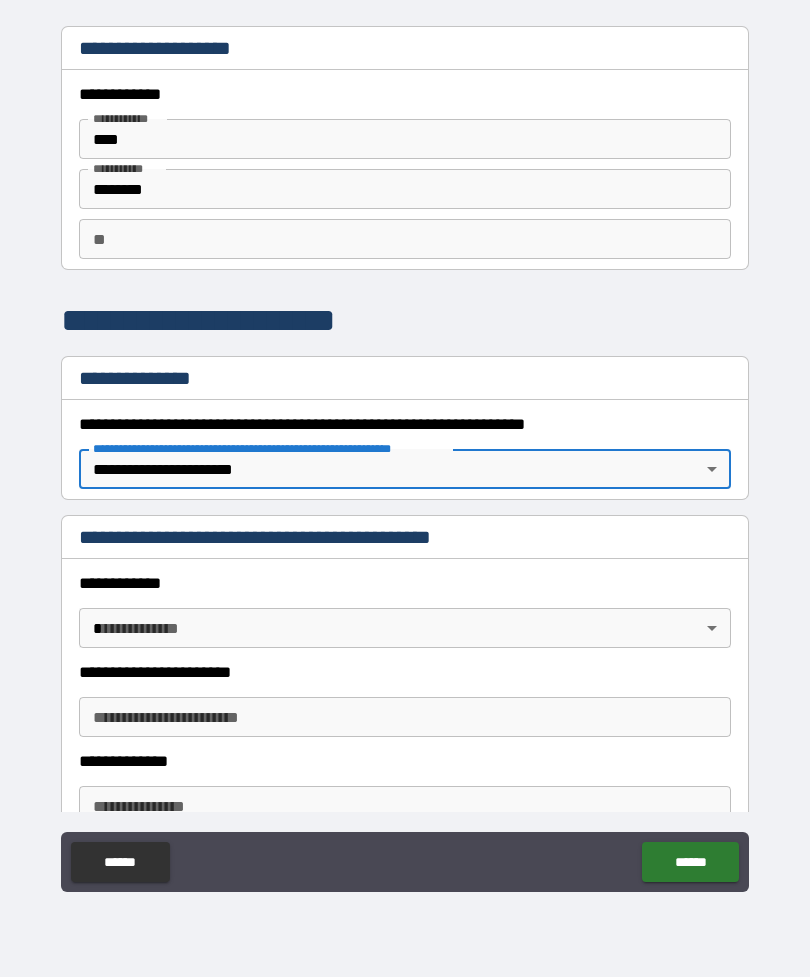 type on "*" 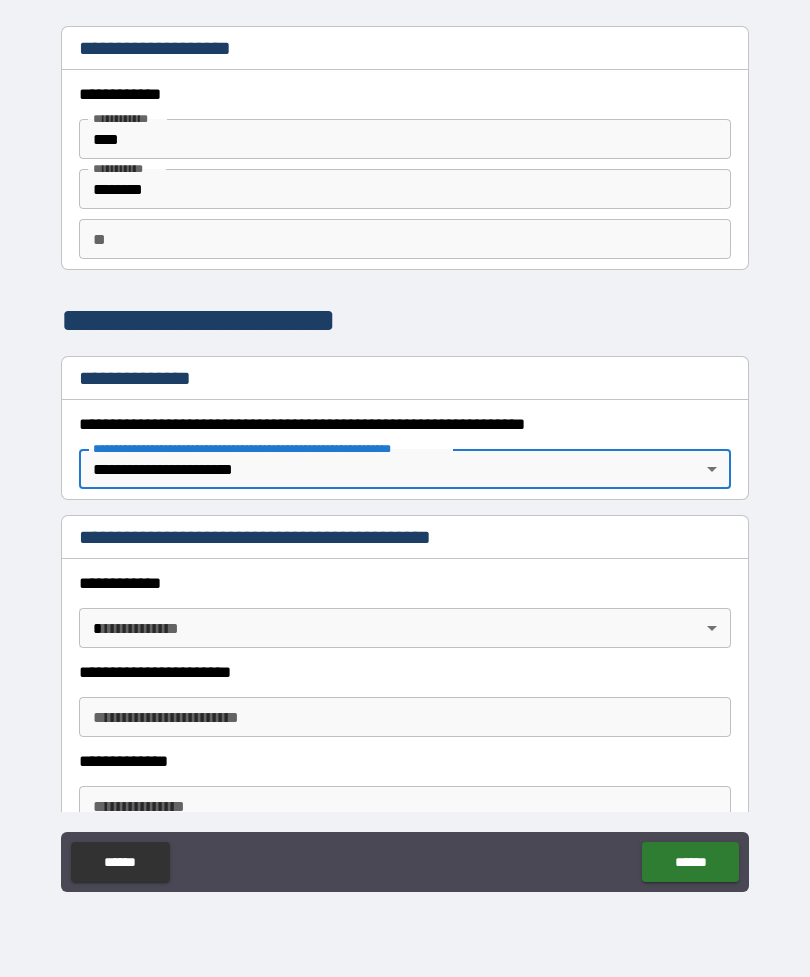 click on "**********" at bounding box center [405, 456] 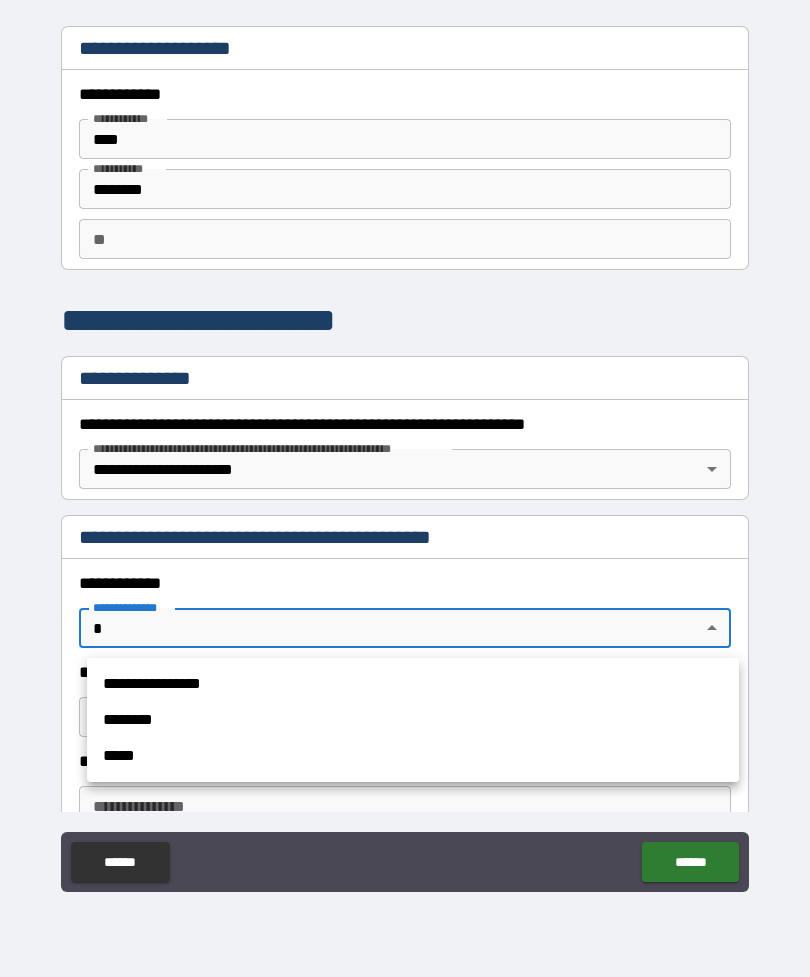 click on "**********" at bounding box center (413, 684) 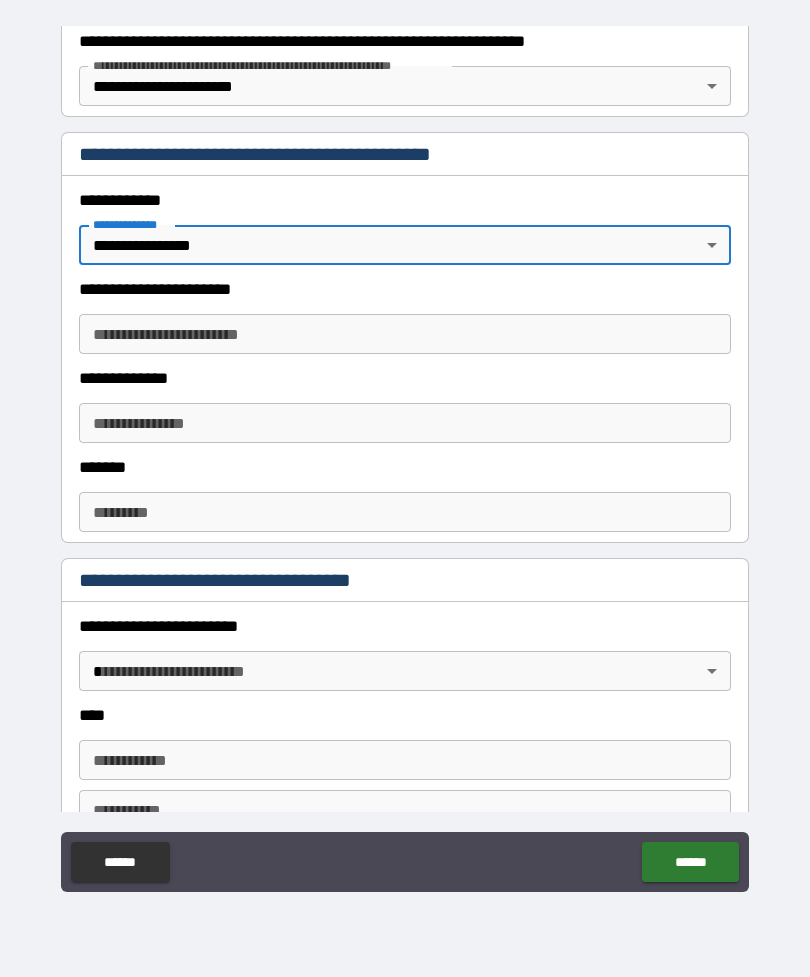 scroll, scrollTop: 384, scrollLeft: 0, axis: vertical 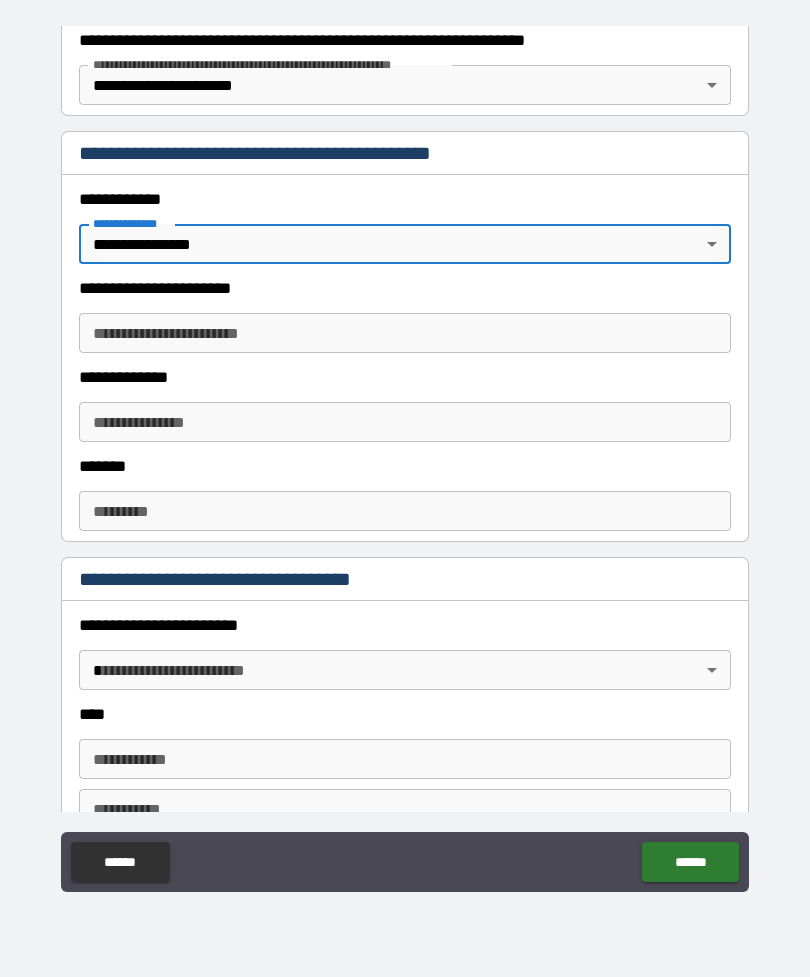 click on "**********" at bounding box center (405, 456) 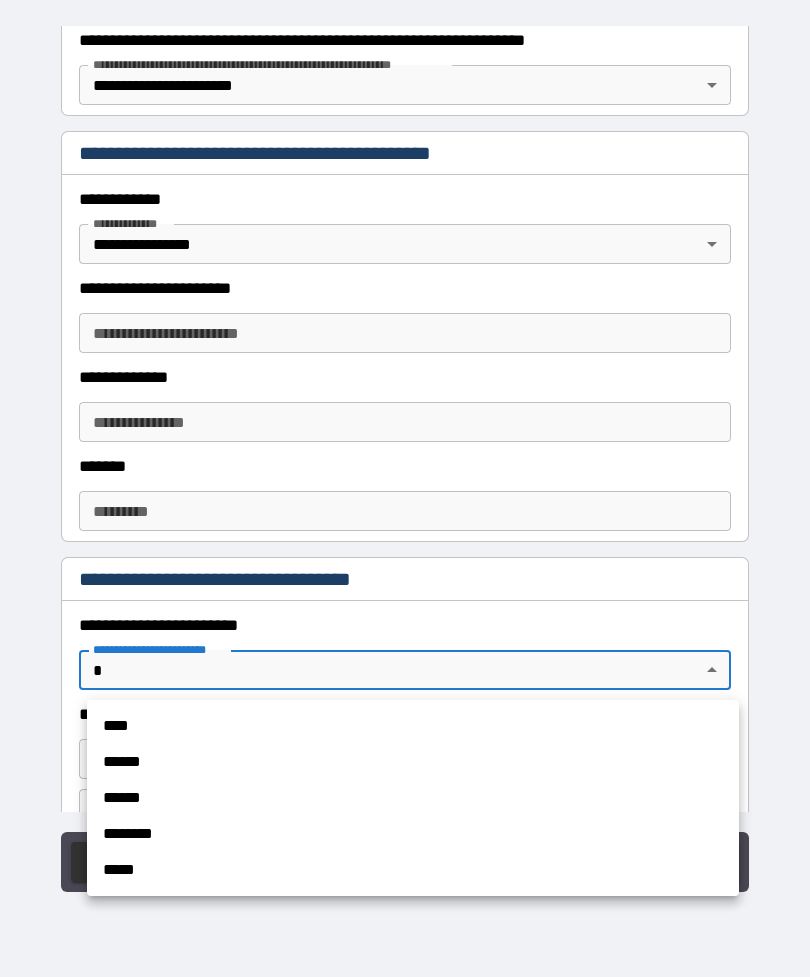 click on "******" at bounding box center [413, 762] 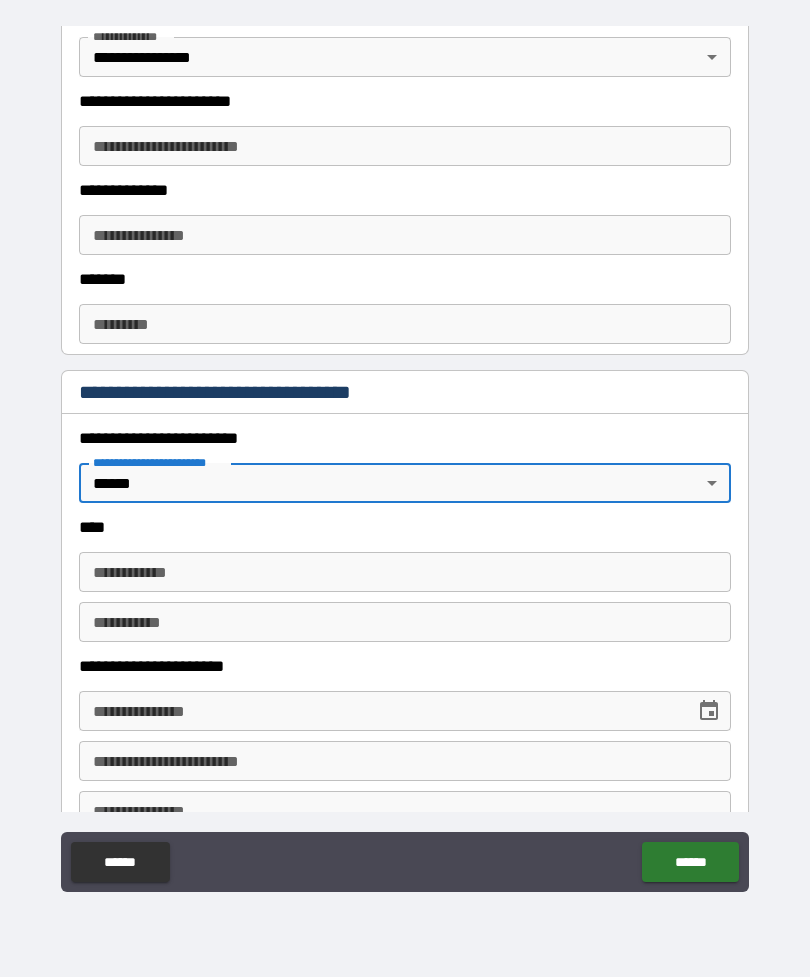 scroll, scrollTop: 584, scrollLeft: 0, axis: vertical 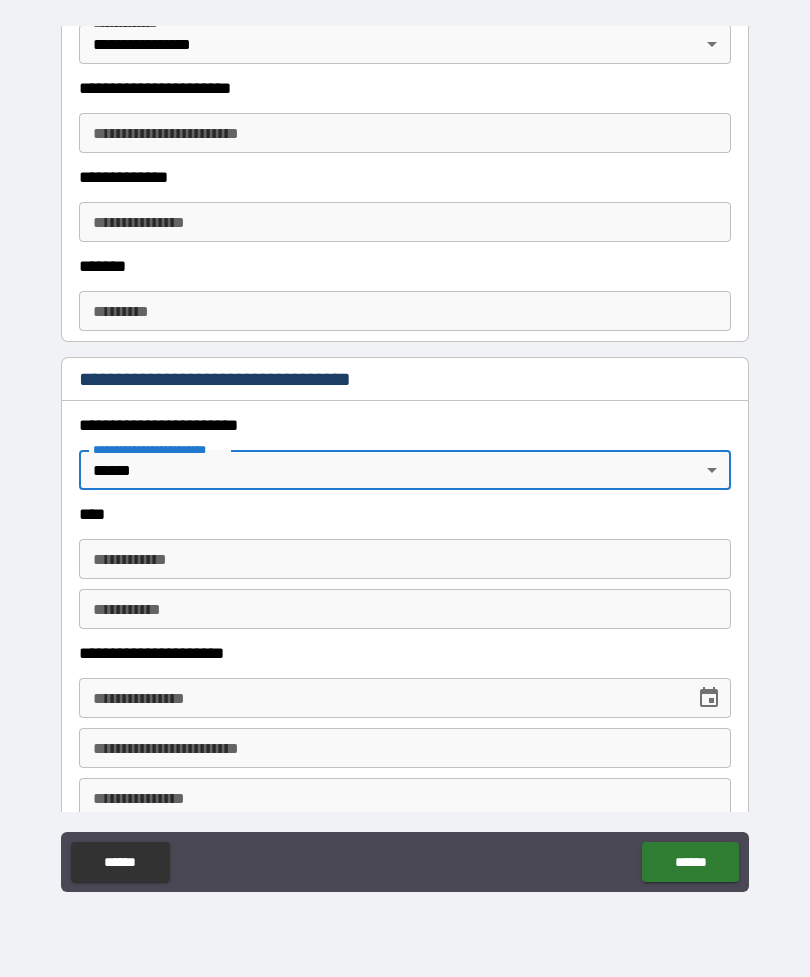 click on "**********" at bounding box center (405, 559) 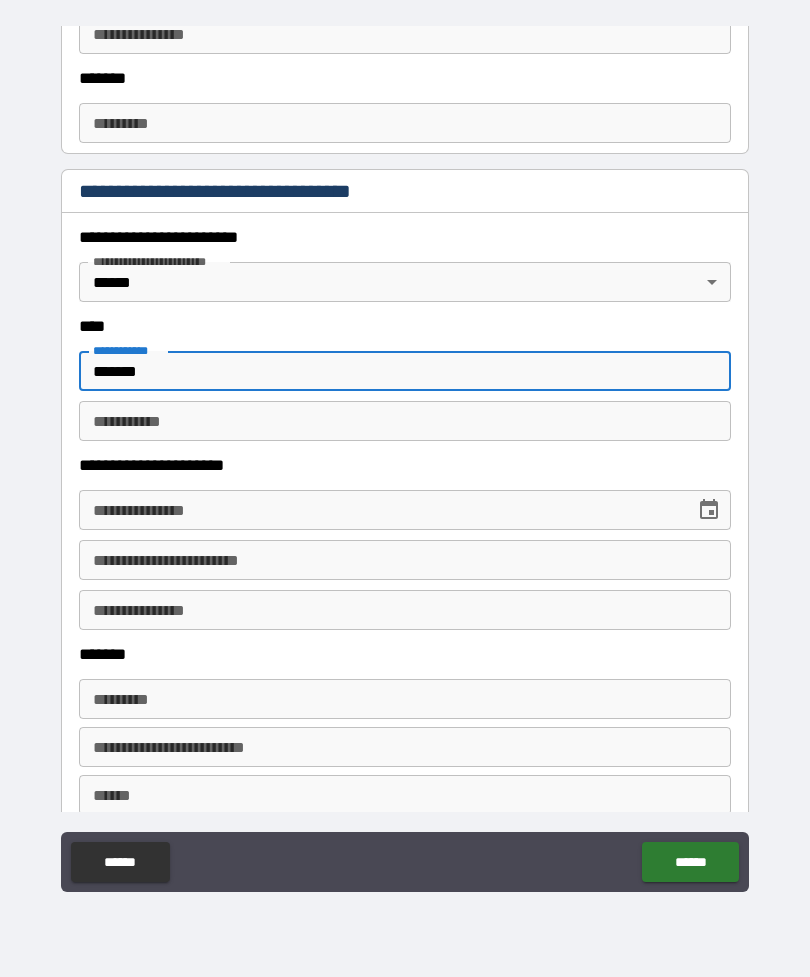 scroll, scrollTop: 777, scrollLeft: 0, axis: vertical 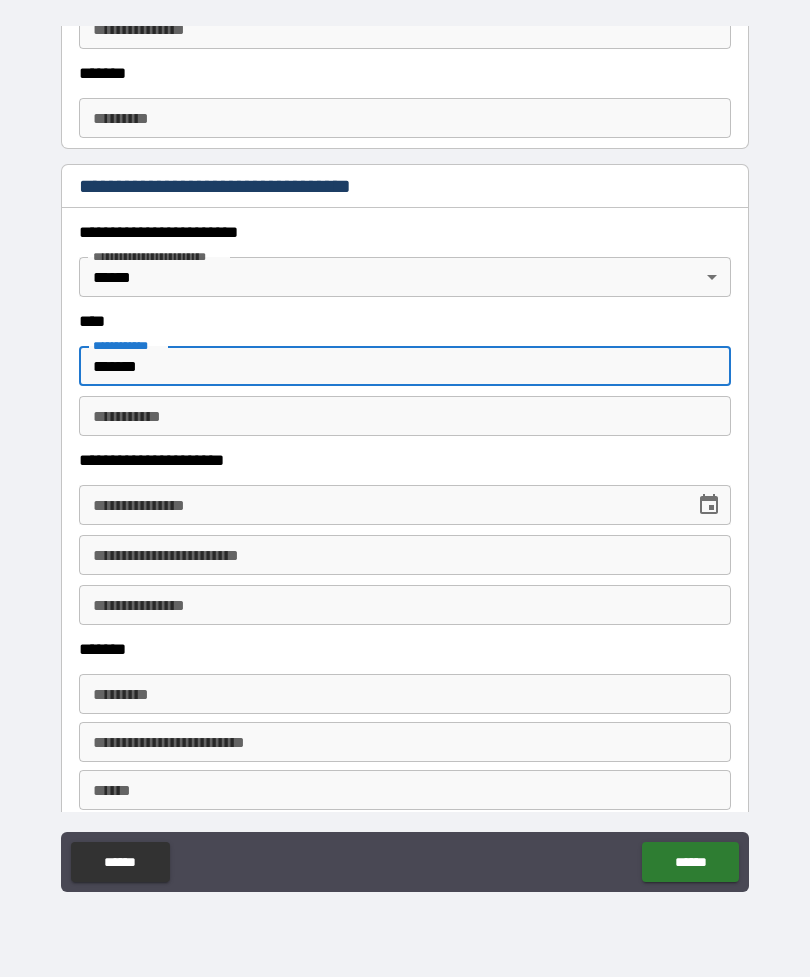 type on "*******" 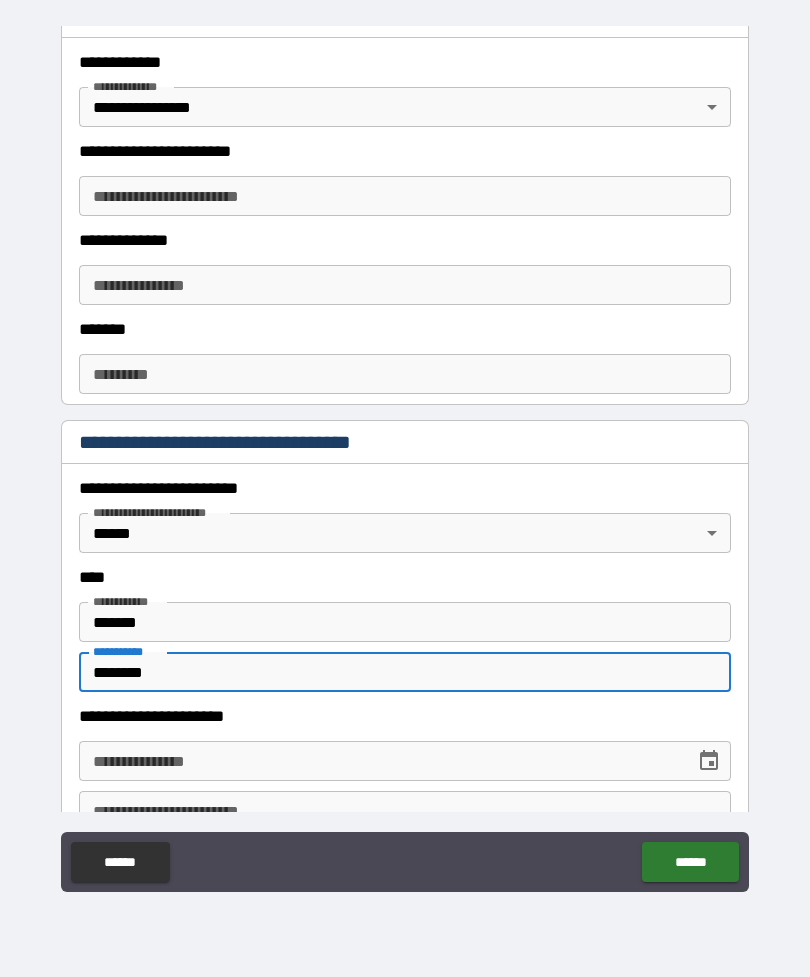 scroll, scrollTop: 523, scrollLeft: 0, axis: vertical 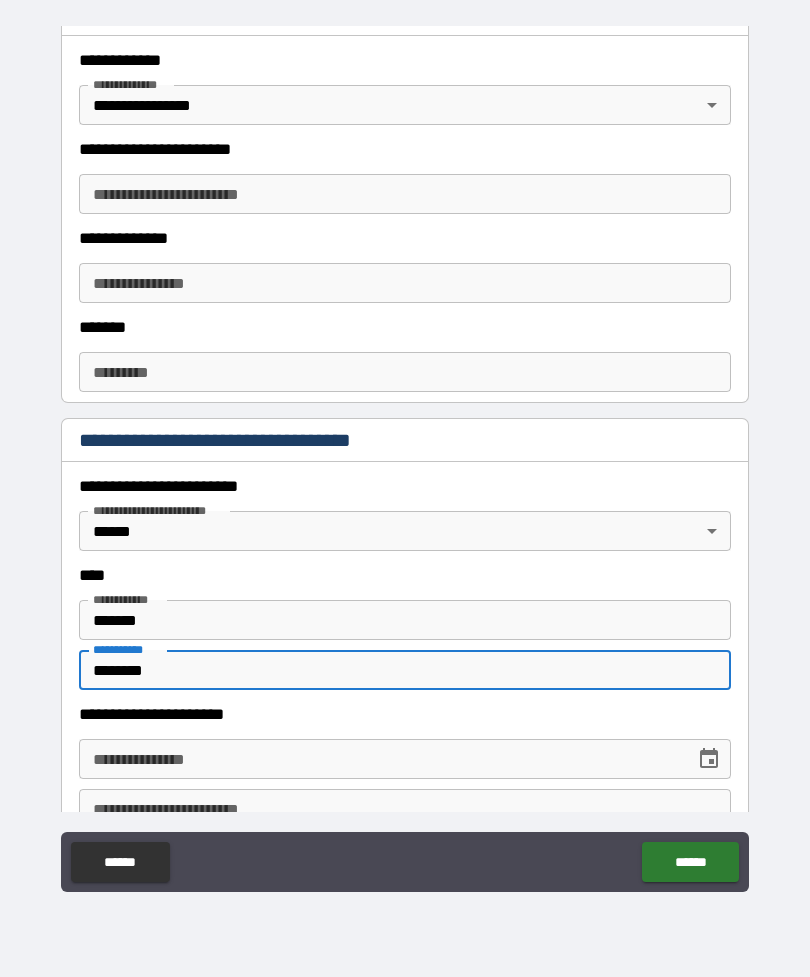 type on "********" 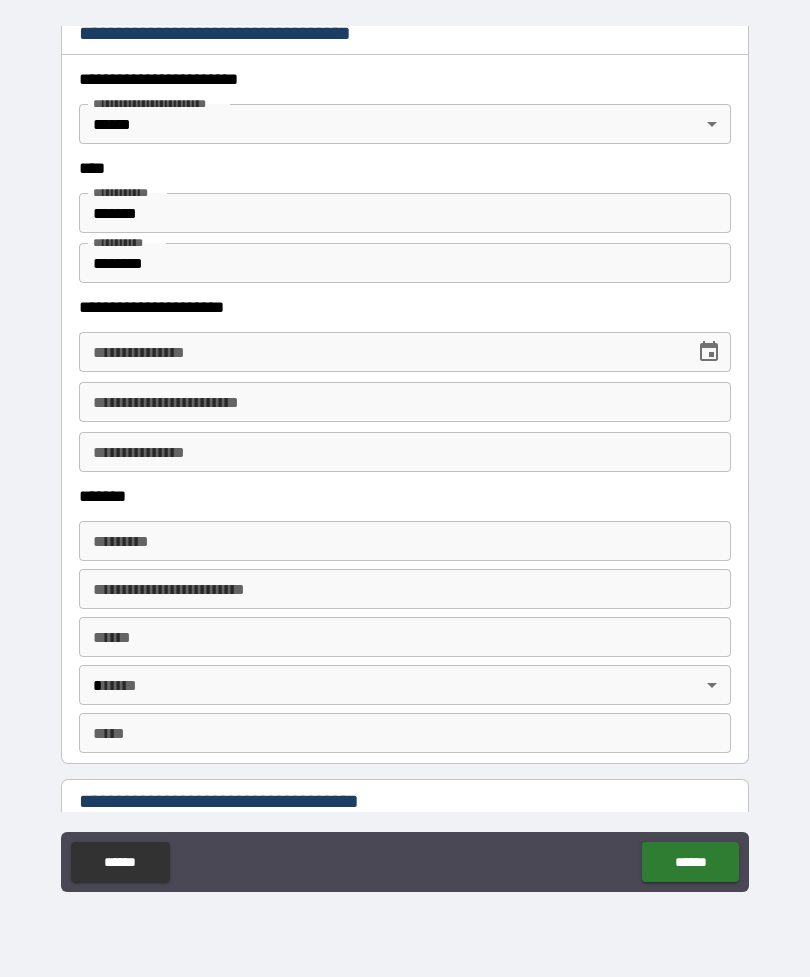 scroll, scrollTop: 937, scrollLeft: 0, axis: vertical 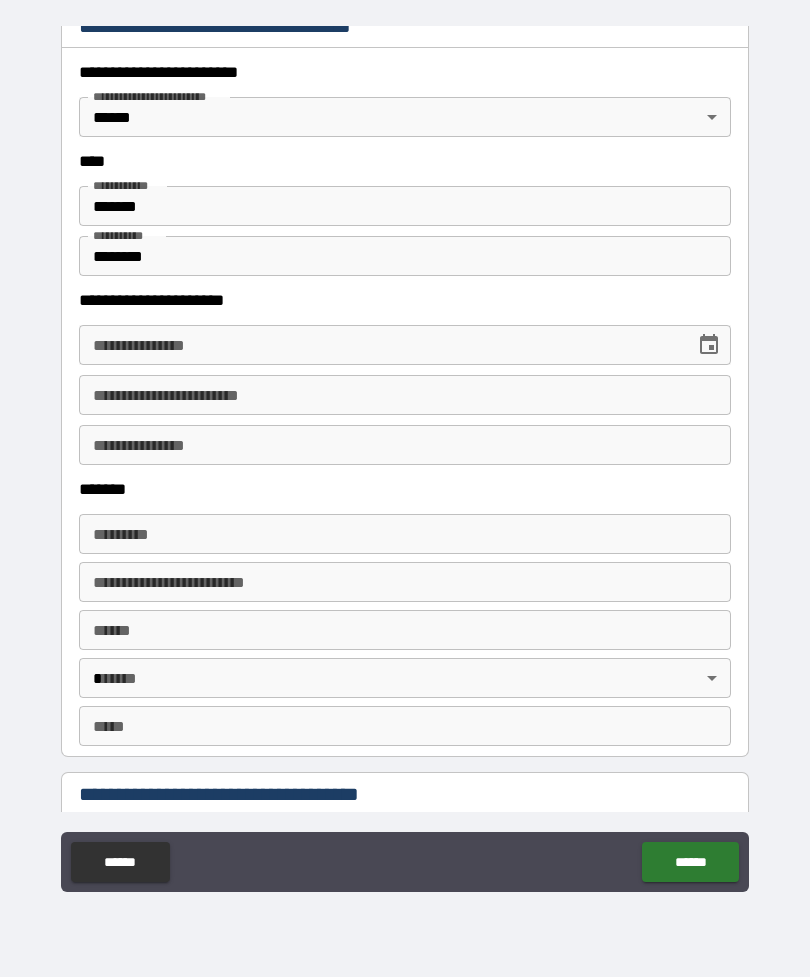 type on "********" 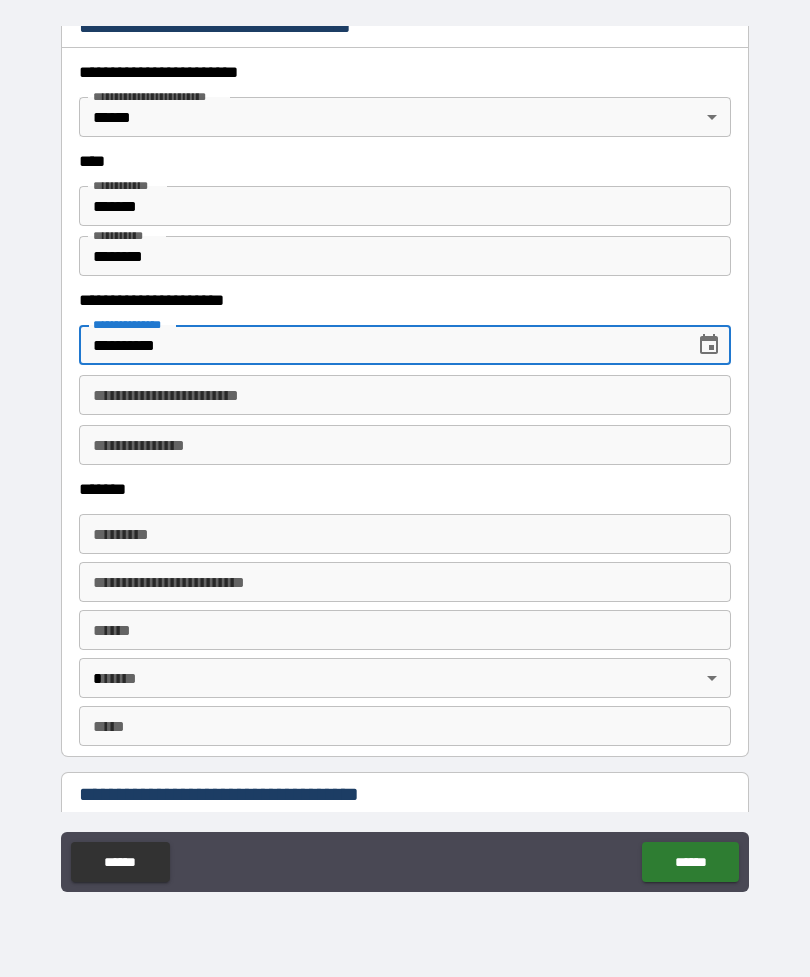 type on "**********" 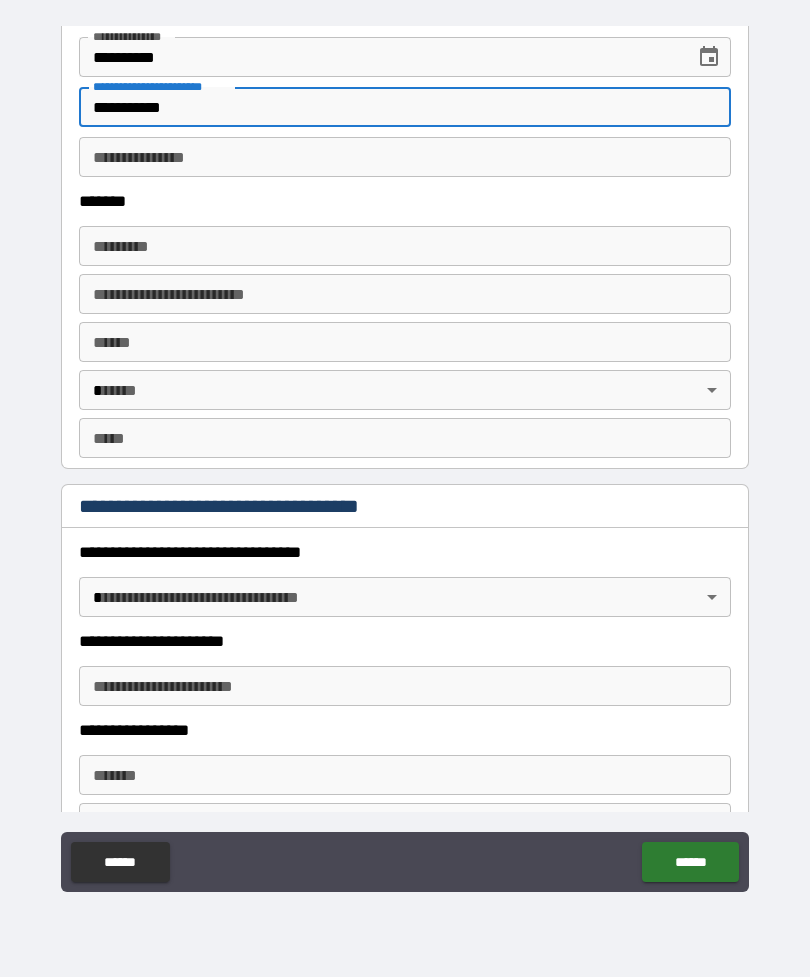 scroll, scrollTop: 1226, scrollLeft: 0, axis: vertical 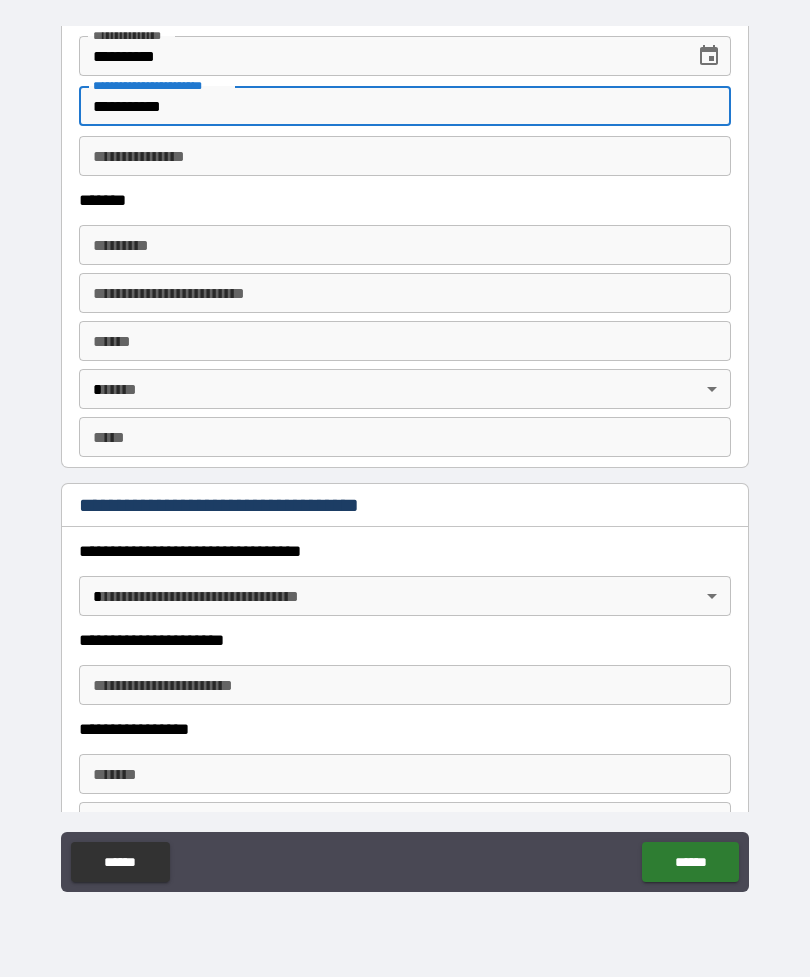 type on "**********" 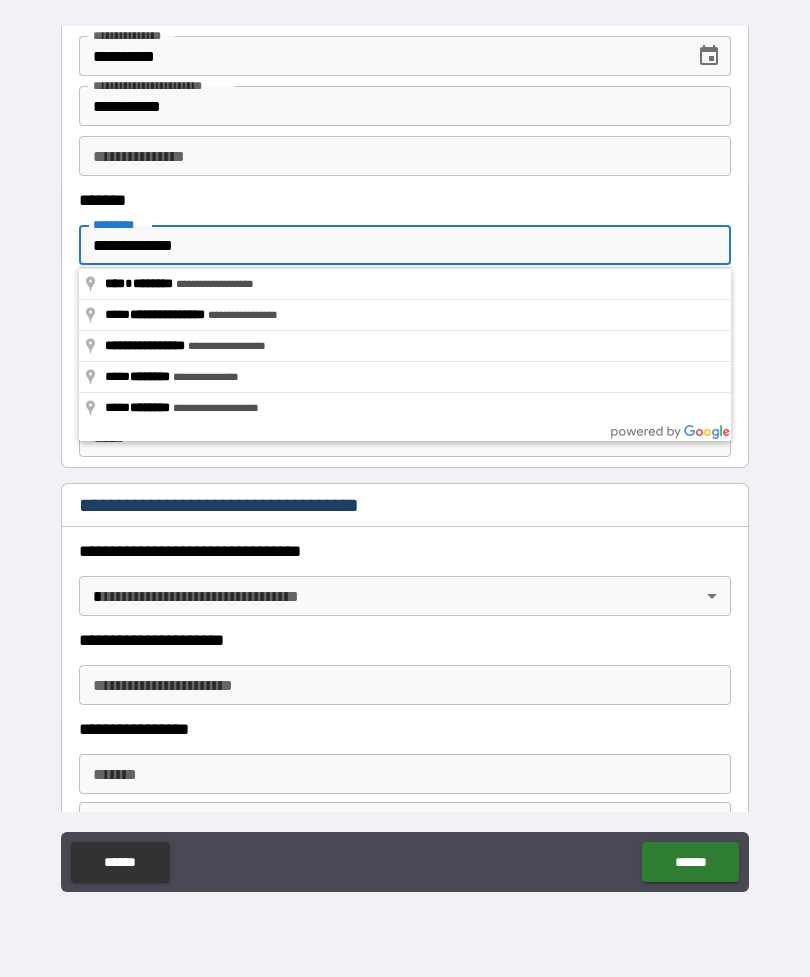 type on "**********" 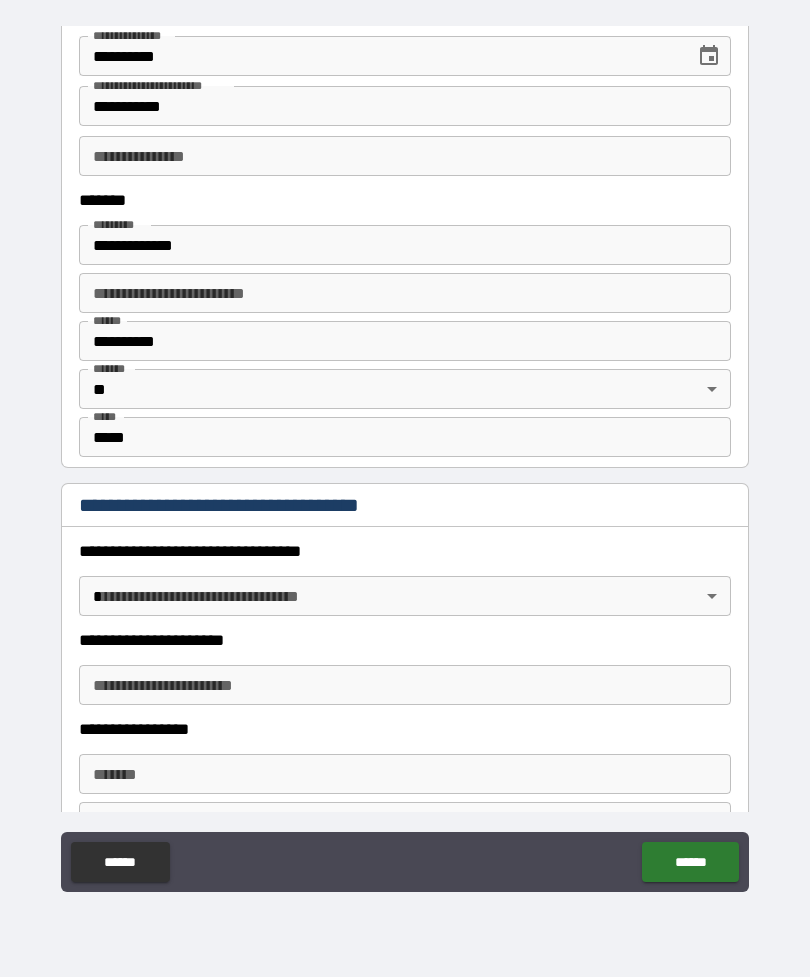 click on "**********" at bounding box center (405, 456) 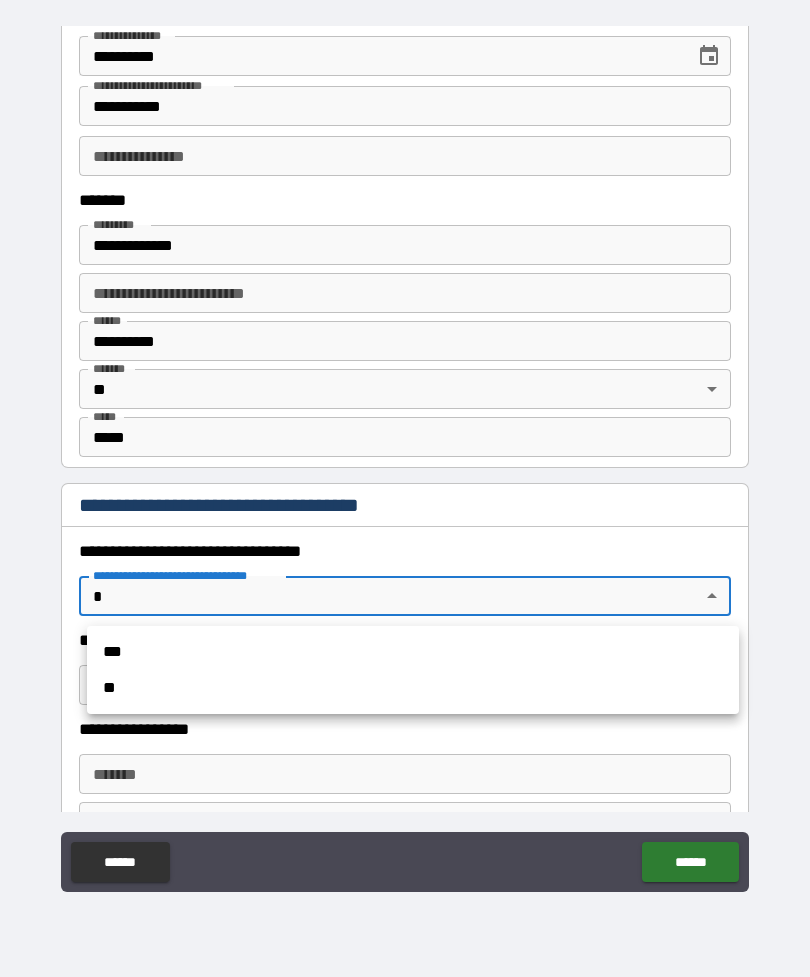click on "***" at bounding box center (413, 652) 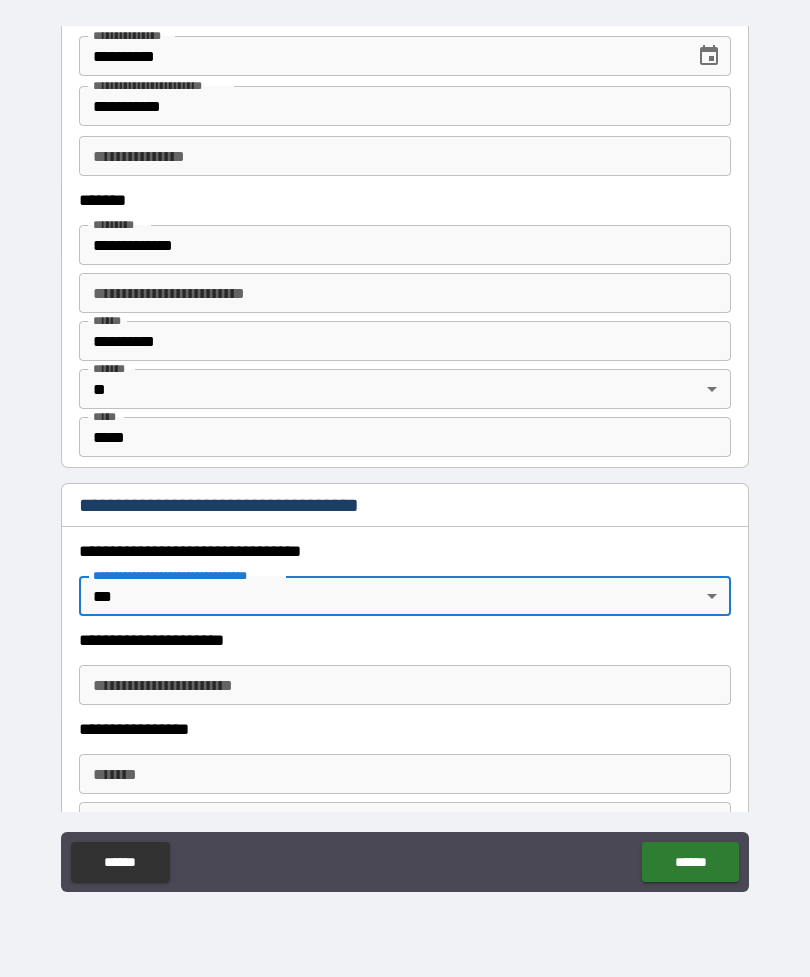click on "**********" at bounding box center [405, 685] 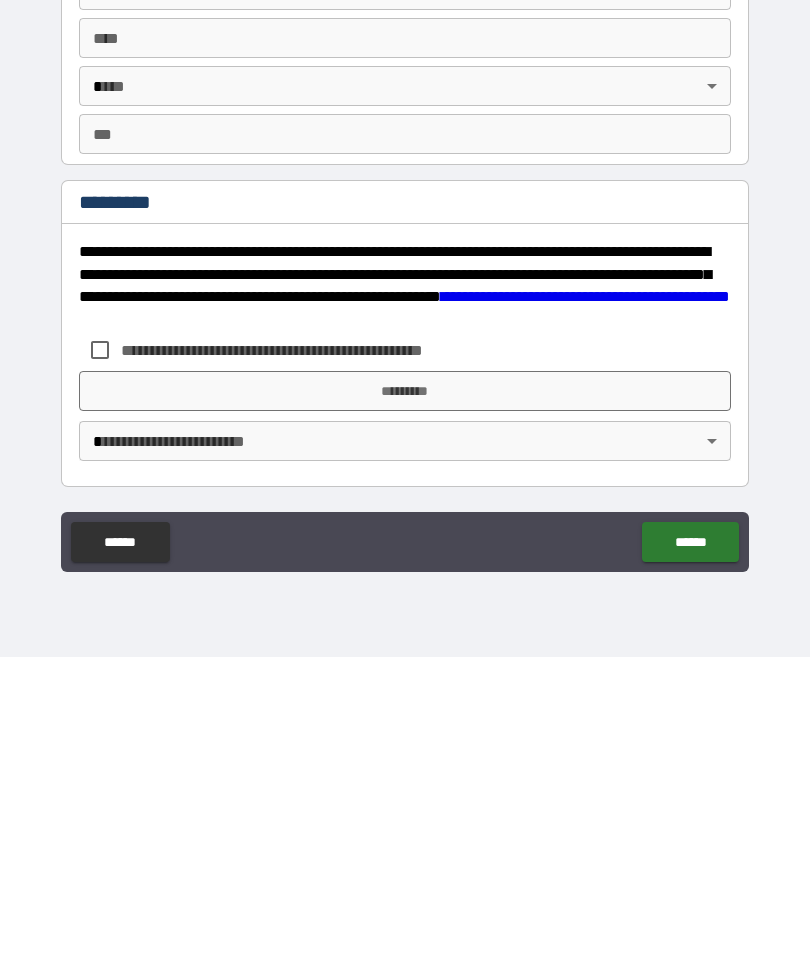 scroll, scrollTop: 3550, scrollLeft: 0, axis: vertical 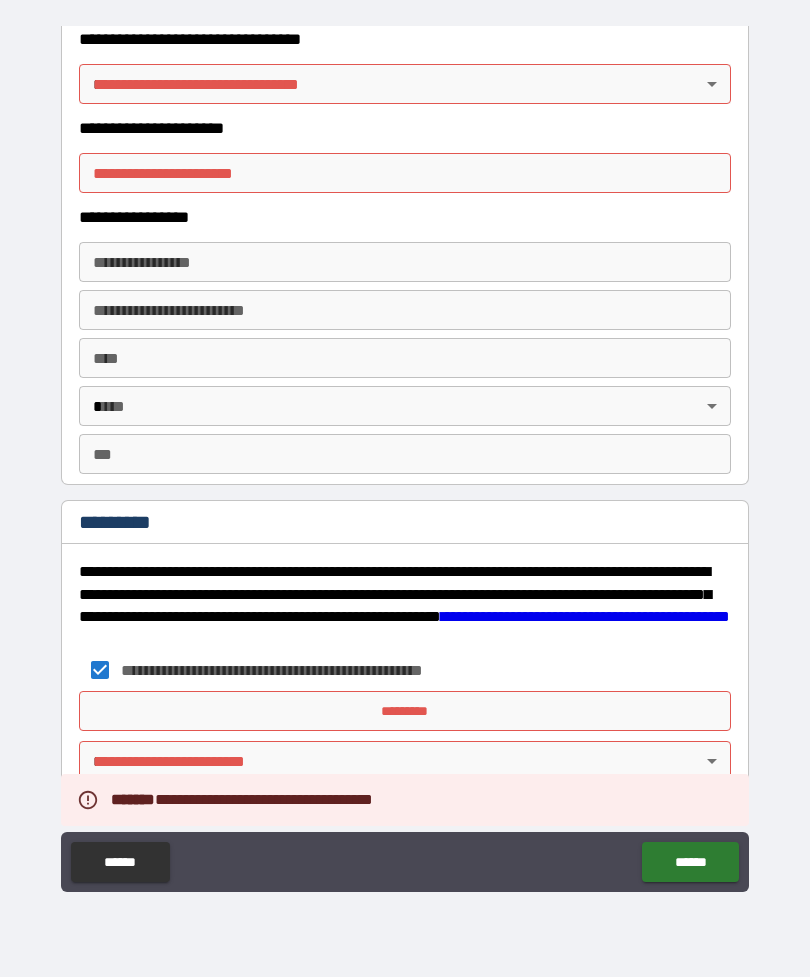 click on "**********" at bounding box center [405, 456] 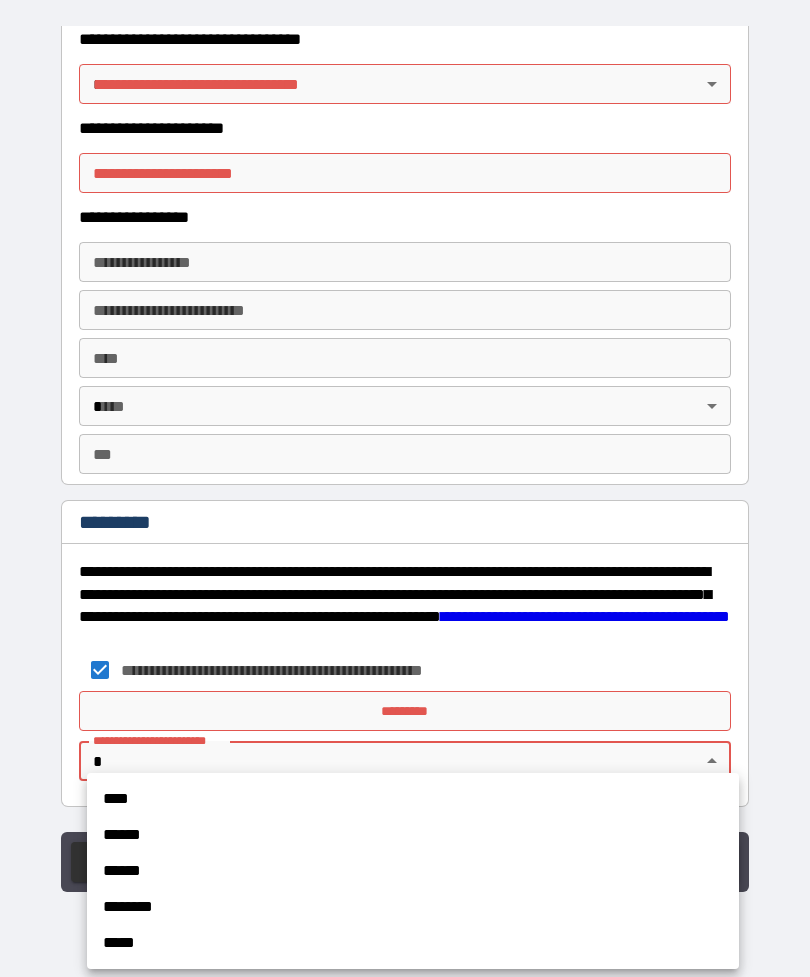 click on "******" at bounding box center [413, 835] 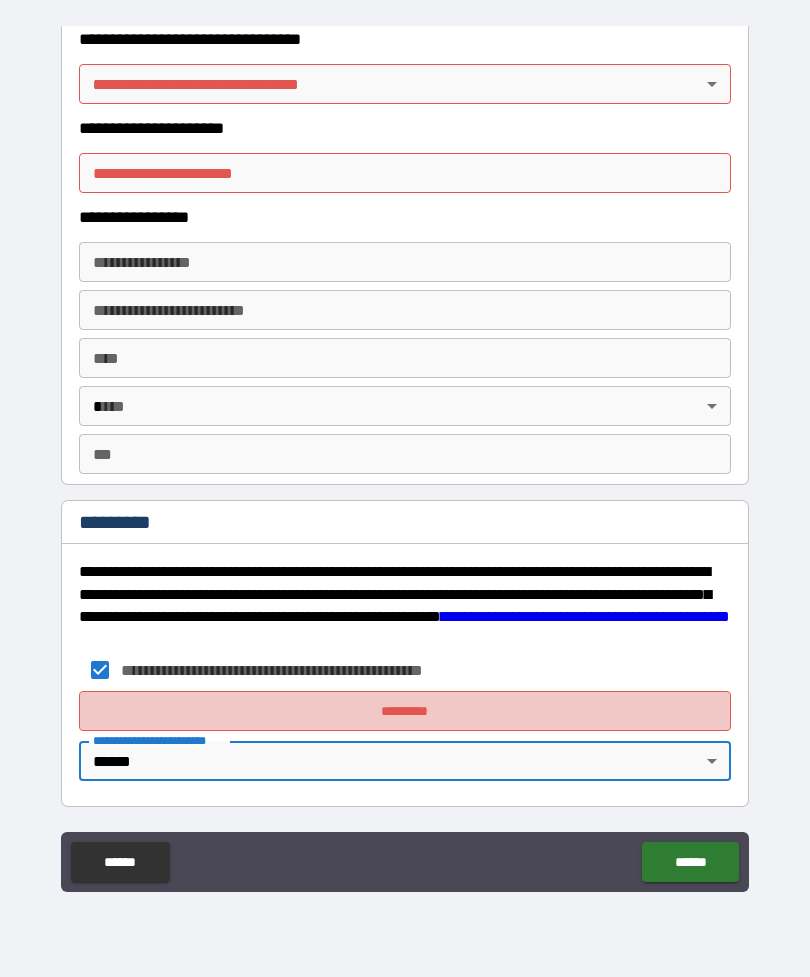 click on "*********" at bounding box center (405, 711) 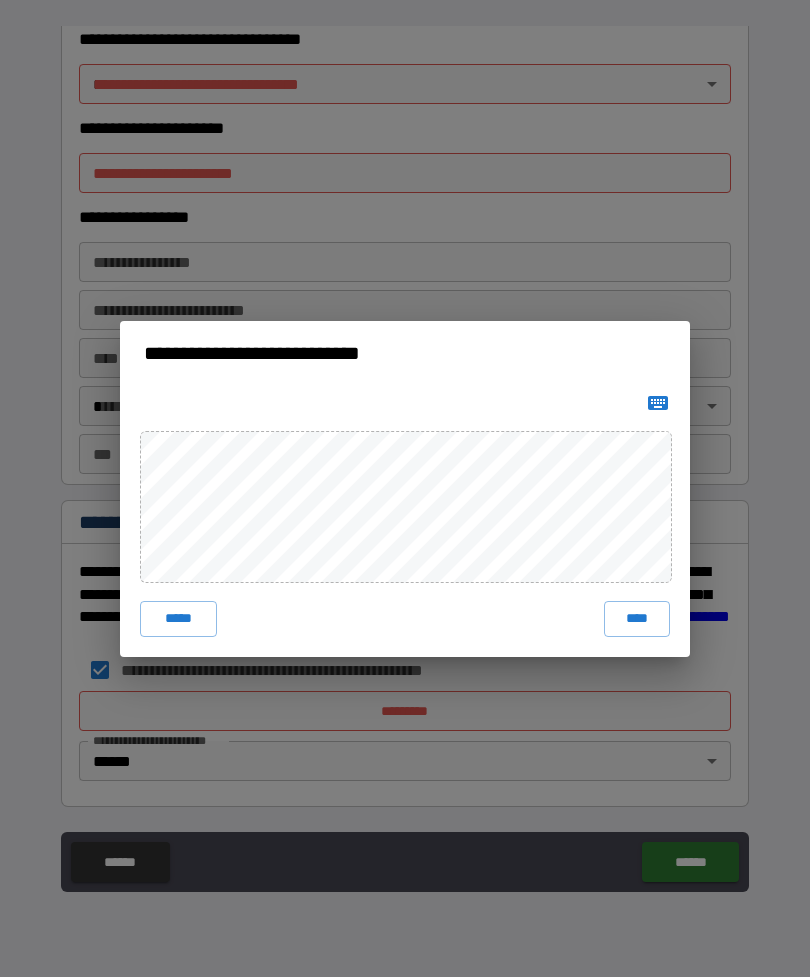 click on "****" at bounding box center (637, 619) 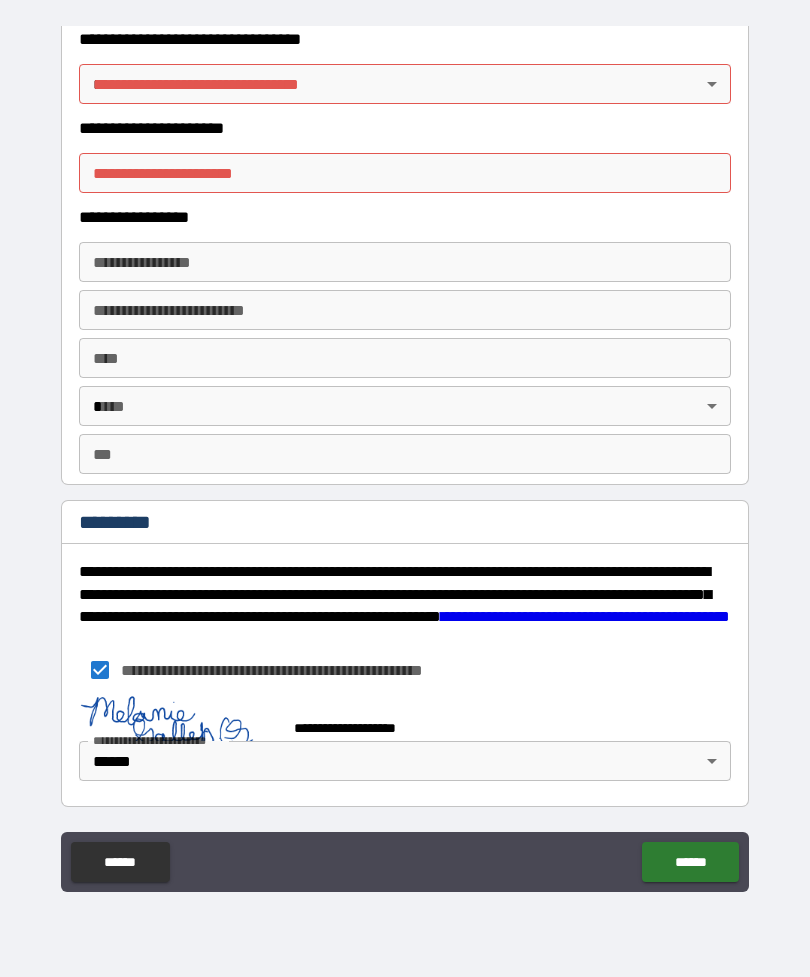 scroll, scrollTop: 3540, scrollLeft: 0, axis: vertical 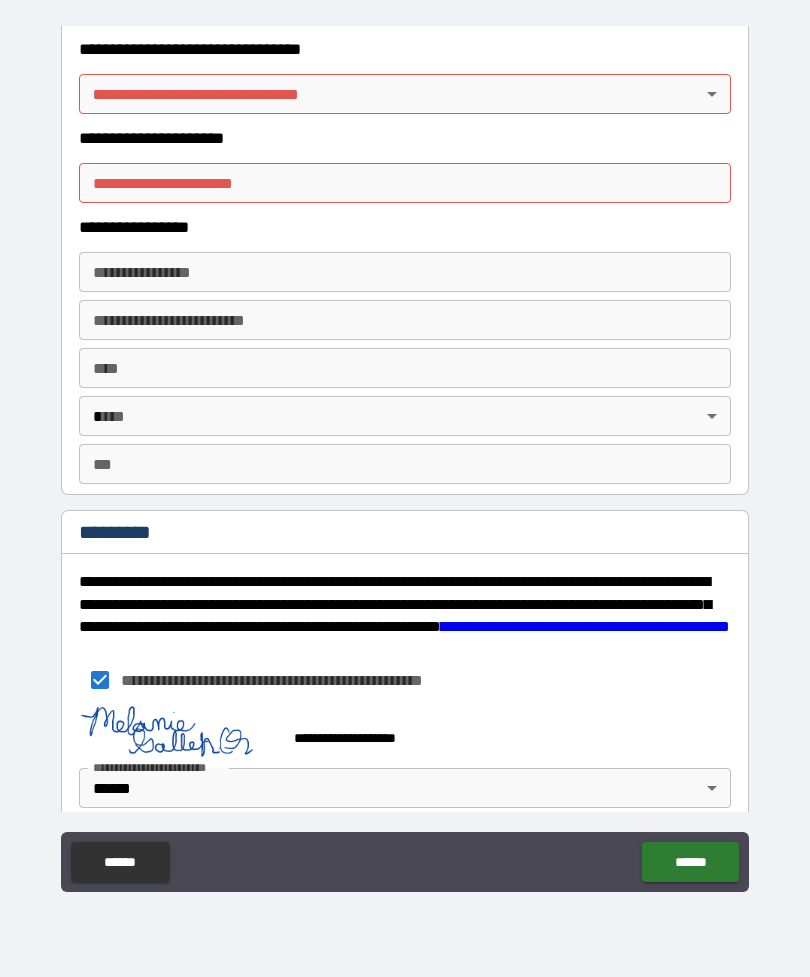 click on "******" at bounding box center [690, 862] 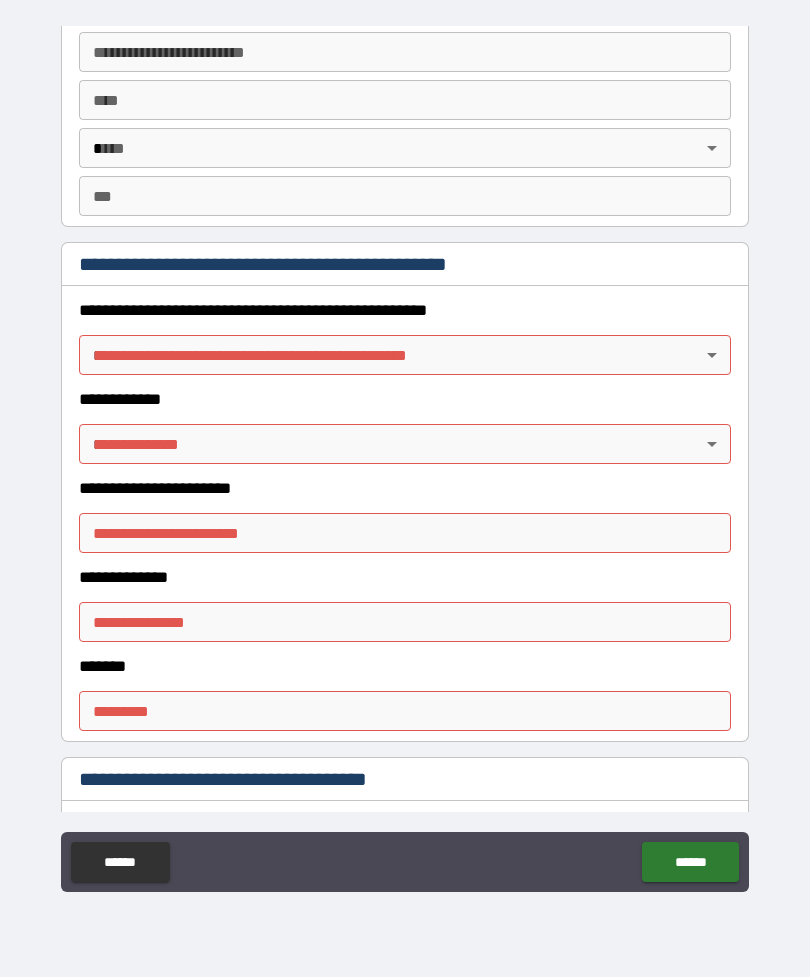 scroll, scrollTop: 1999, scrollLeft: 0, axis: vertical 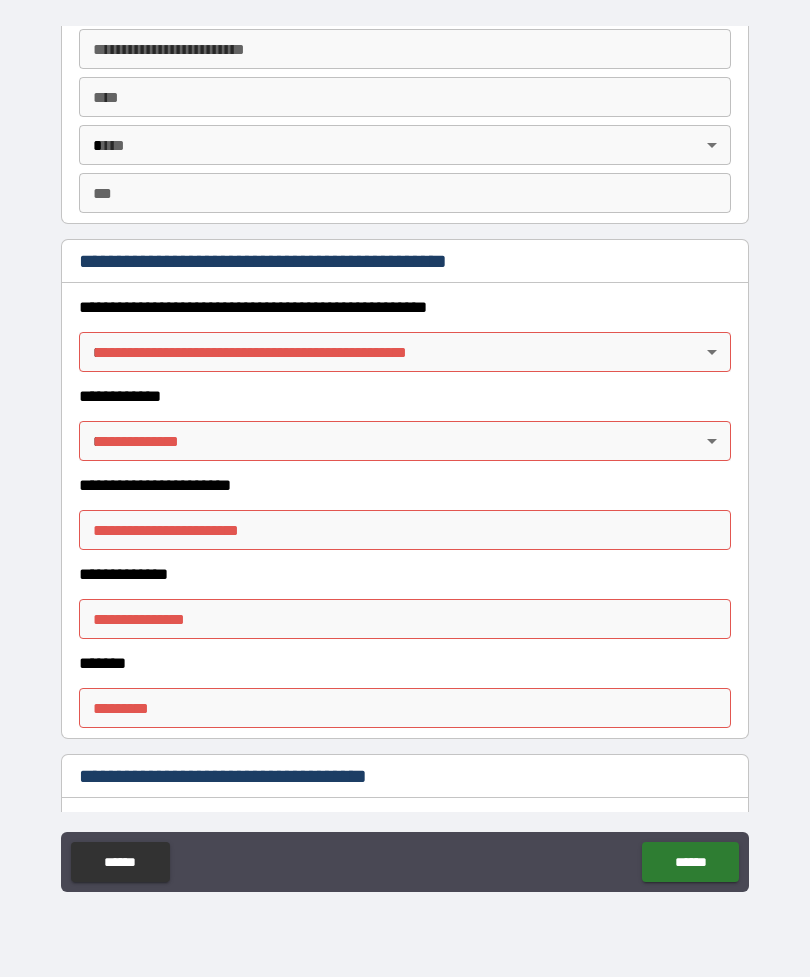 click on "**********" at bounding box center (405, 456) 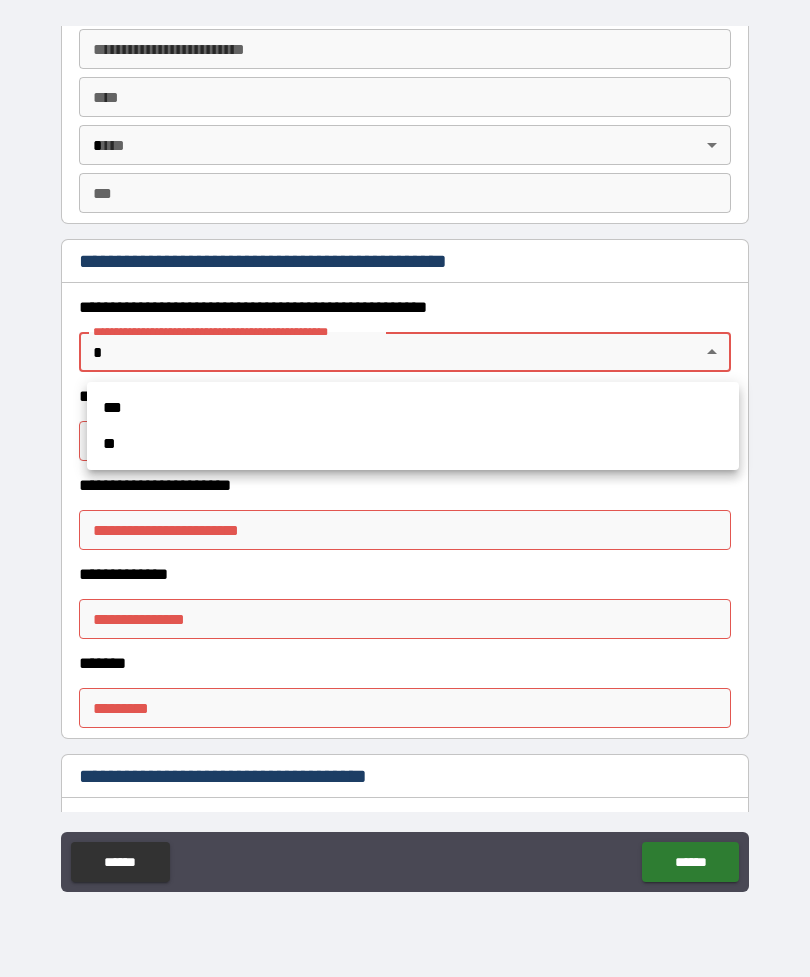 click on "**" at bounding box center (413, 444) 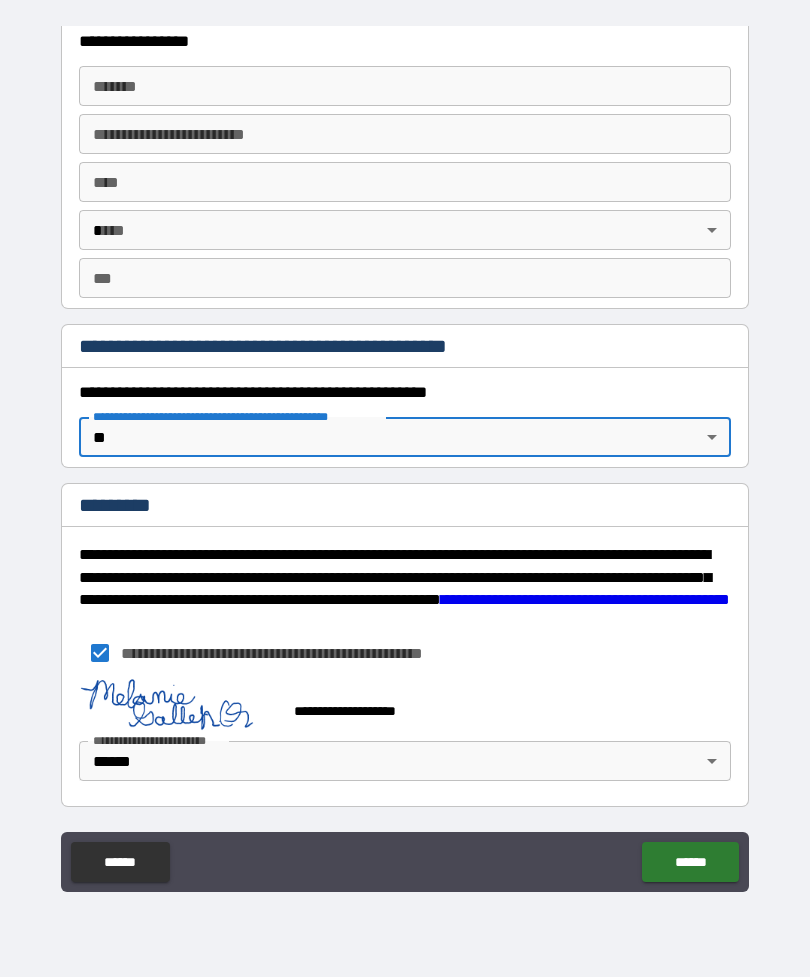 scroll, scrollTop: 1914, scrollLeft: 0, axis: vertical 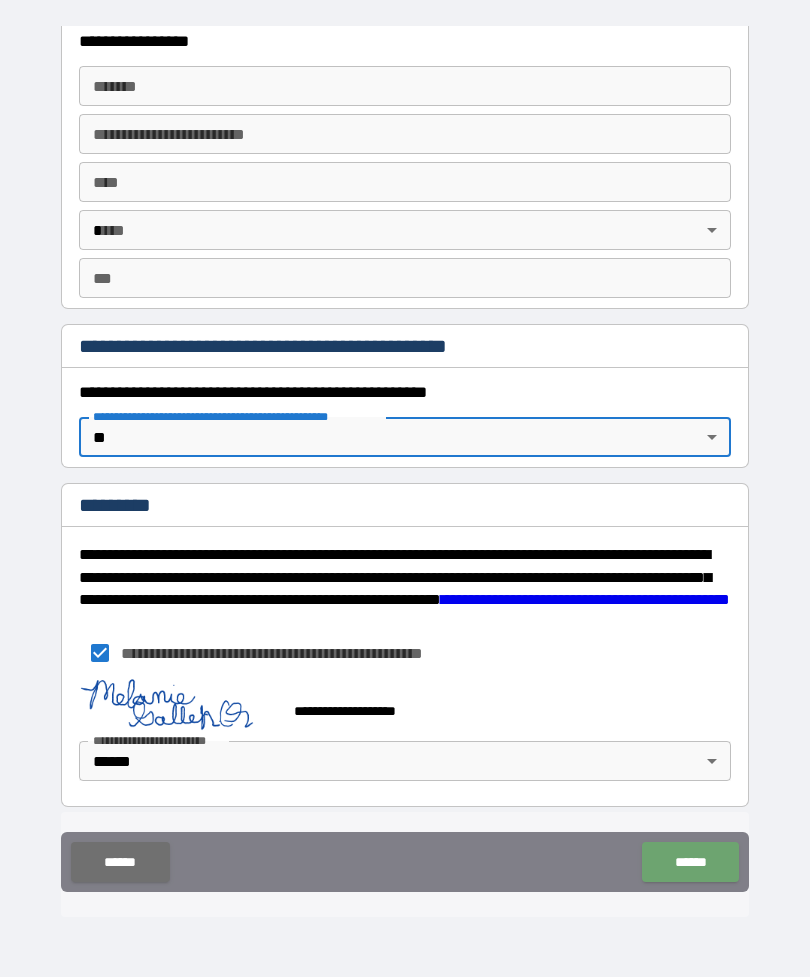 click on "******" at bounding box center [690, 862] 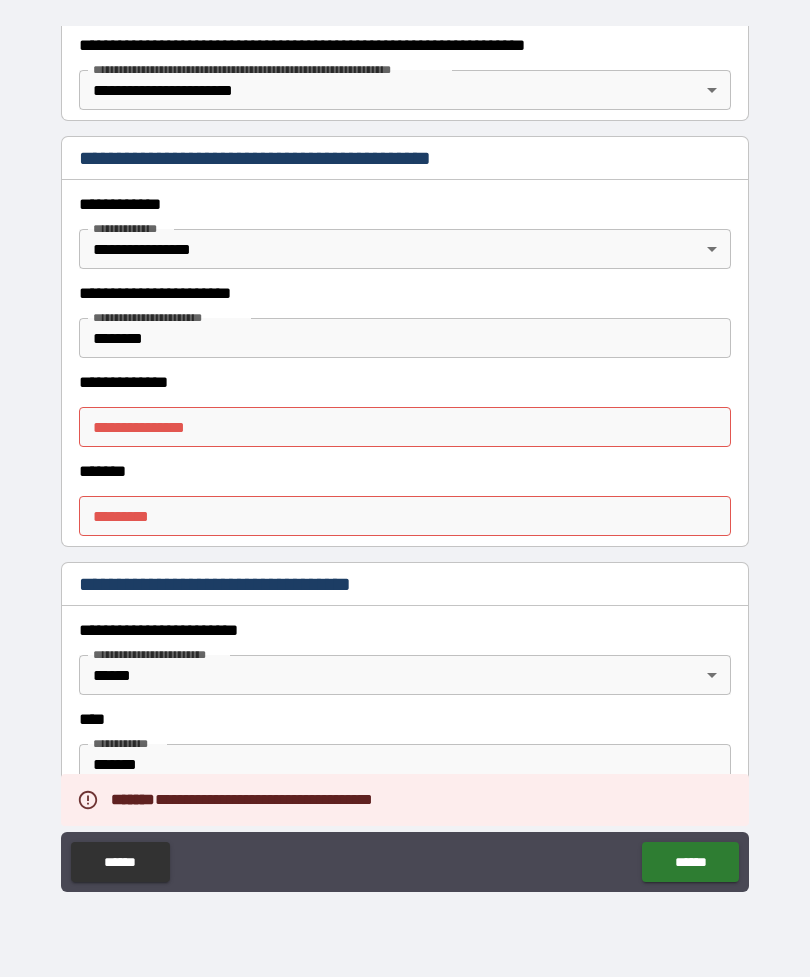 scroll, scrollTop: 364, scrollLeft: 0, axis: vertical 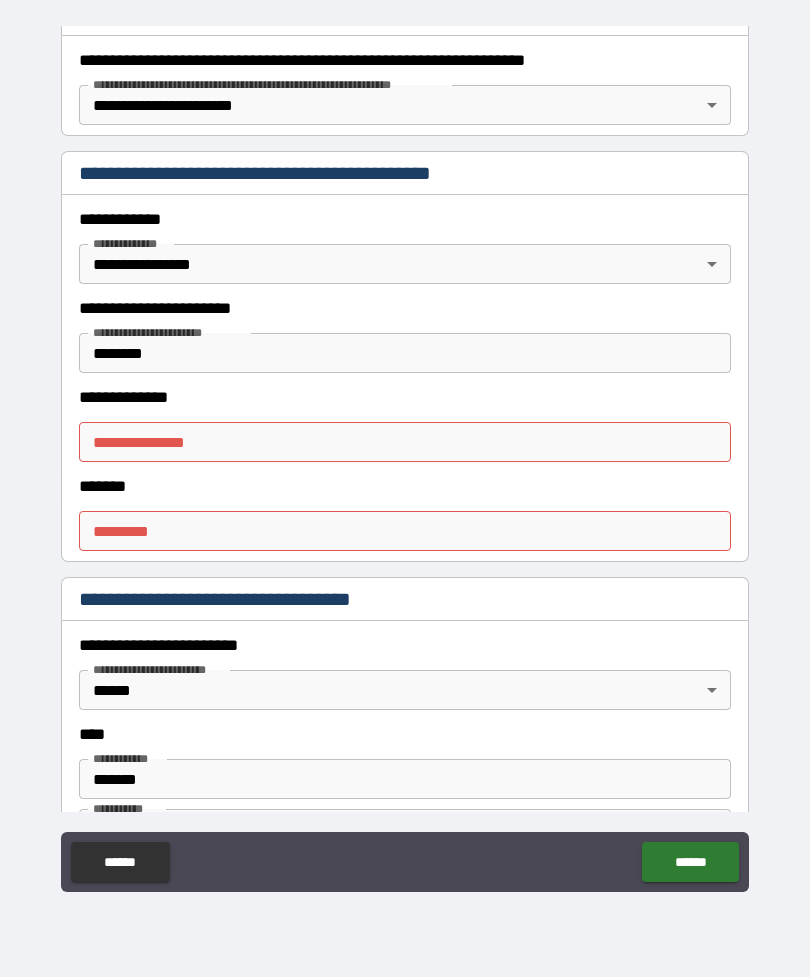 click on "**********" at bounding box center [405, 442] 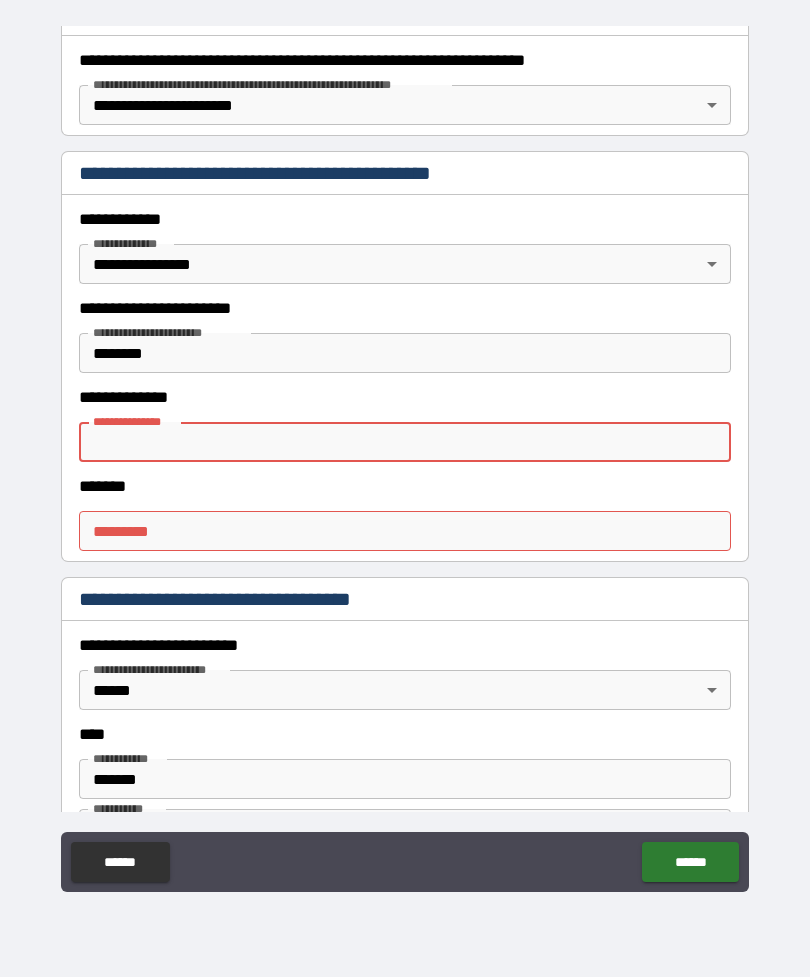 type on "*" 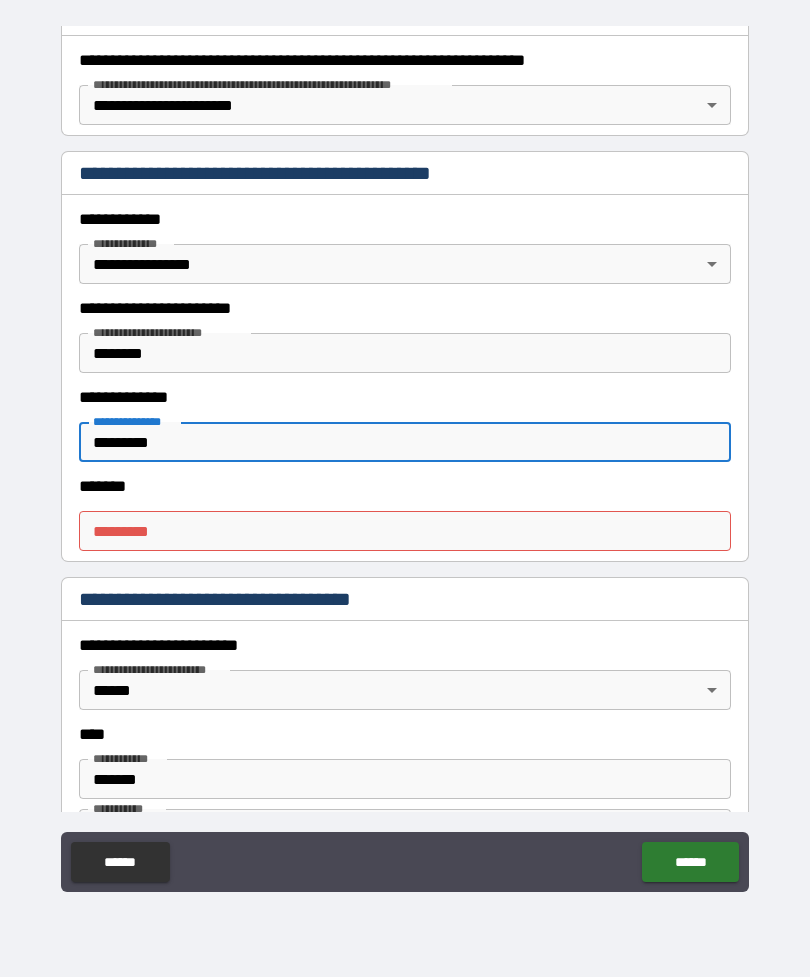 type on "*********" 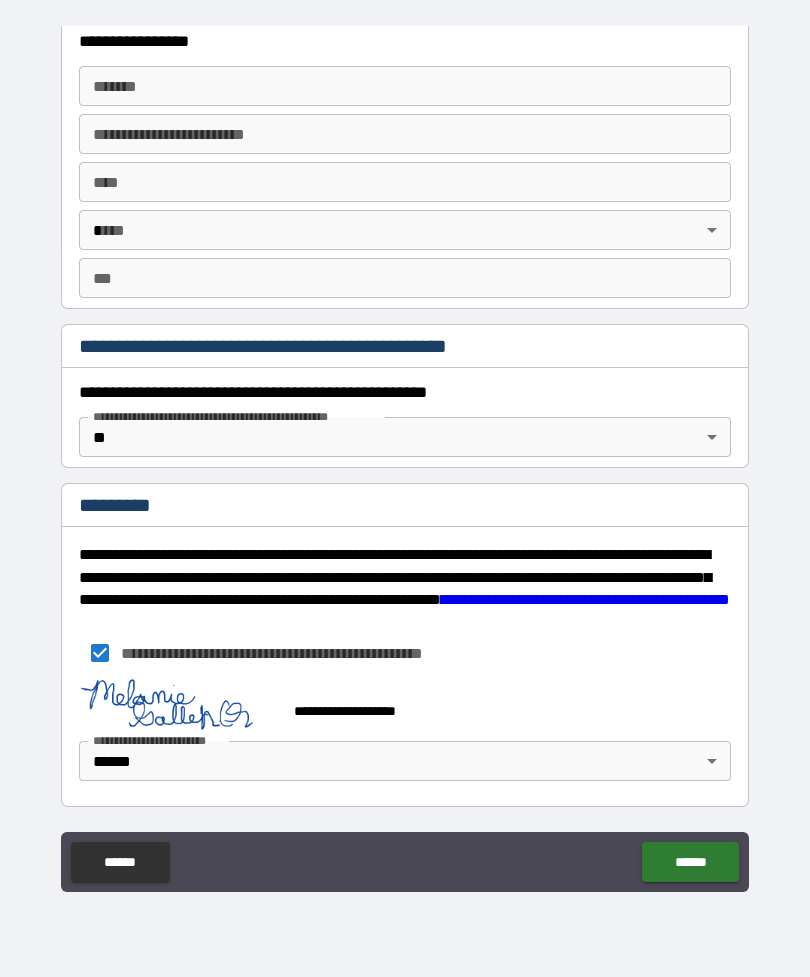 scroll, scrollTop: 1914, scrollLeft: 0, axis: vertical 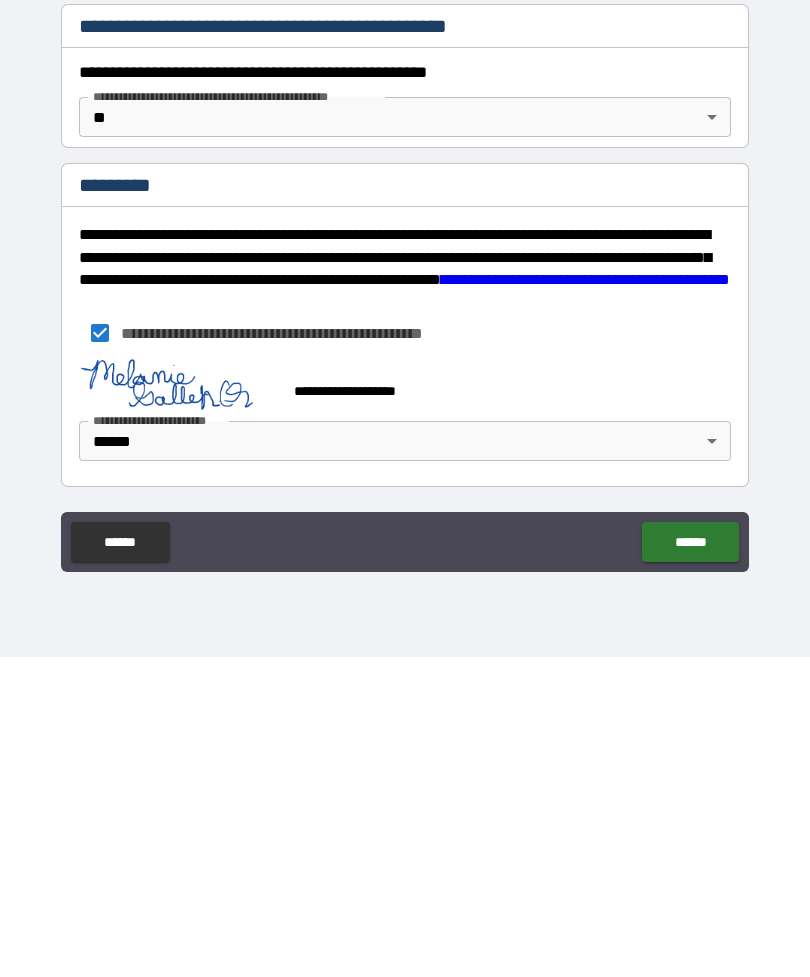 click on "******" at bounding box center [690, 862] 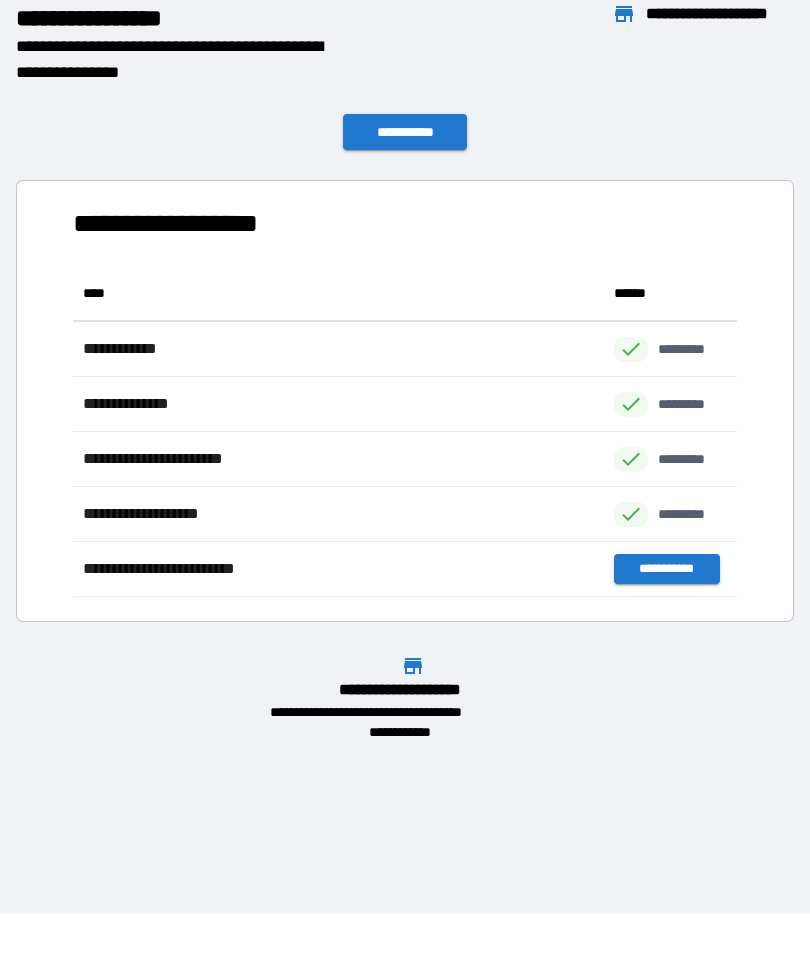 scroll, scrollTop: 331, scrollLeft: 664, axis: both 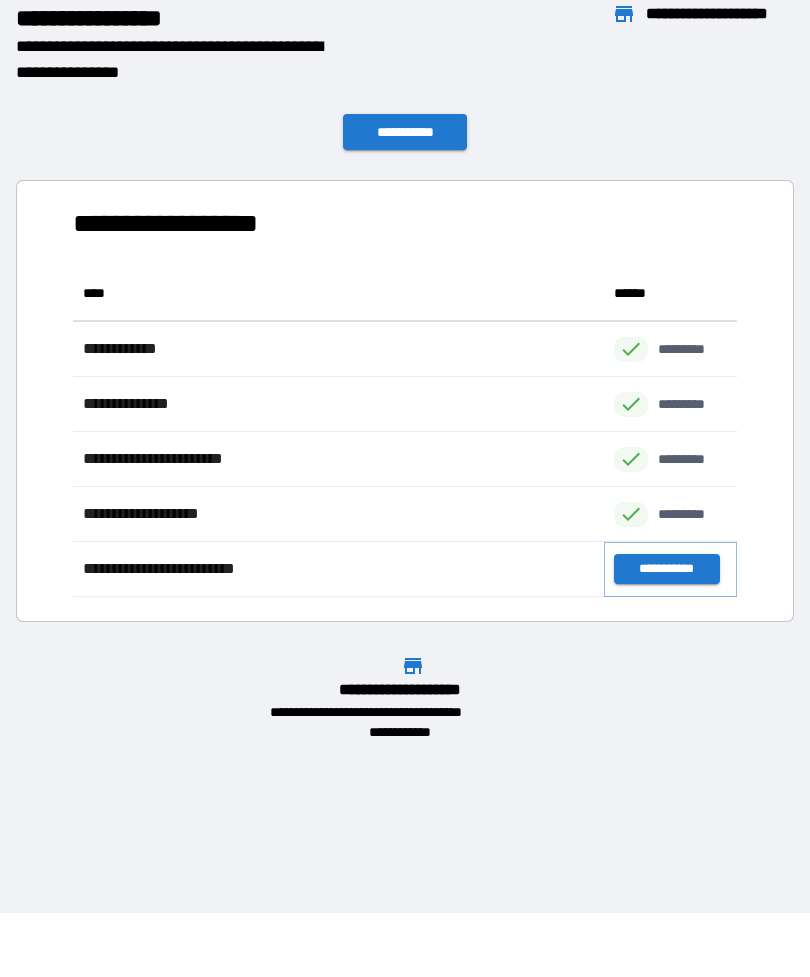 click on "**********" at bounding box center (666, 569) 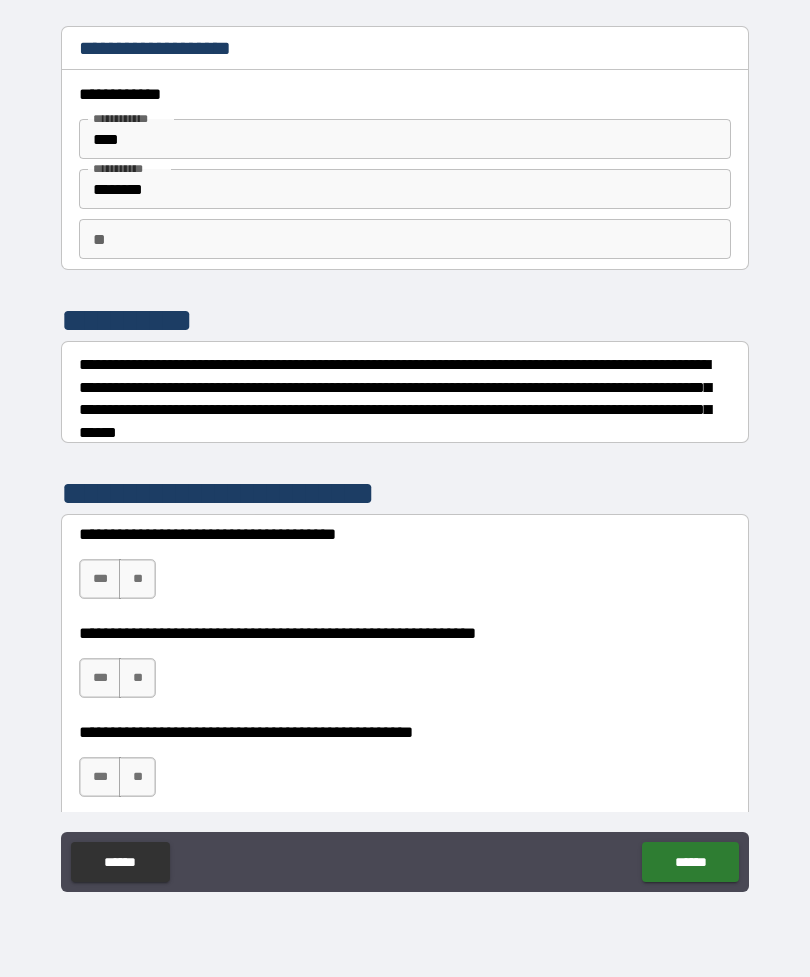 click on "**" at bounding box center (137, 579) 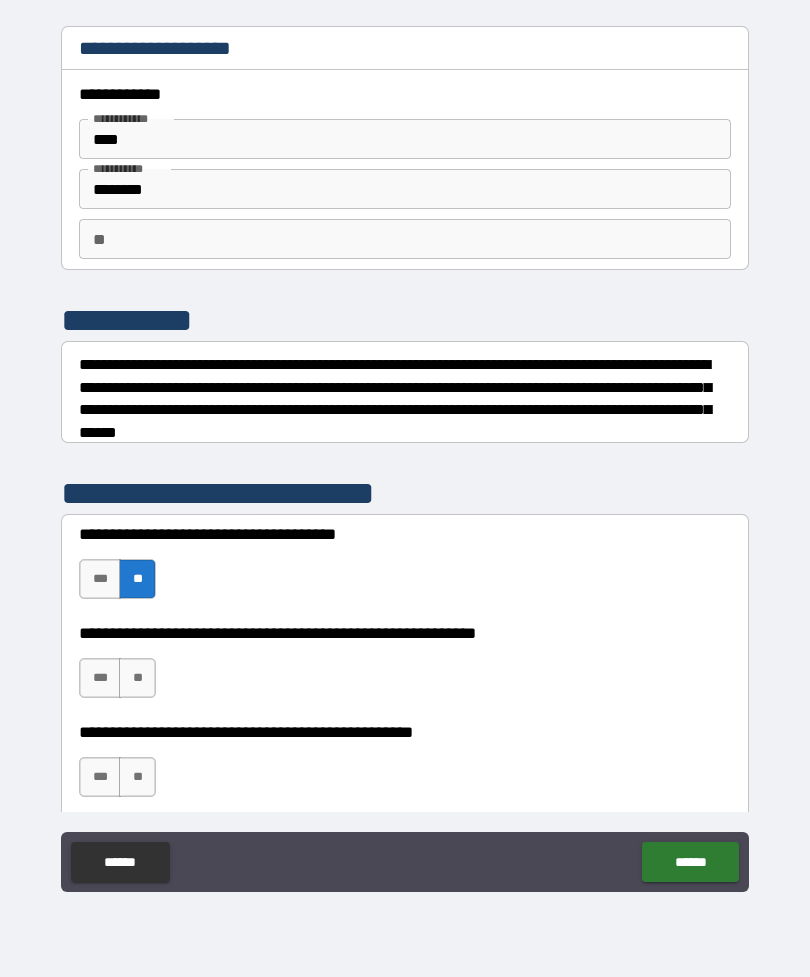 click on "**" at bounding box center [137, 678] 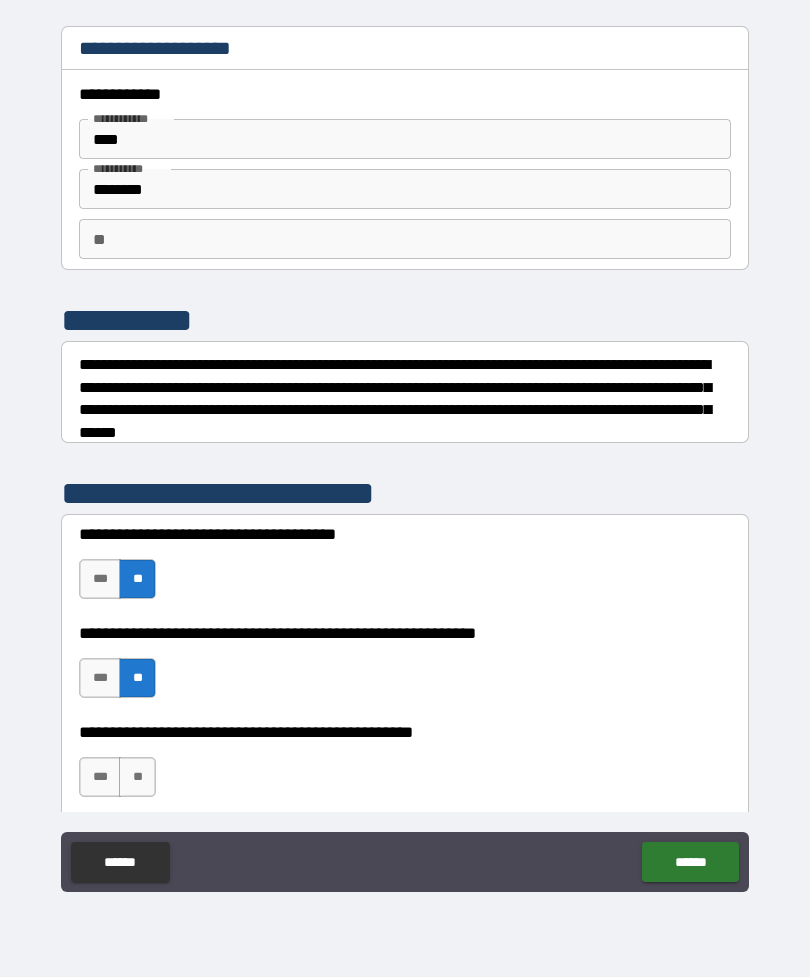 click on "**" at bounding box center (137, 777) 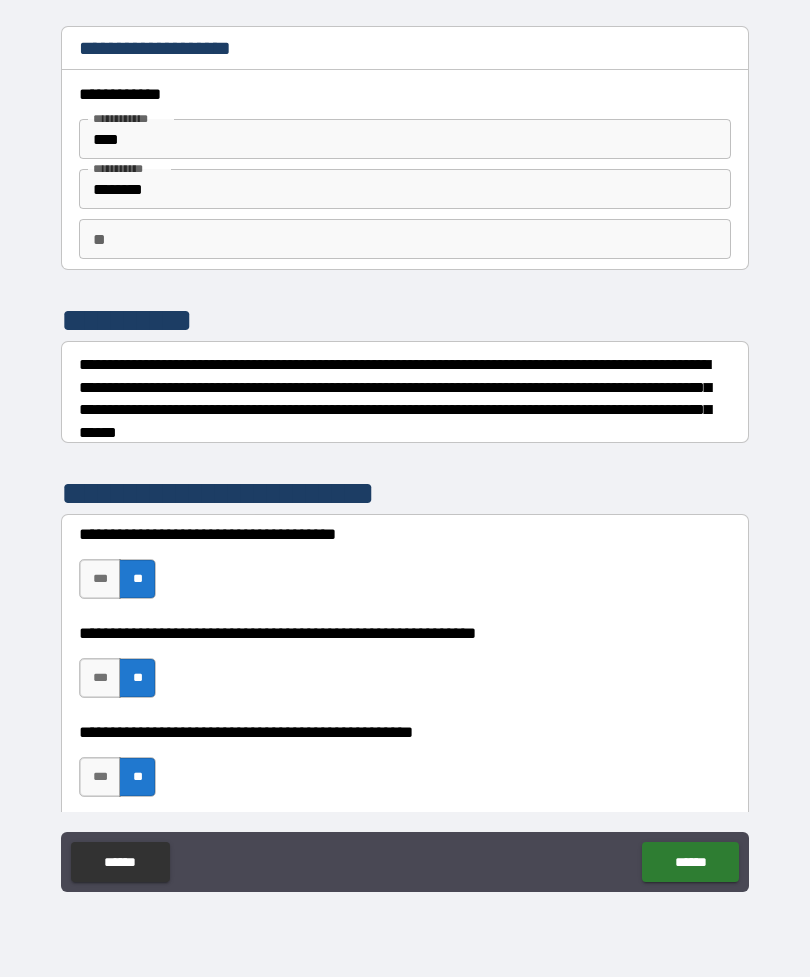 click on "******" at bounding box center [690, 862] 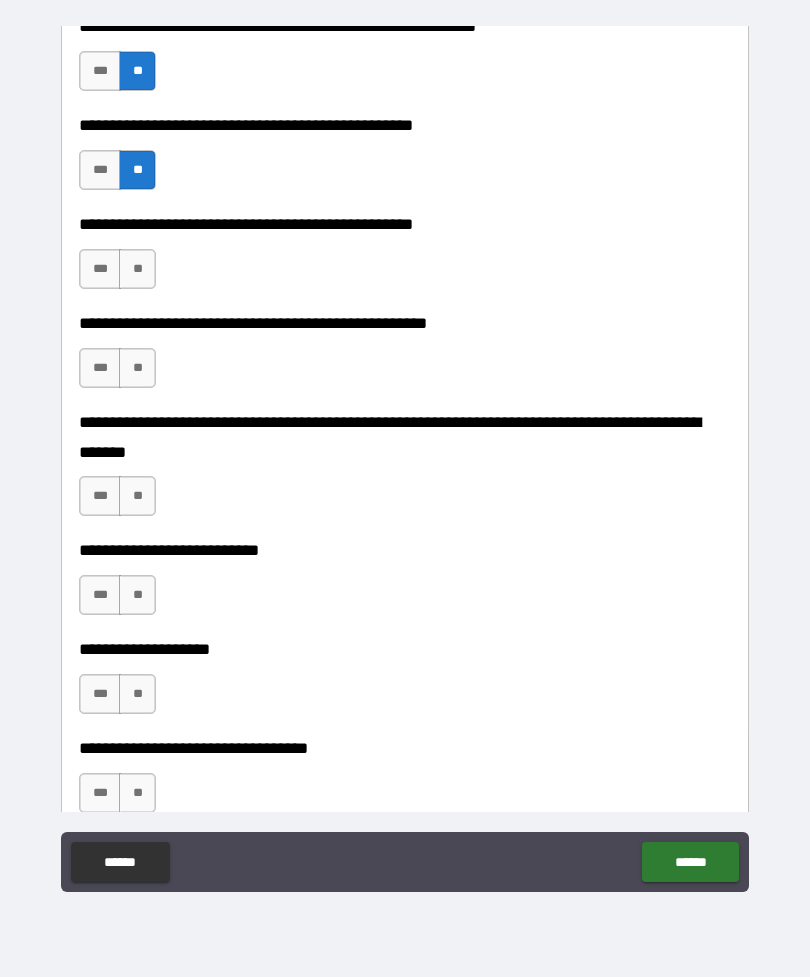 scroll, scrollTop: 616, scrollLeft: 0, axis: vertical 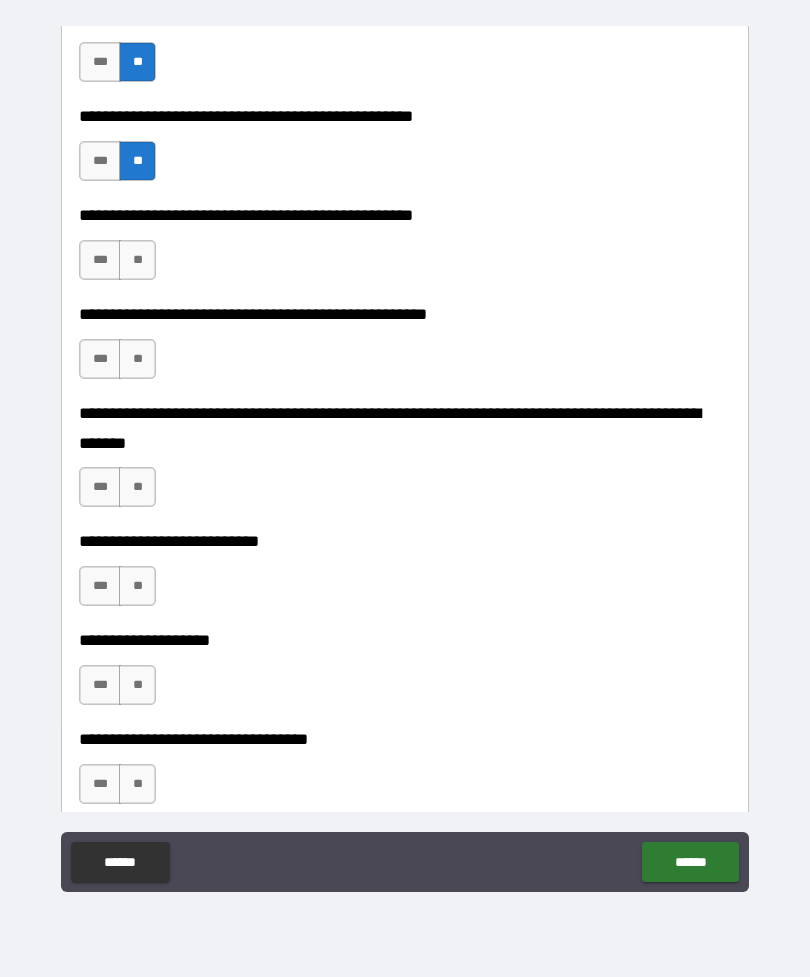 click on "**" at bounding box center [137, 260] 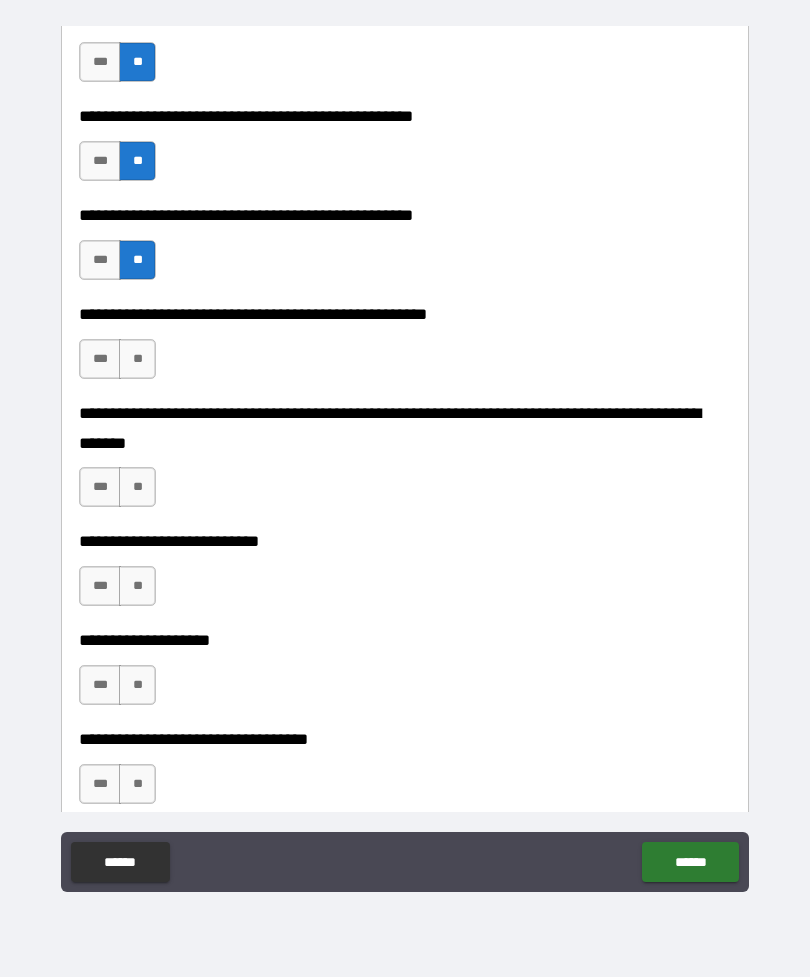 click on "**" at bounding box center [137, 359] 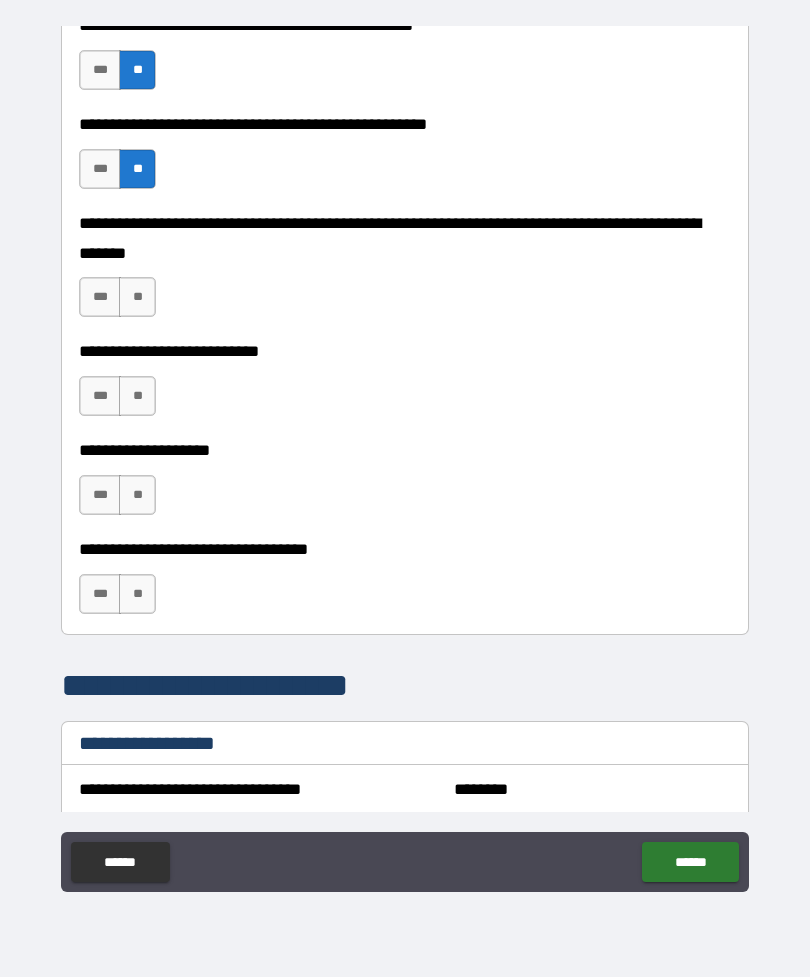 scroll, scrollTop: 811, scrollLeft: 0, axis: vertical 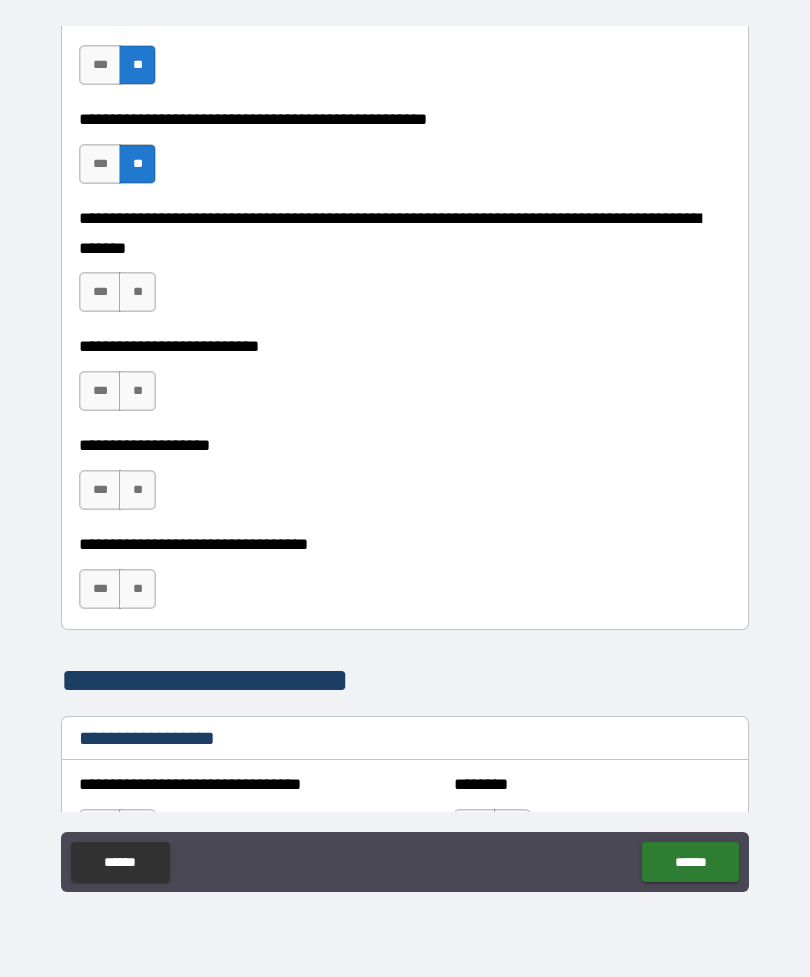 click on "**" at bounding box center (137, 292) 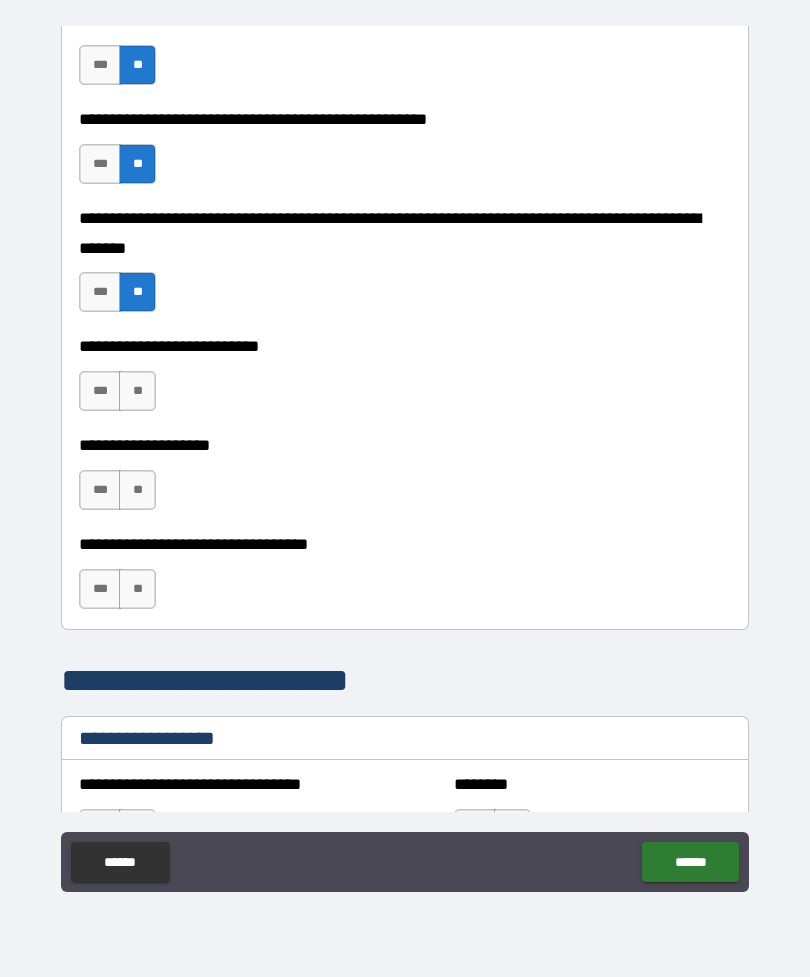 click on "**" at bounding box center [137, 391] 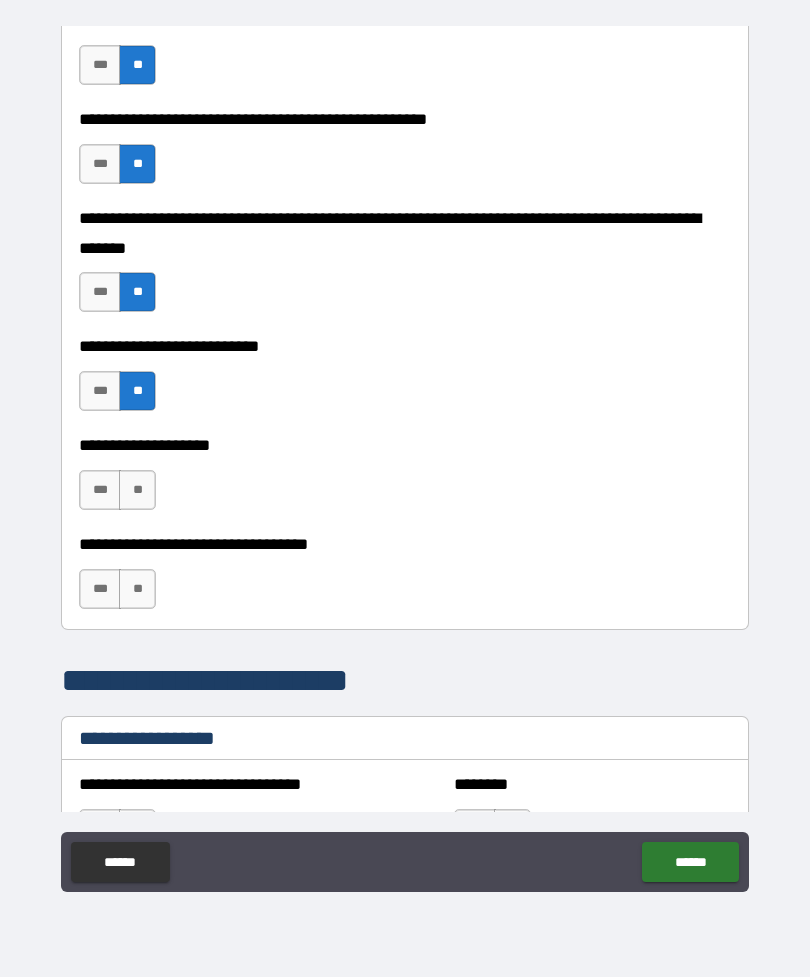 click on "**" at bounding box center [137, 490] 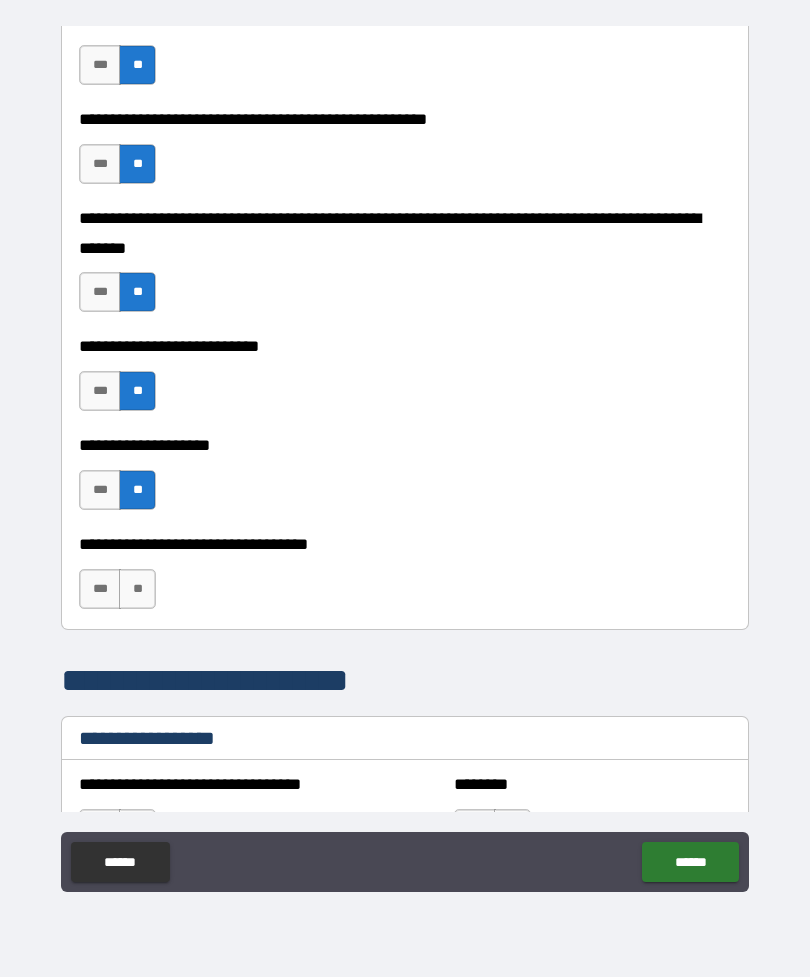 click on "**" at bounding box center (137, 589) 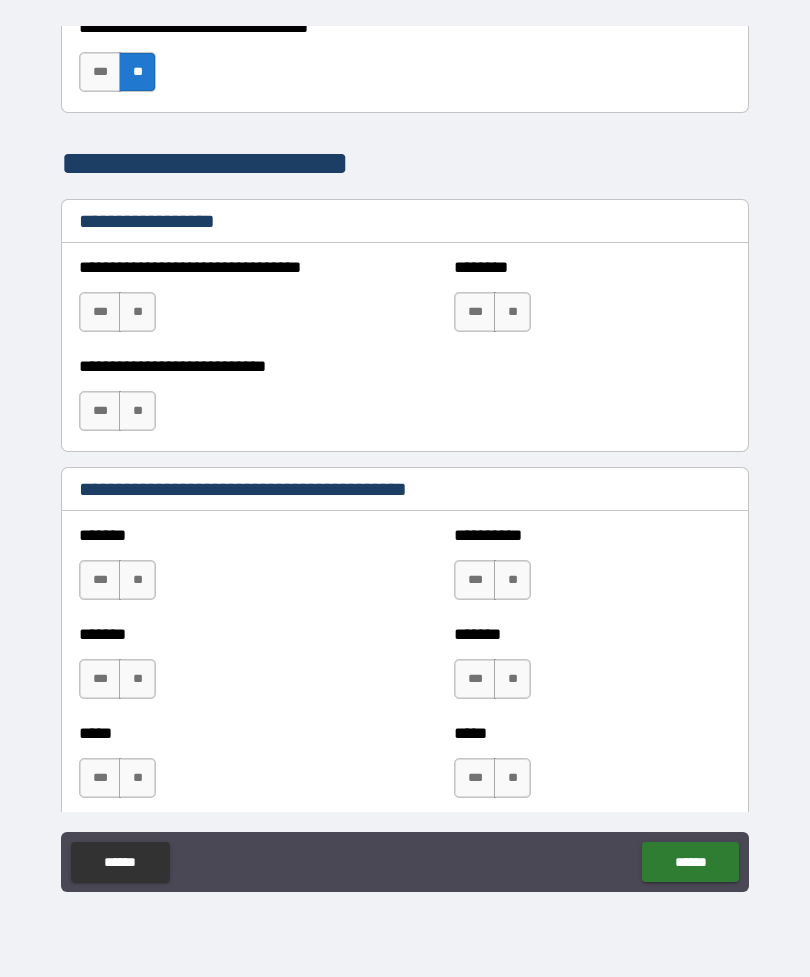 scroll, scrollTop: 1357, scrollLeft: 0, axis: vertical 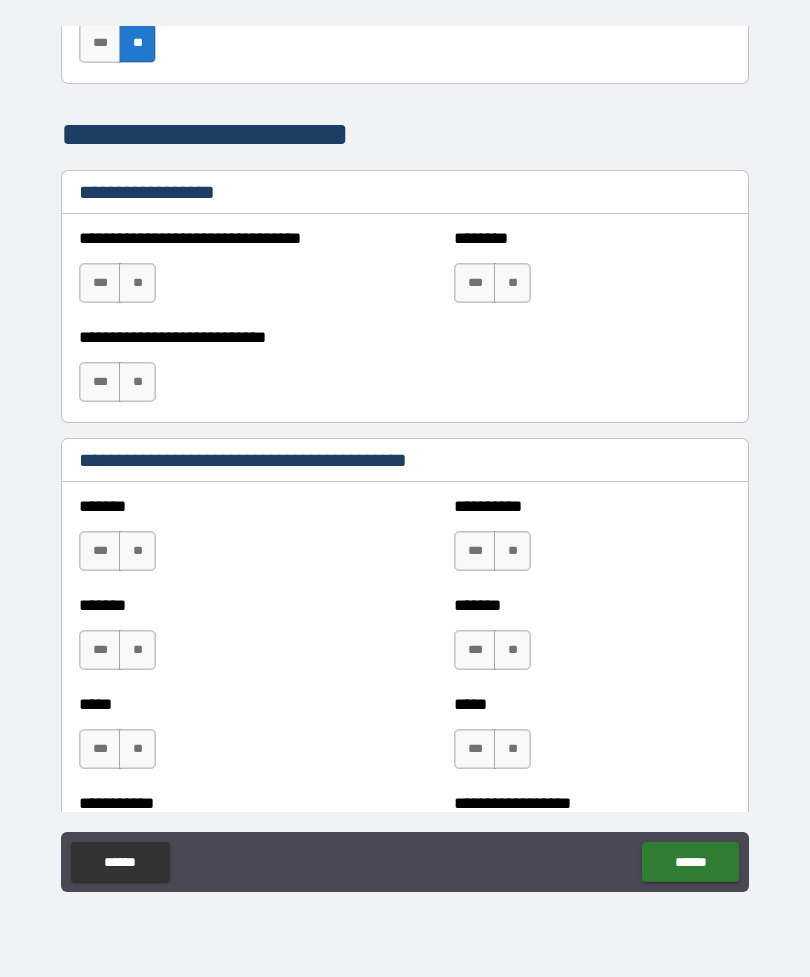 click on "**" at bounding box center [137, 283] 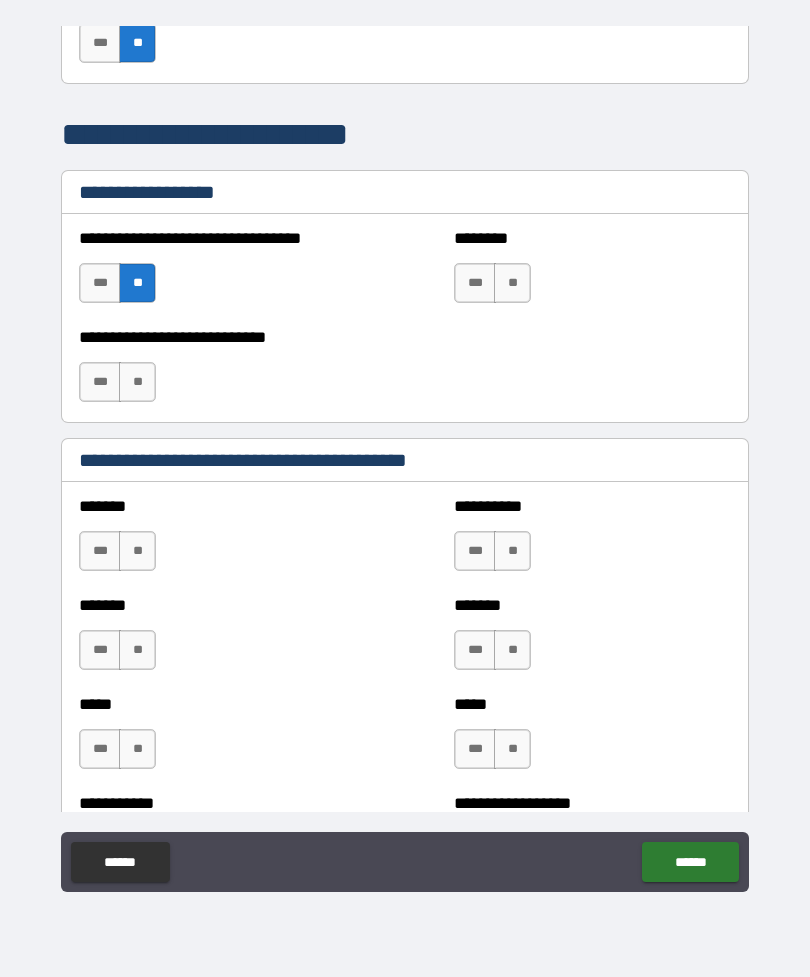 click on "**" at bounding box center [512, 283] 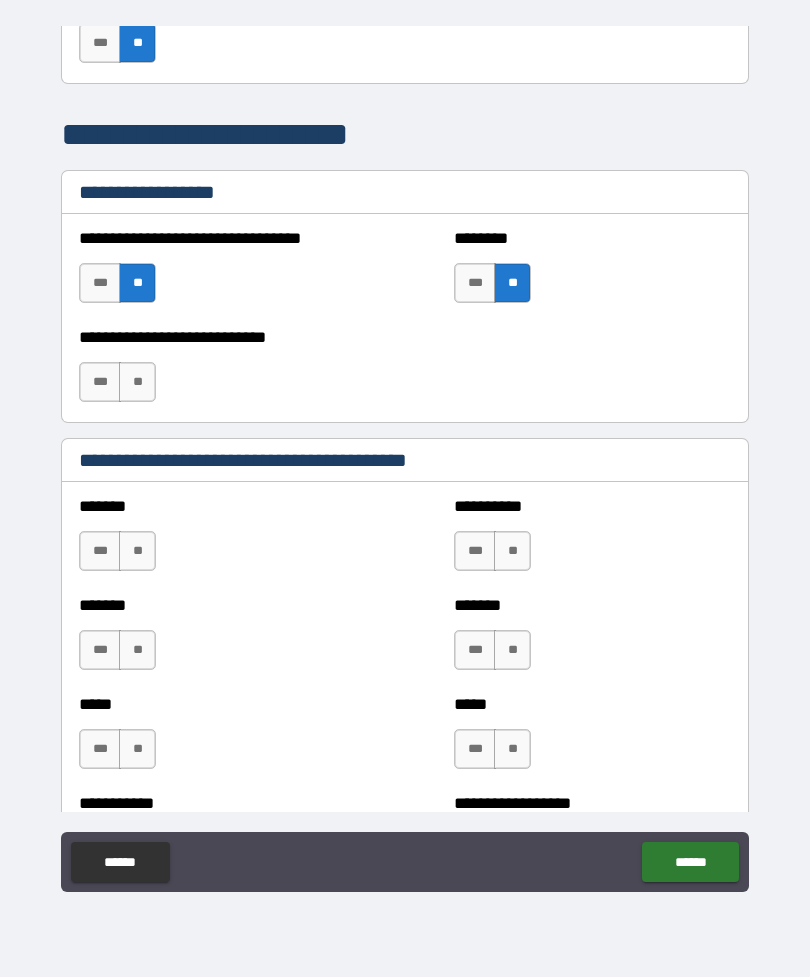 click on "**" at bounding box center [137, 382] 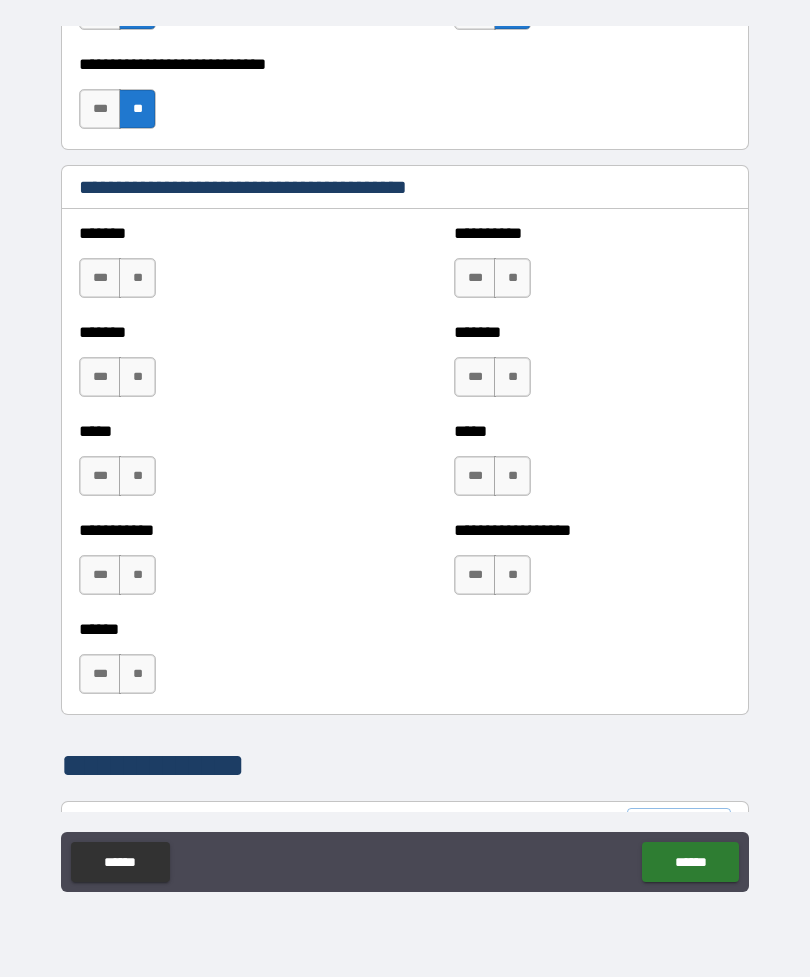 scroll, scrollTop: 1633, scrollLeft: 0, axis: vertical 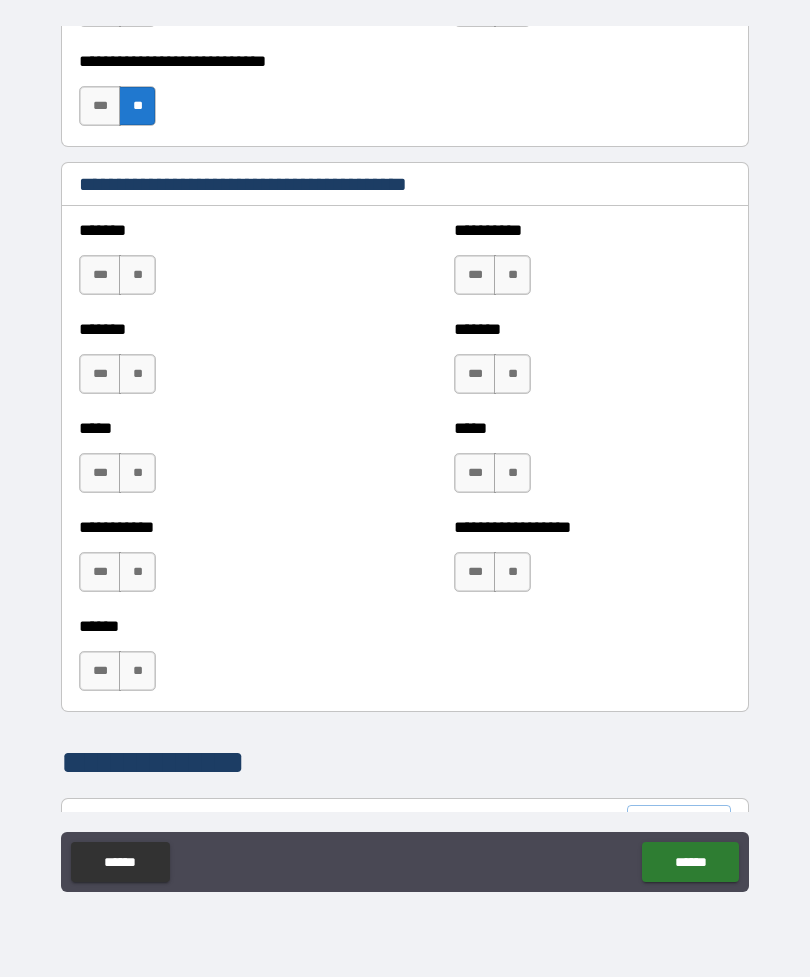 click on "**" at bounding box center [137, 572] 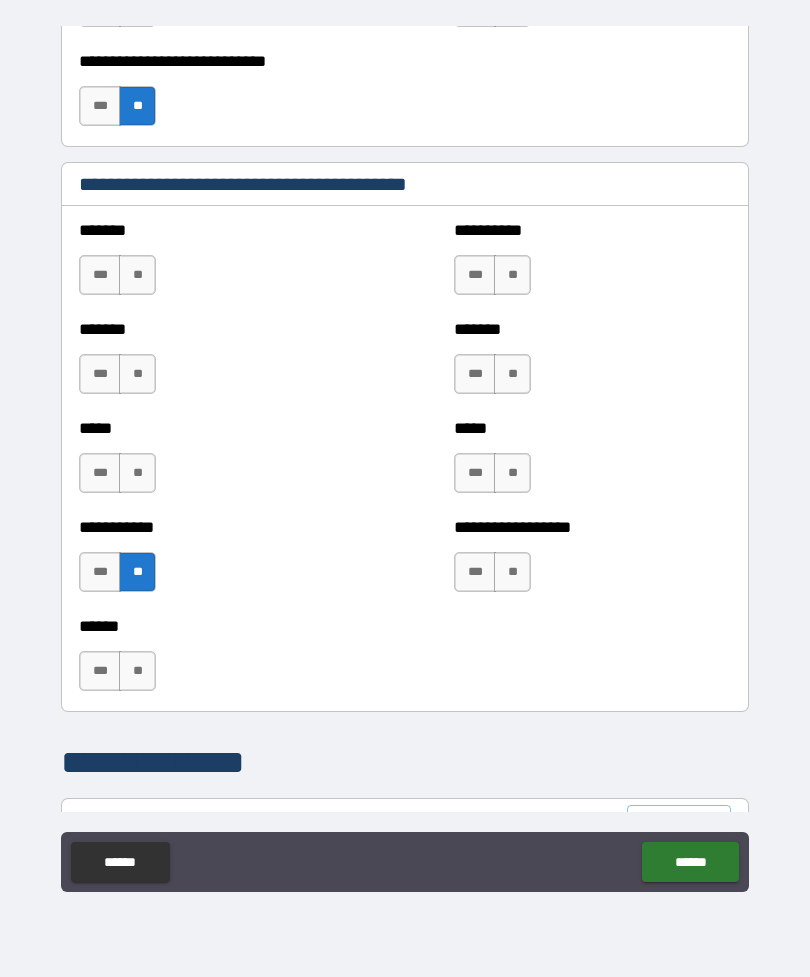 click on "**" at bounding box center (137, 473) 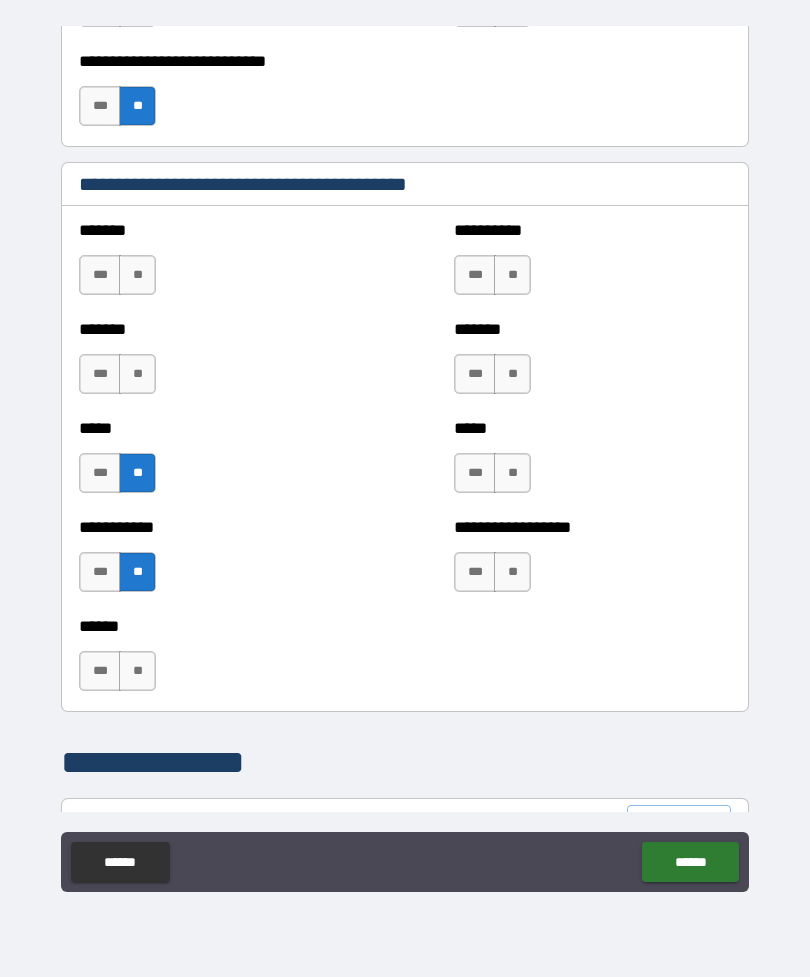 click on "**" at bounding box center (137, 374) 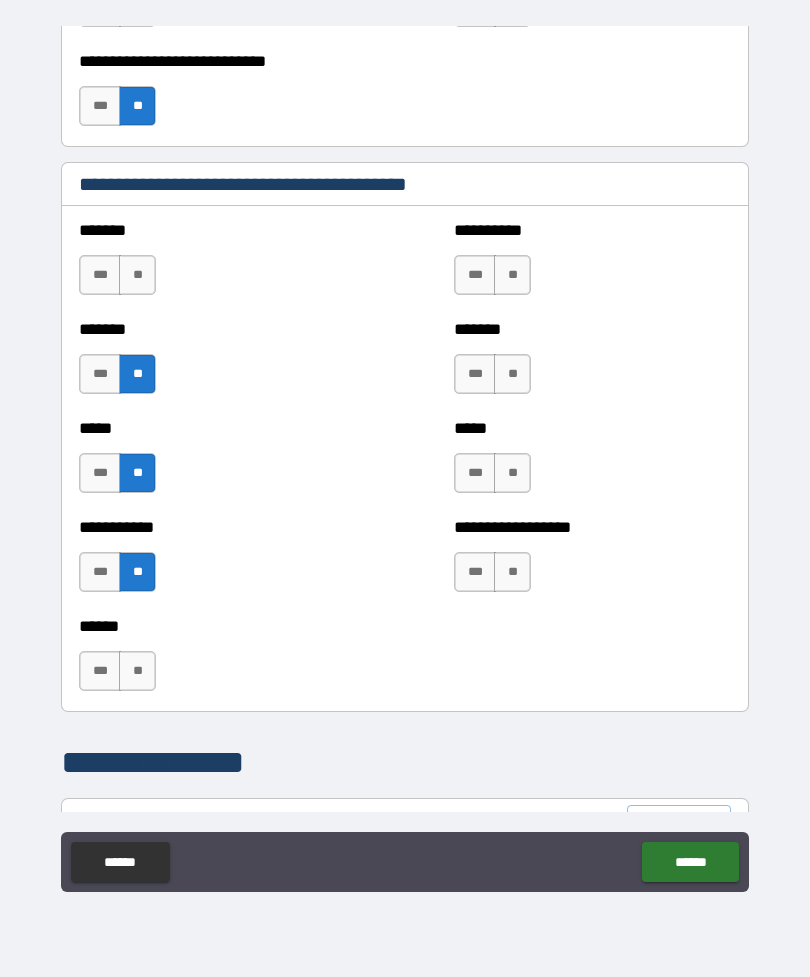 click on "**" at bounding box center (137, 275) 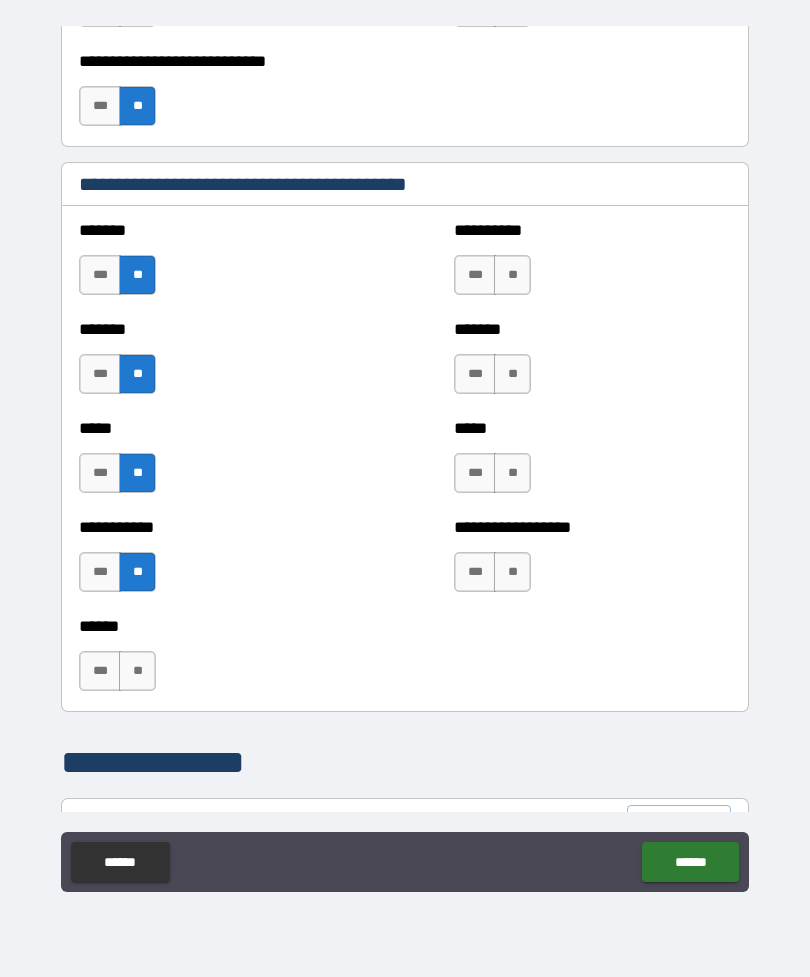 click on "**" at bounding box center (512, 275) 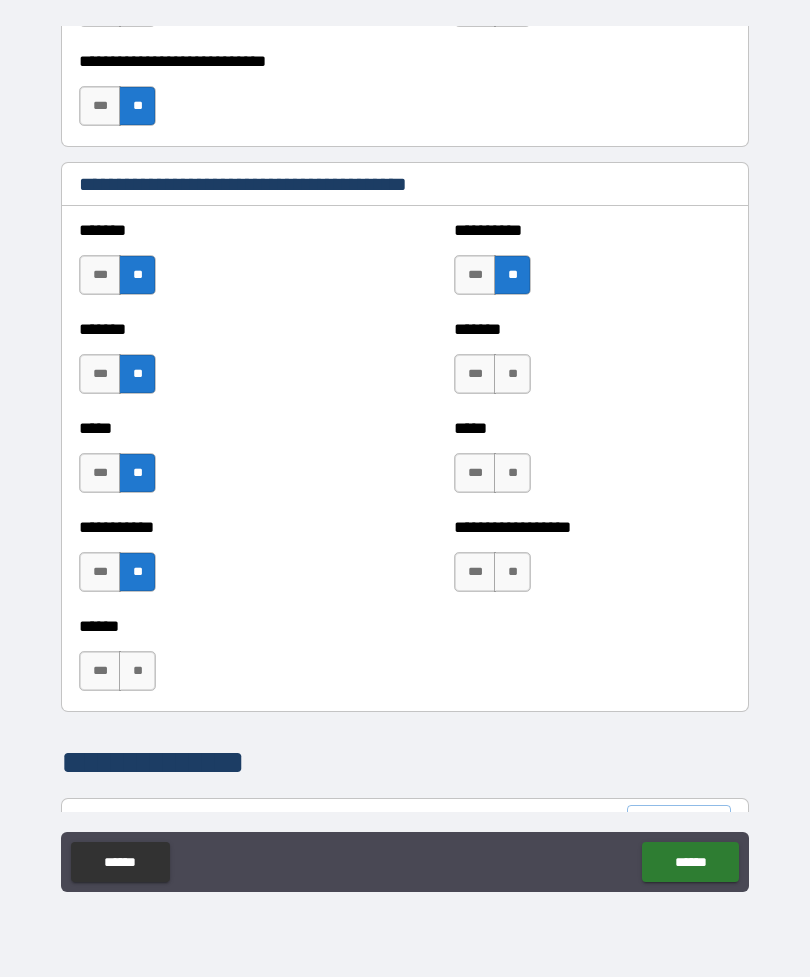 click on "**" at bounding box center (512, 374) 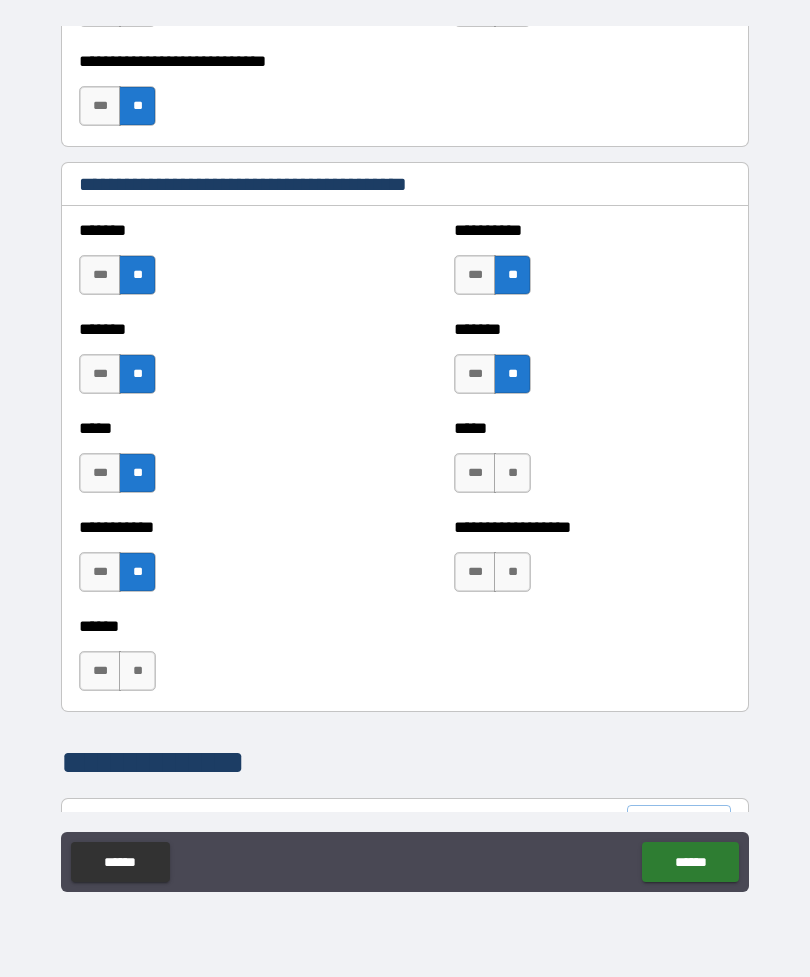 click on "**" at bounding box center [512, 473] 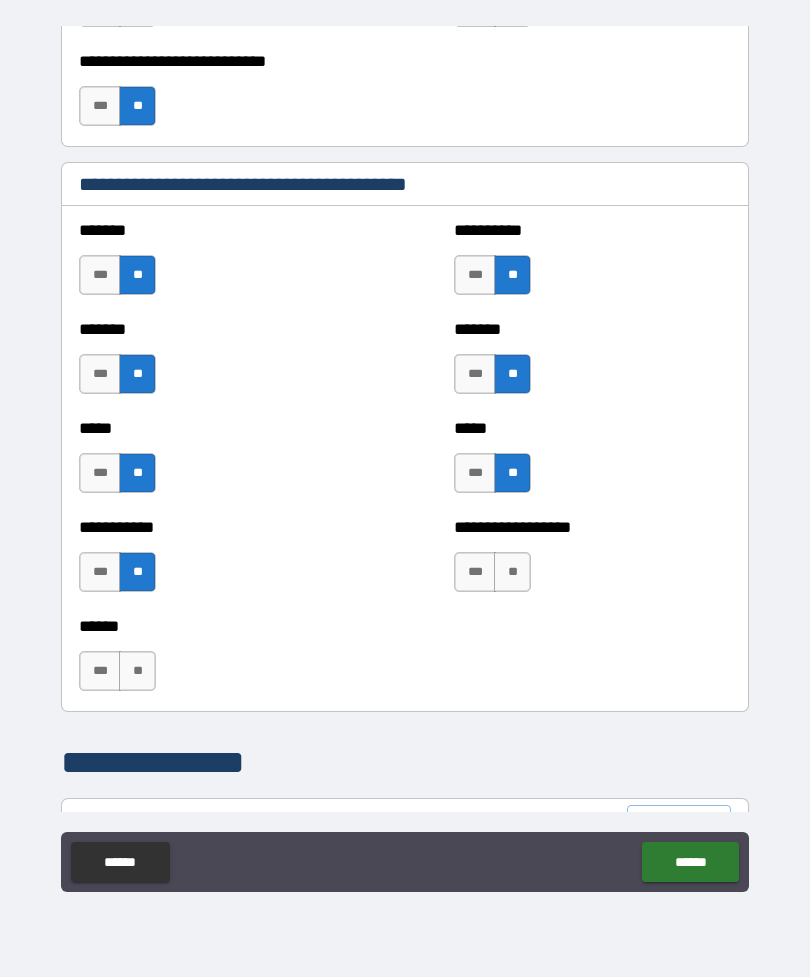 click on "**" at bounding box center (512, 572) 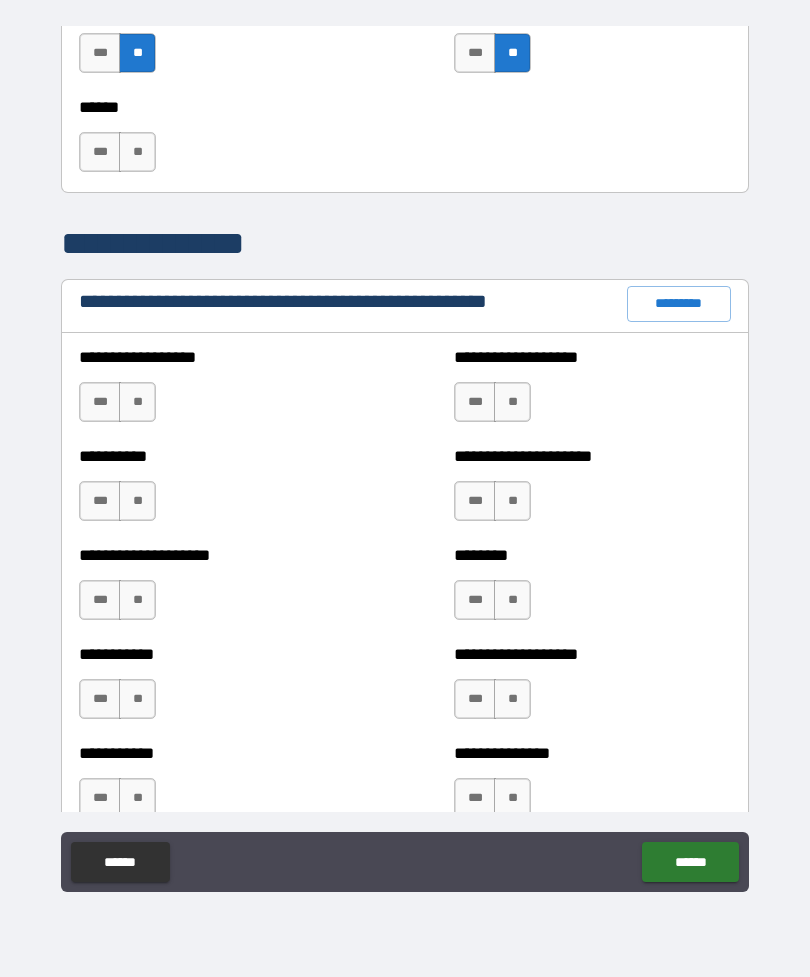 scroll, scrollTop: 2154, scrollLeft: 0, axis: vertical 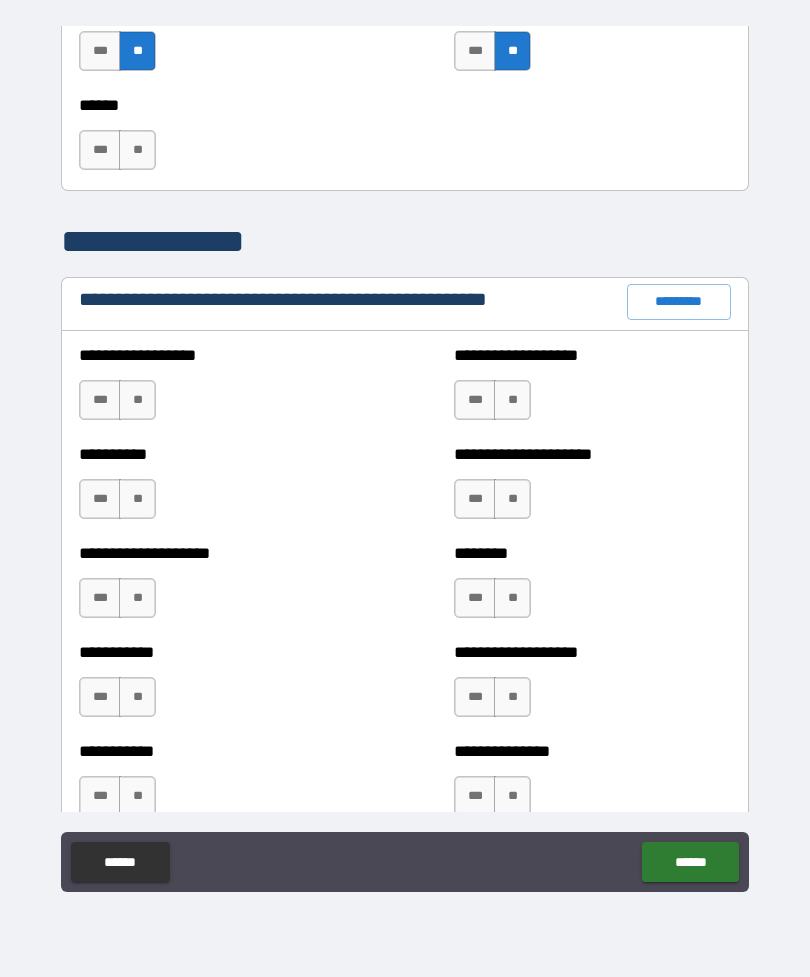 click on "**" at bounding box center (512, 400) 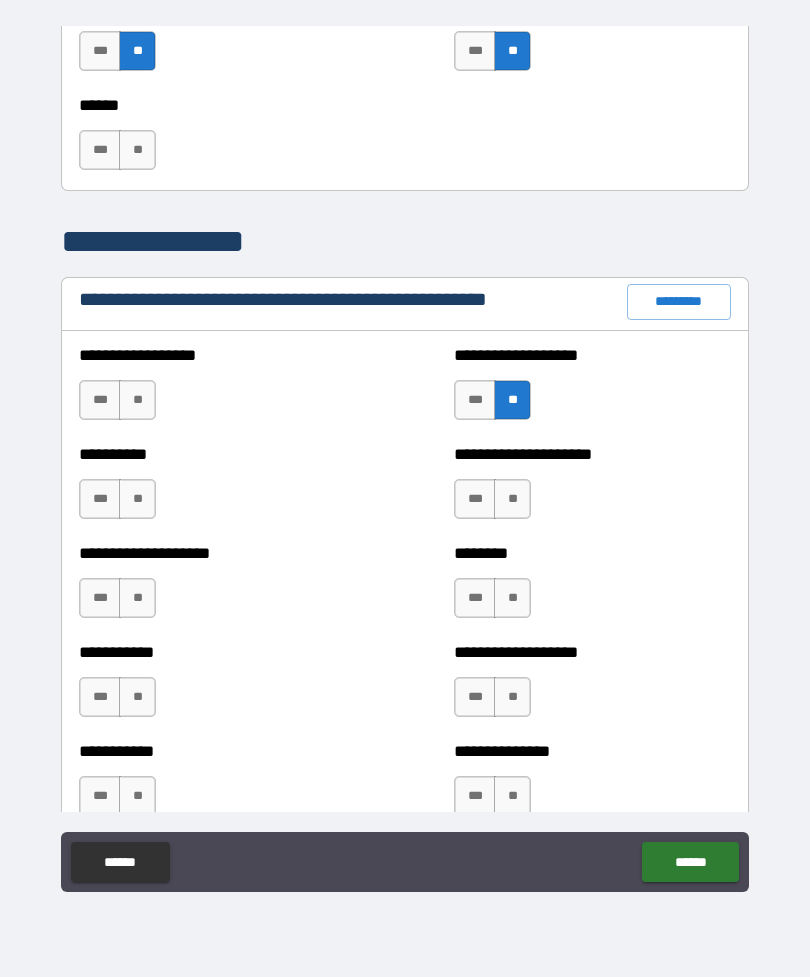 click on "**" at bounding box center (512, 499) 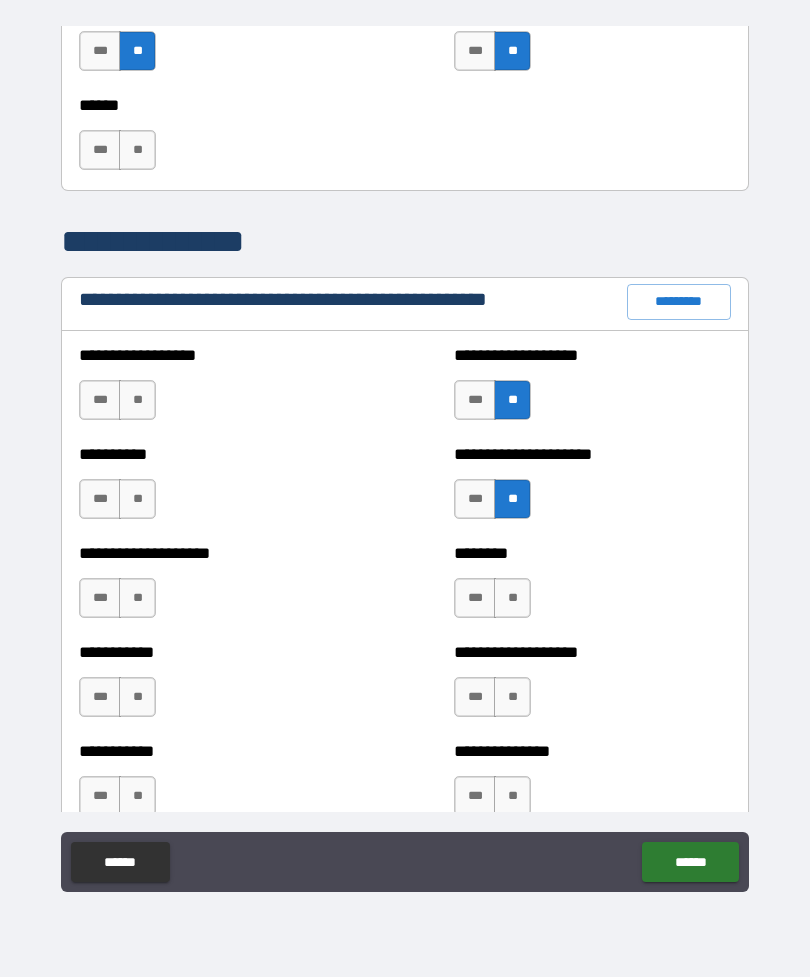 click on "**" at bounding box center (512, 598) 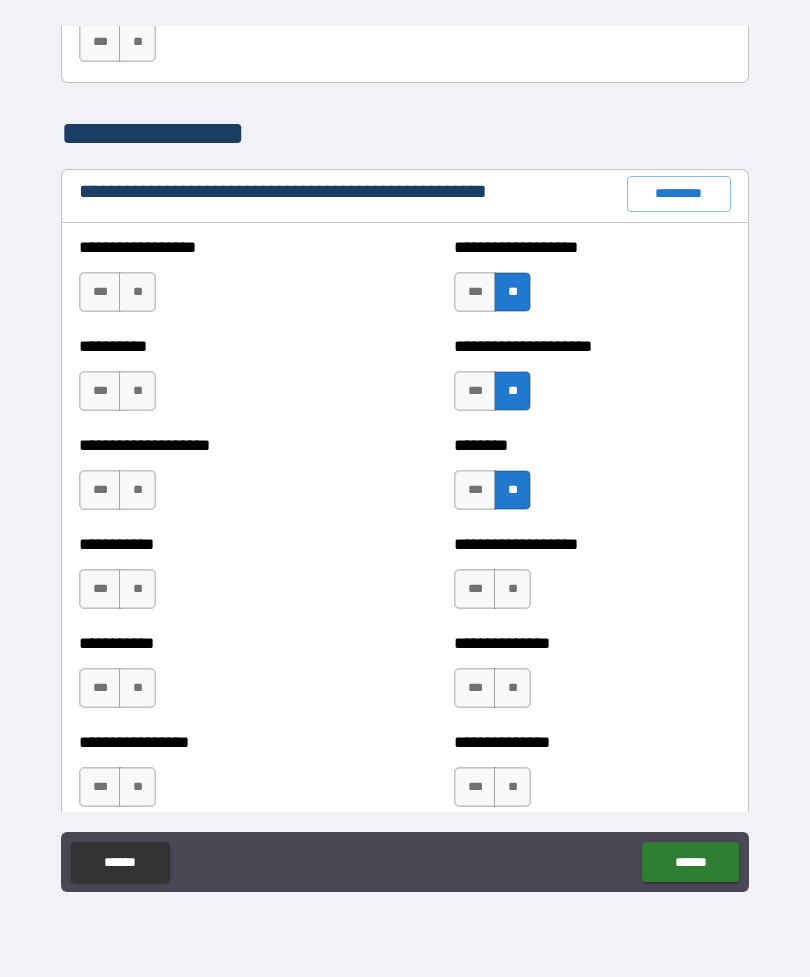 scroll, scrollTop: 2279, scrollLeft: 0, axis: vertical 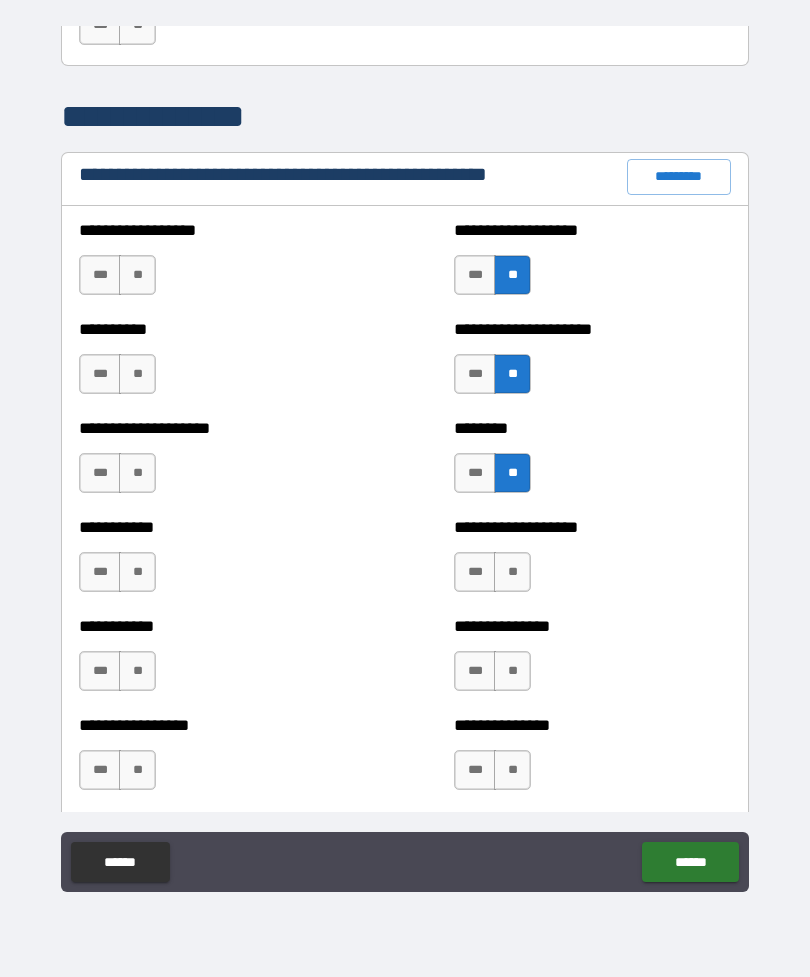 click on "**" at bounding box center [512, 572] 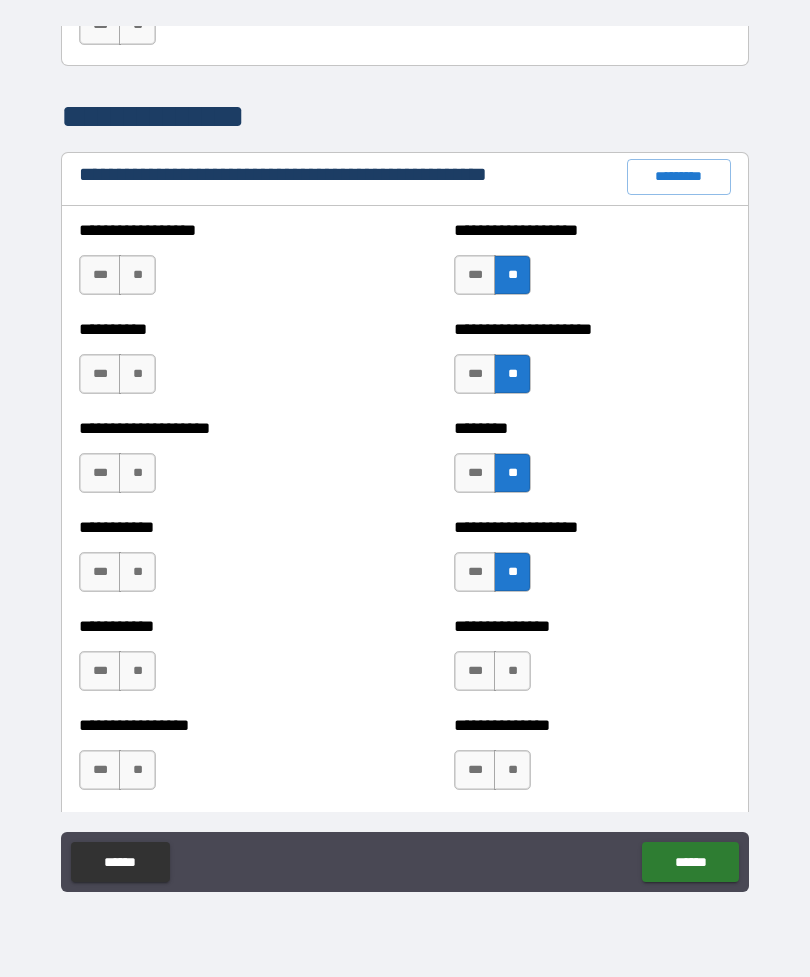 click on "**" at bounding box center (512, 671) 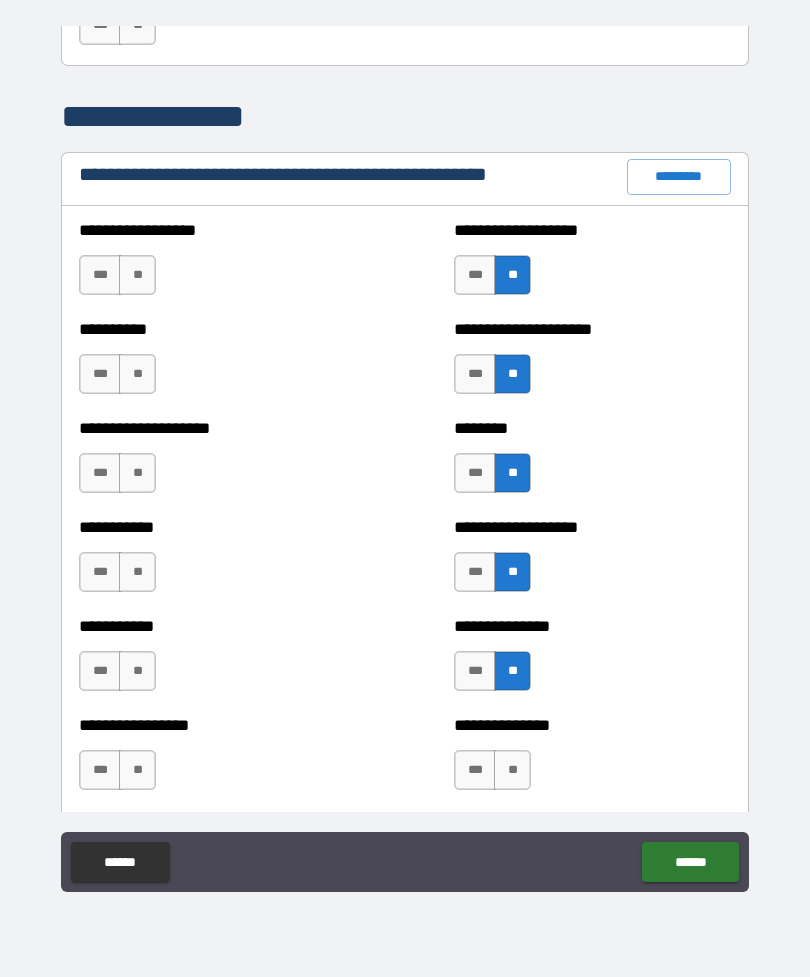 click on "**" at bounding box center [512, 770] 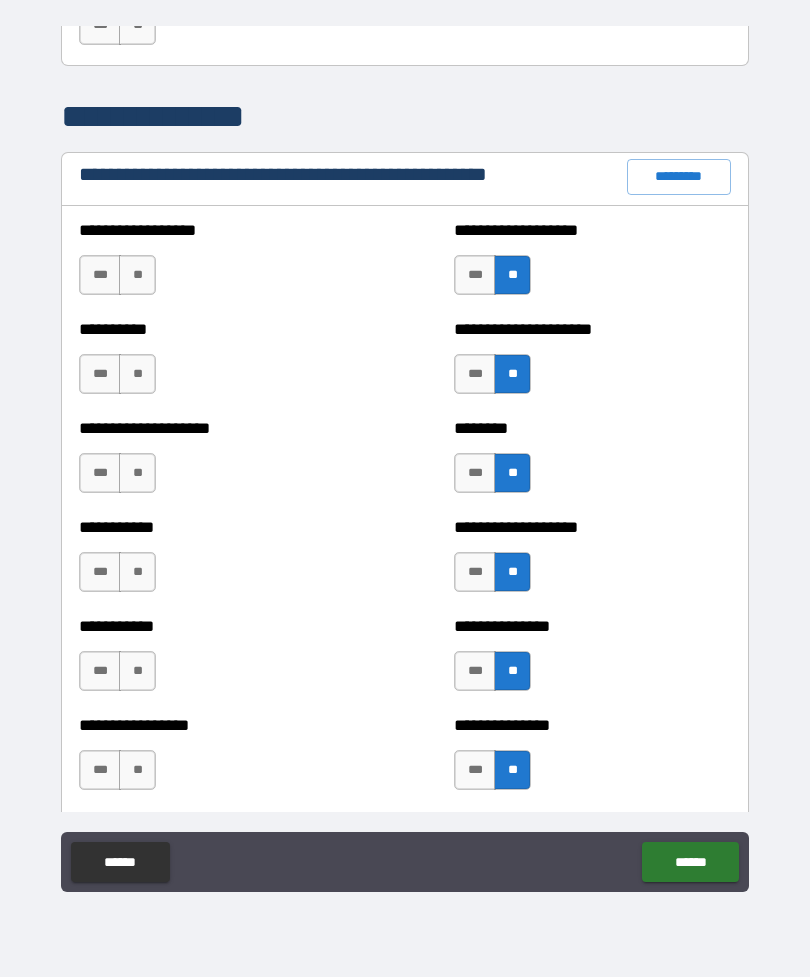 click on "**" at bounding box center [137, 770] 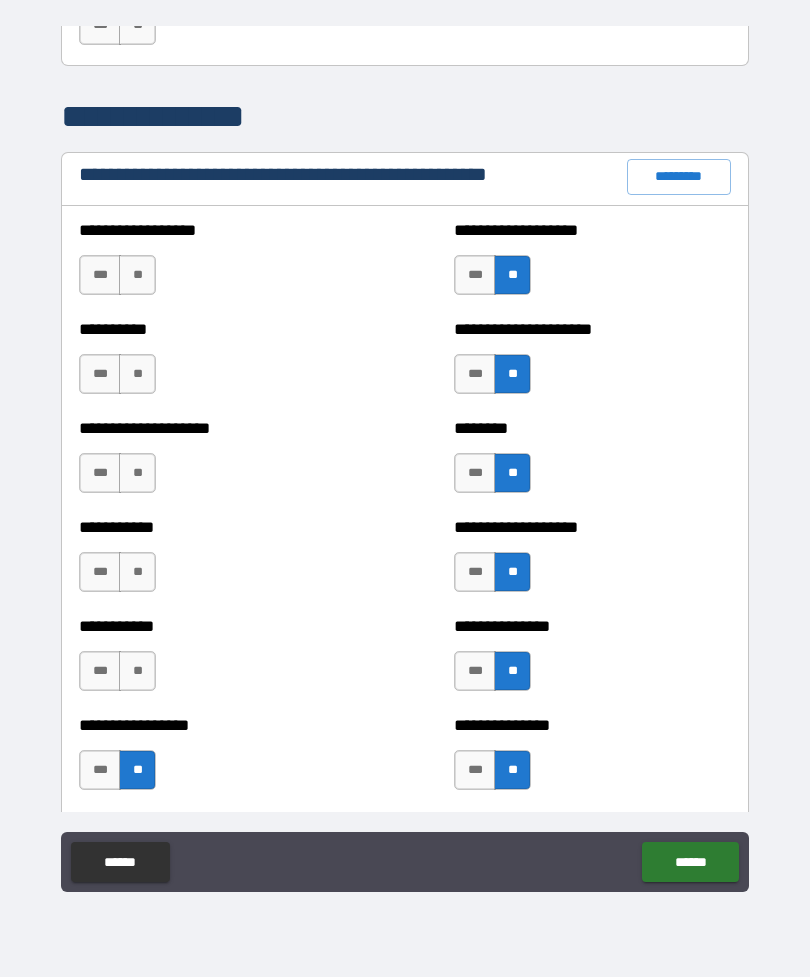 click on "**" at bounding box center (137, 671) 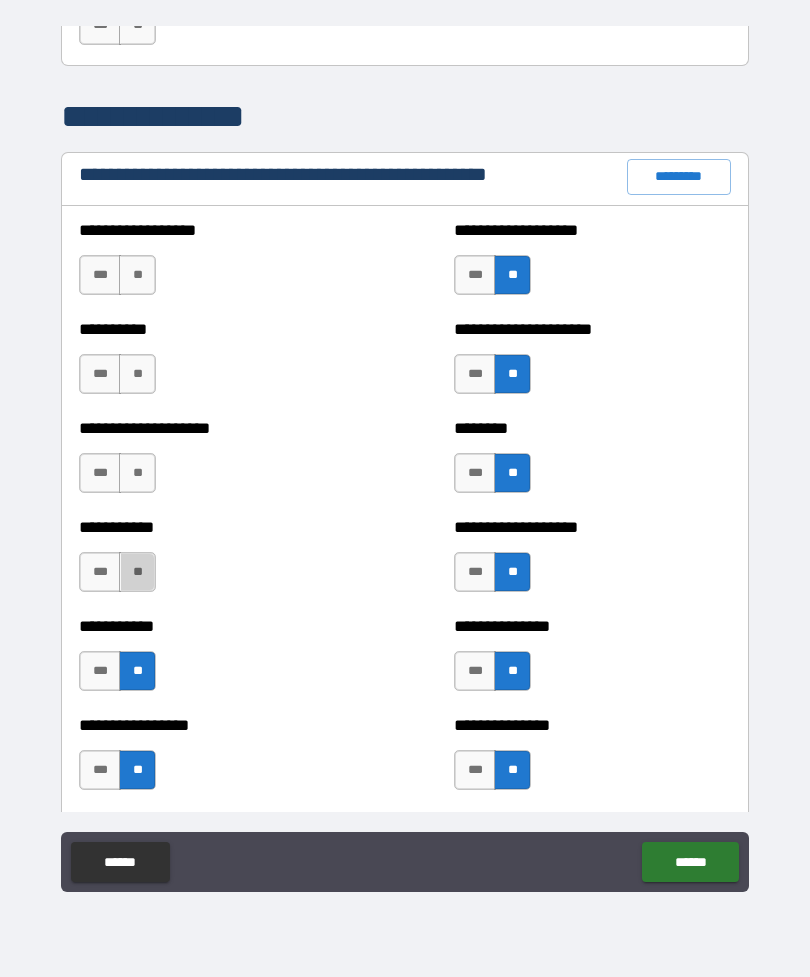 click on "**" at bounding box center (137, 572) 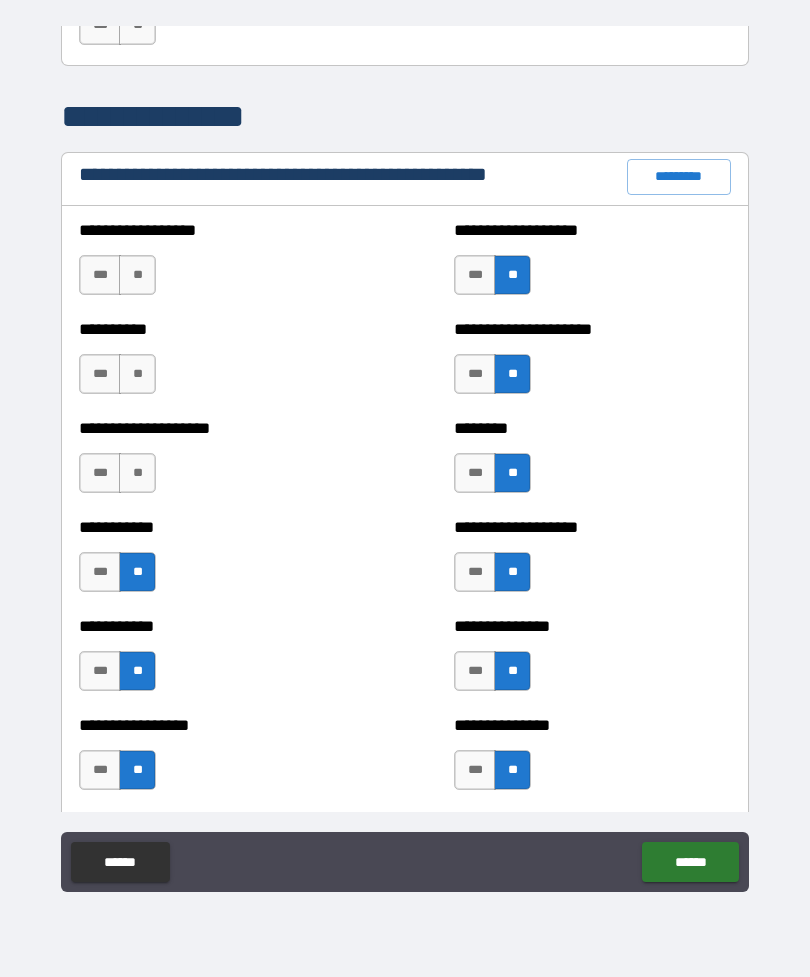click on "**" at bounding box center (137, 473) 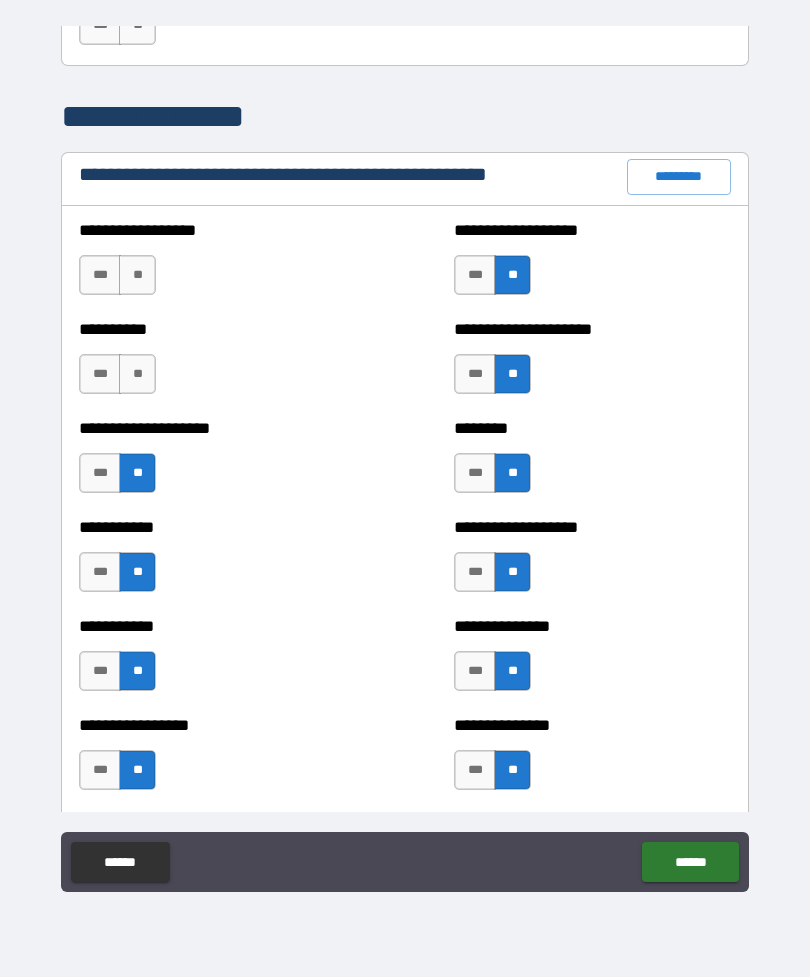 click on "**" at bounding box center (137, 374) 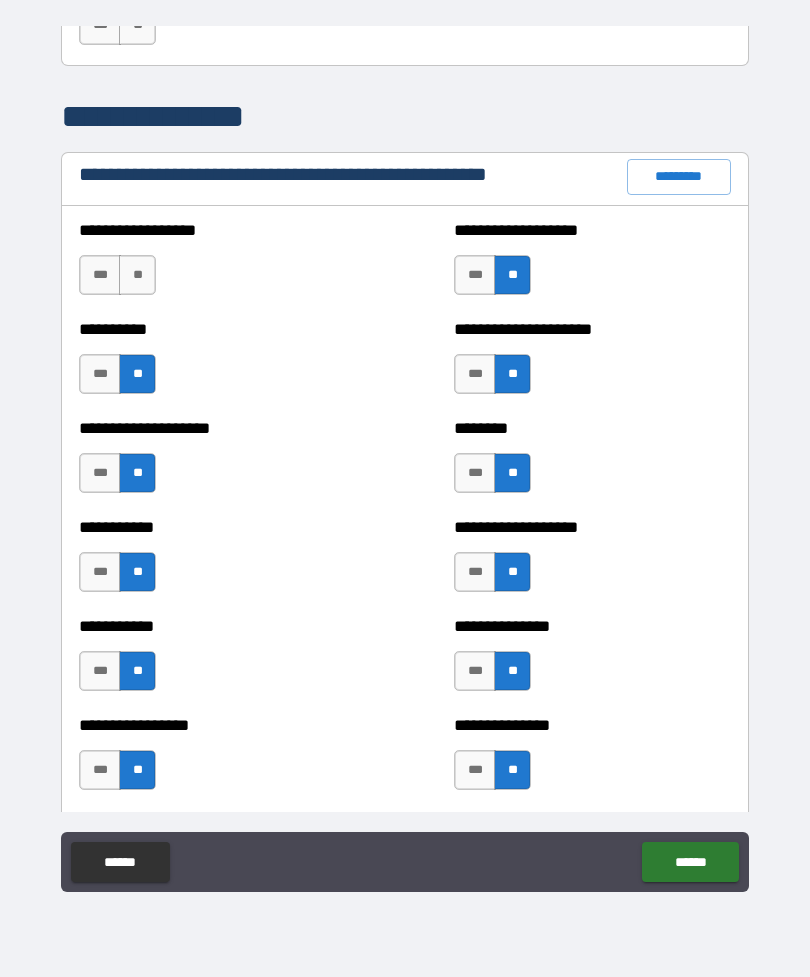click on "**" at bounding box center [137, 275] 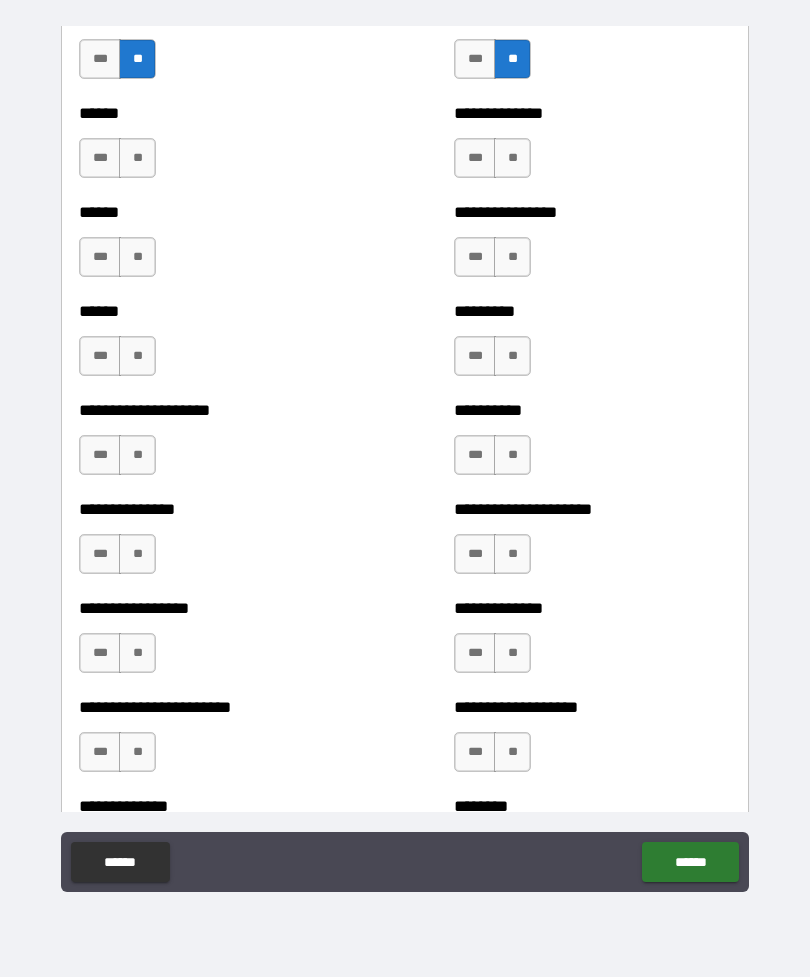 scroll, scrollTop: 2991, scrollLeft: 0, axis: vertical 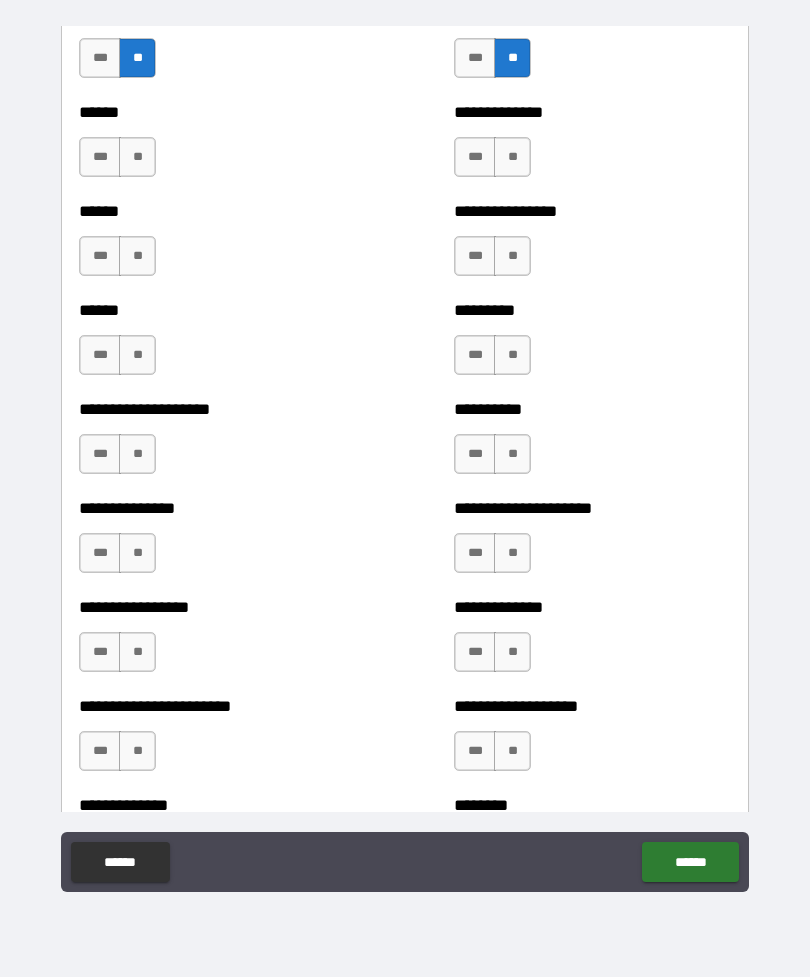 click on "**" at bounding box center [137, 157] 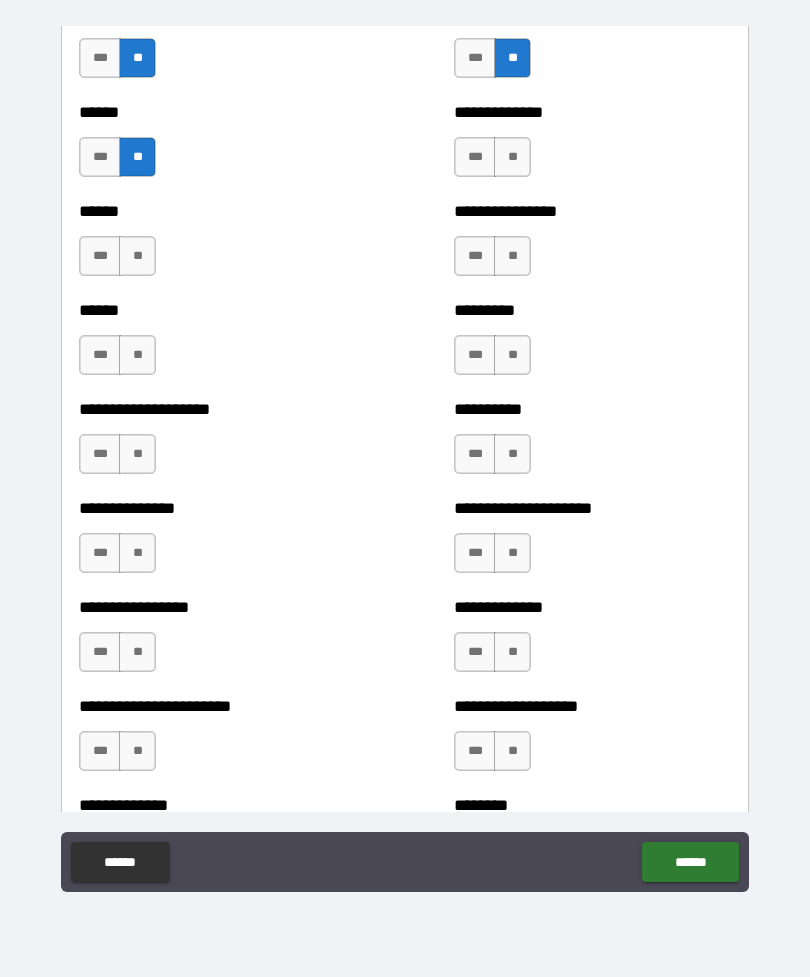 click on "**" at bounding box center (137, 256) 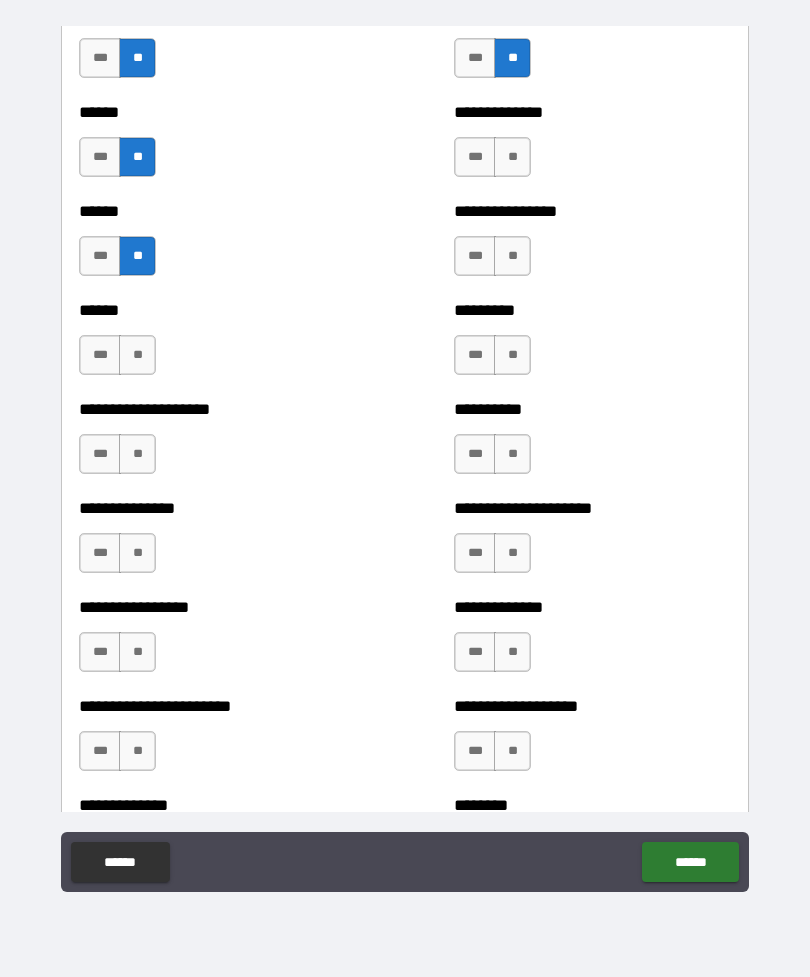 click on "**" at bounding box center [137, 355] 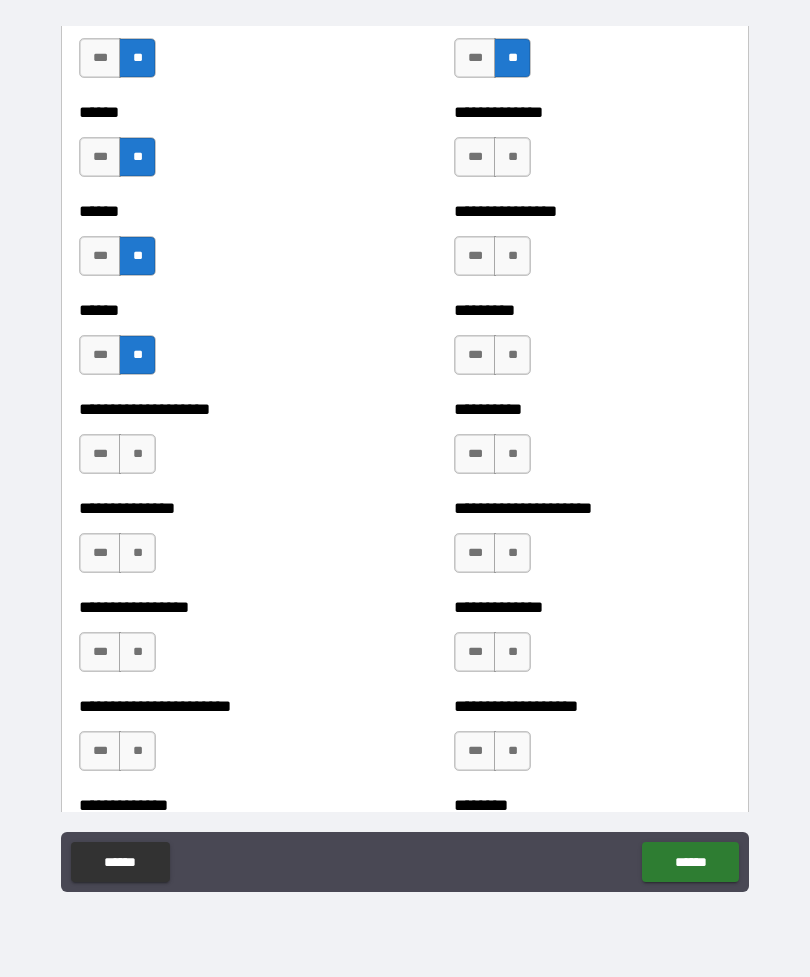 click on "**" at bounding box center [137, 454] 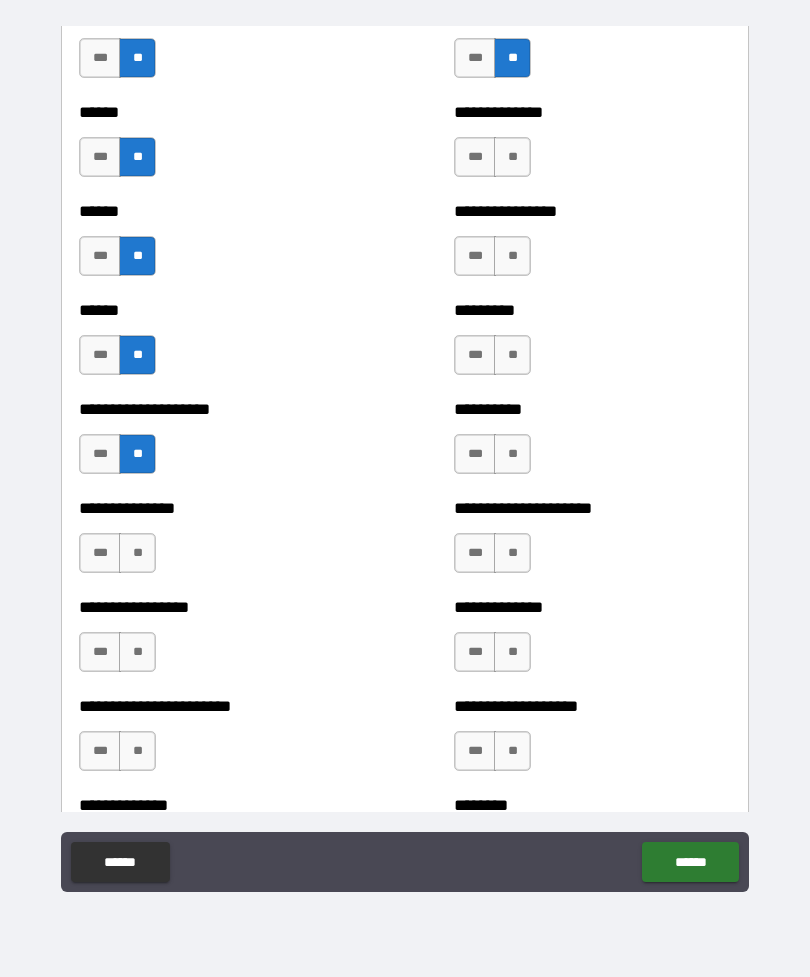 click on "**" at bounding box center (137, 553) 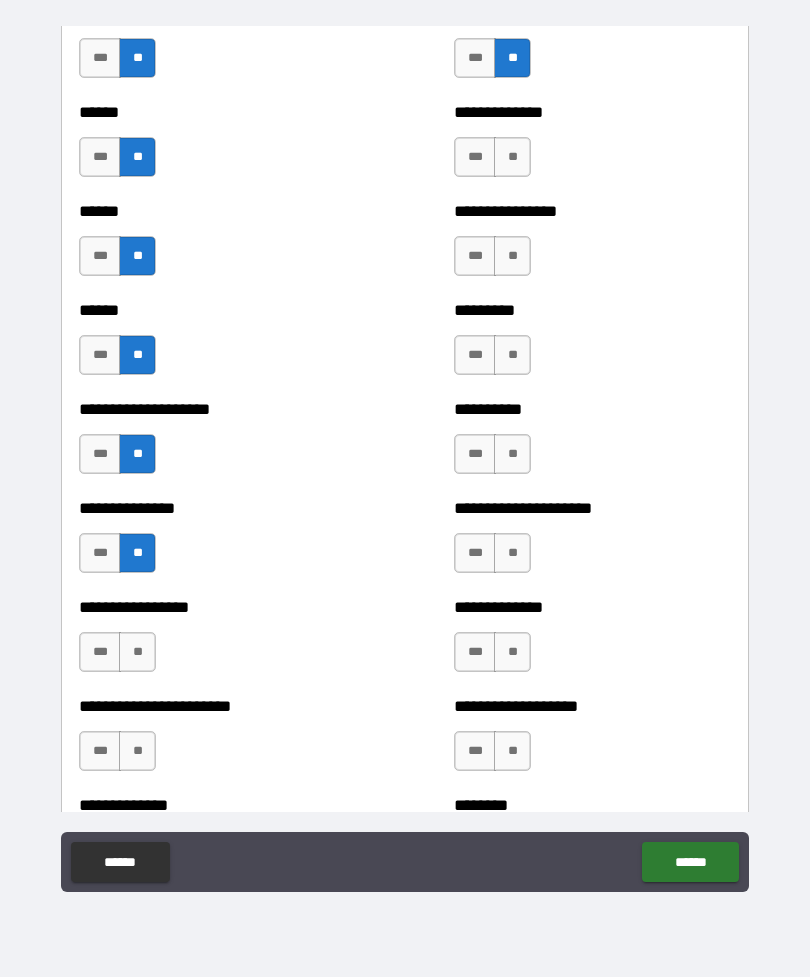 click on "**" at bounding box center [137, 652] 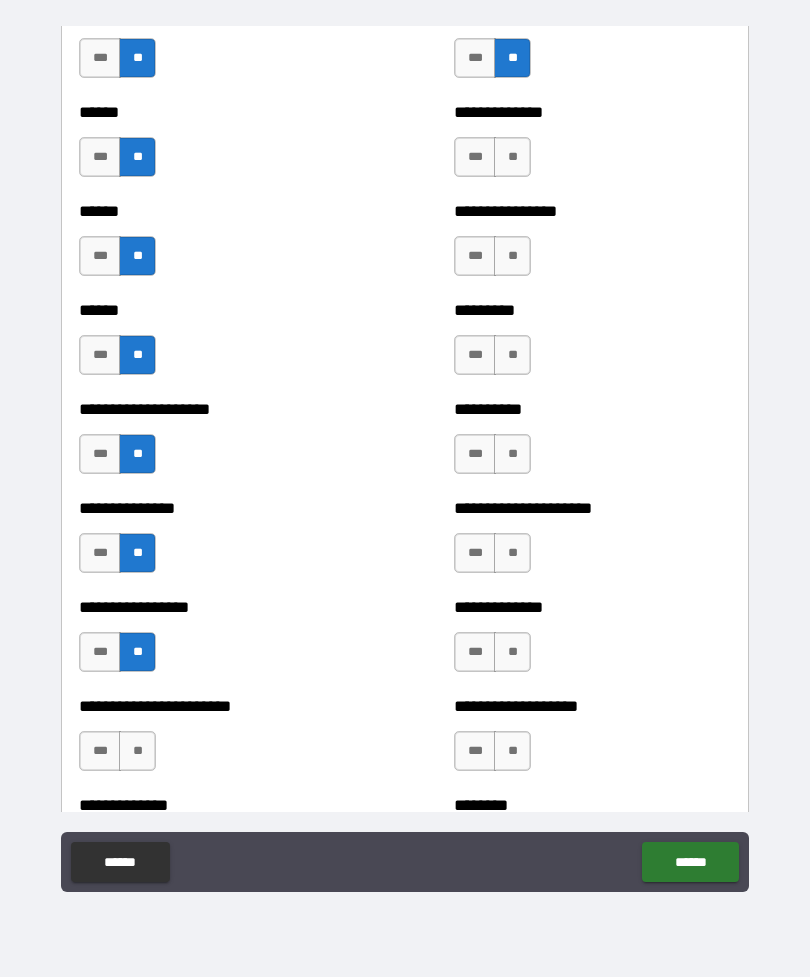 click on "**" at bounding box center (137, 751) 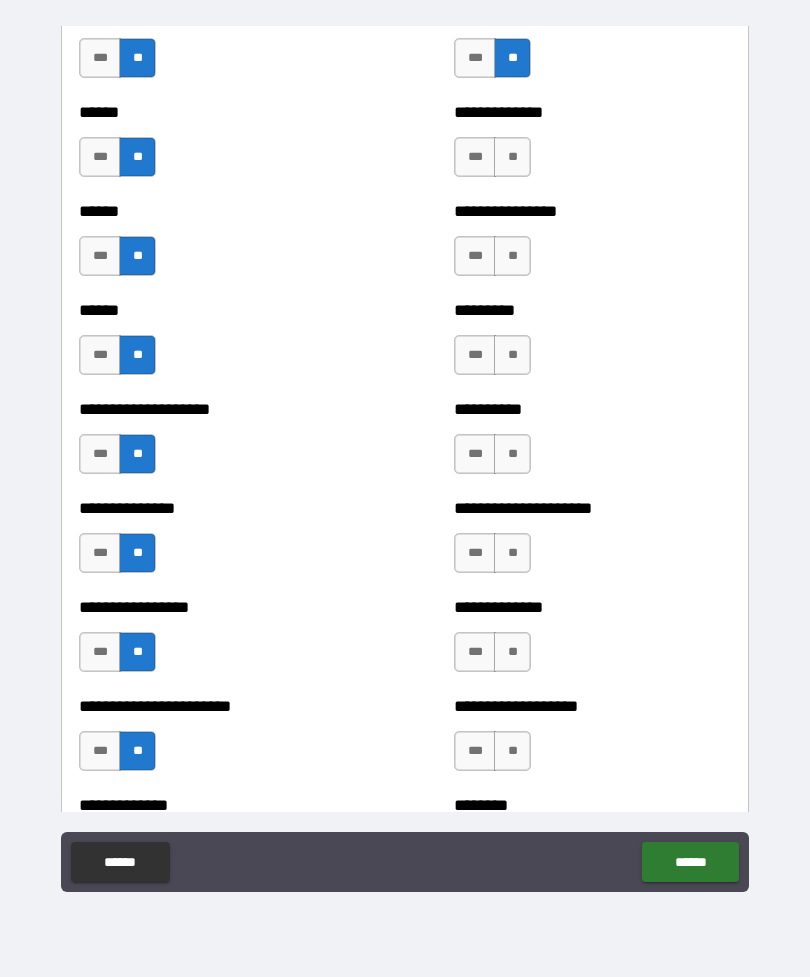 click on "**" at bounding box center [512, 652] 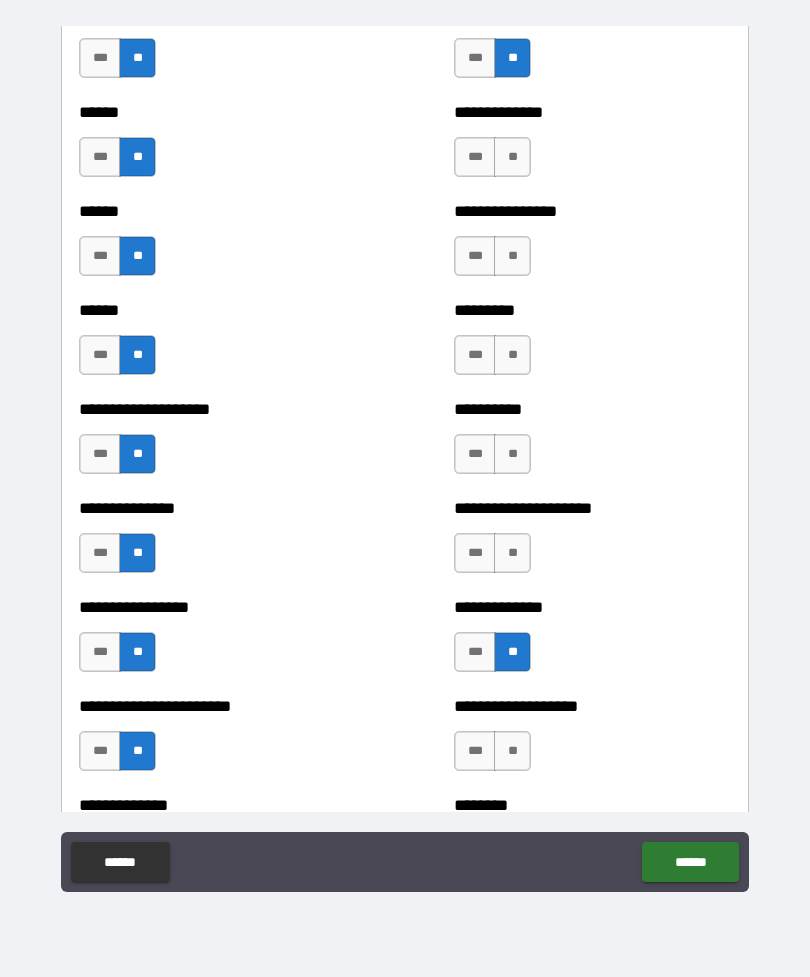 click on "**" at bounding box center (512, 553) 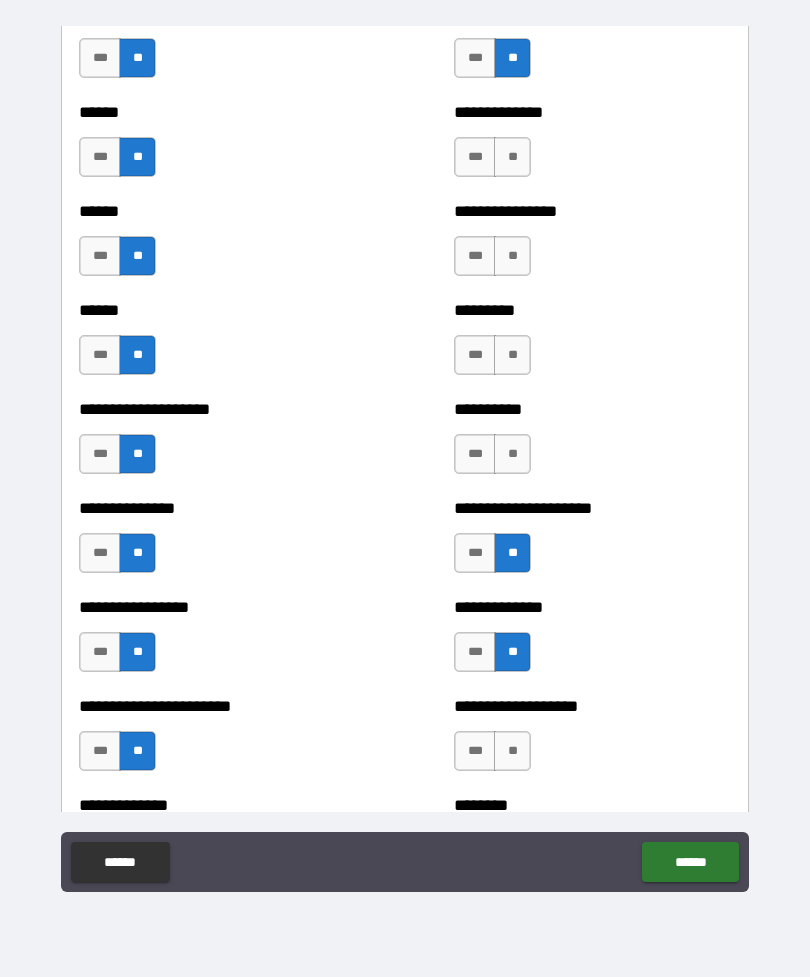 click on "**" at bounding box center (512, 454) 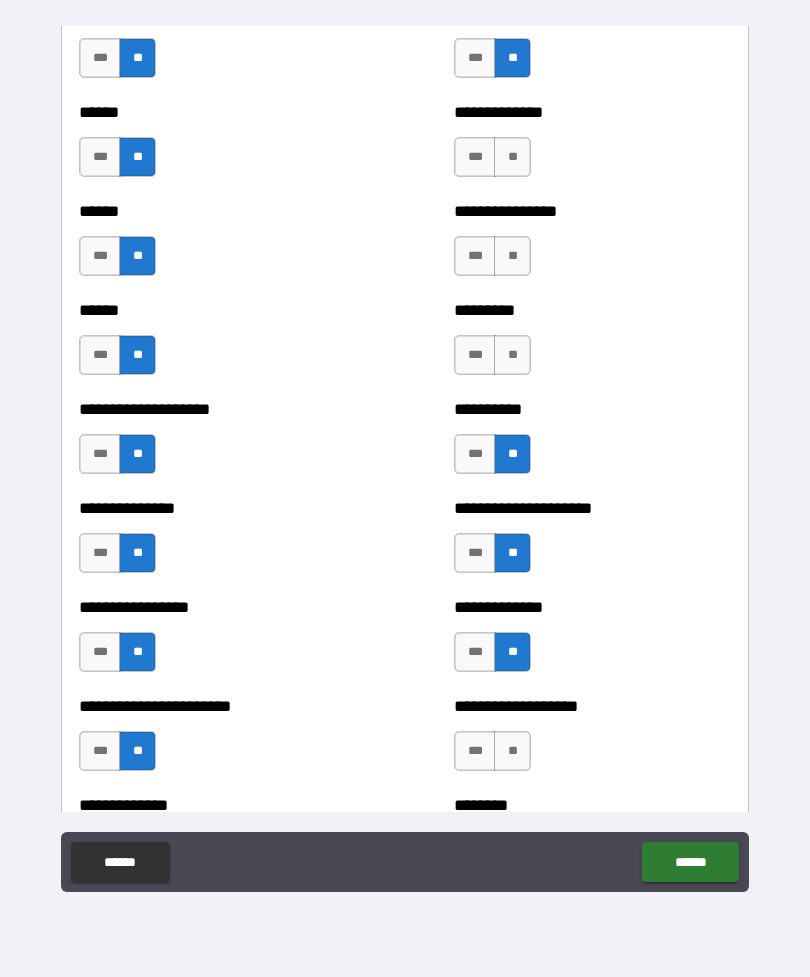 click on "**" at bounding box center [512, 355] 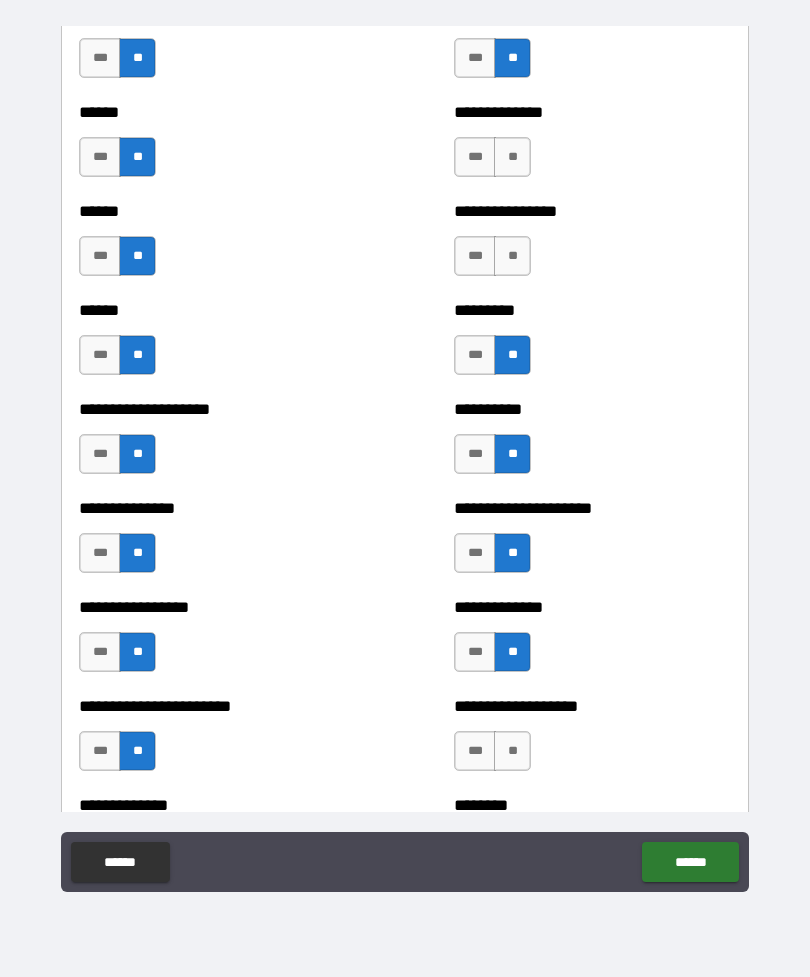 click on "**" at bounding box center [512, 256] 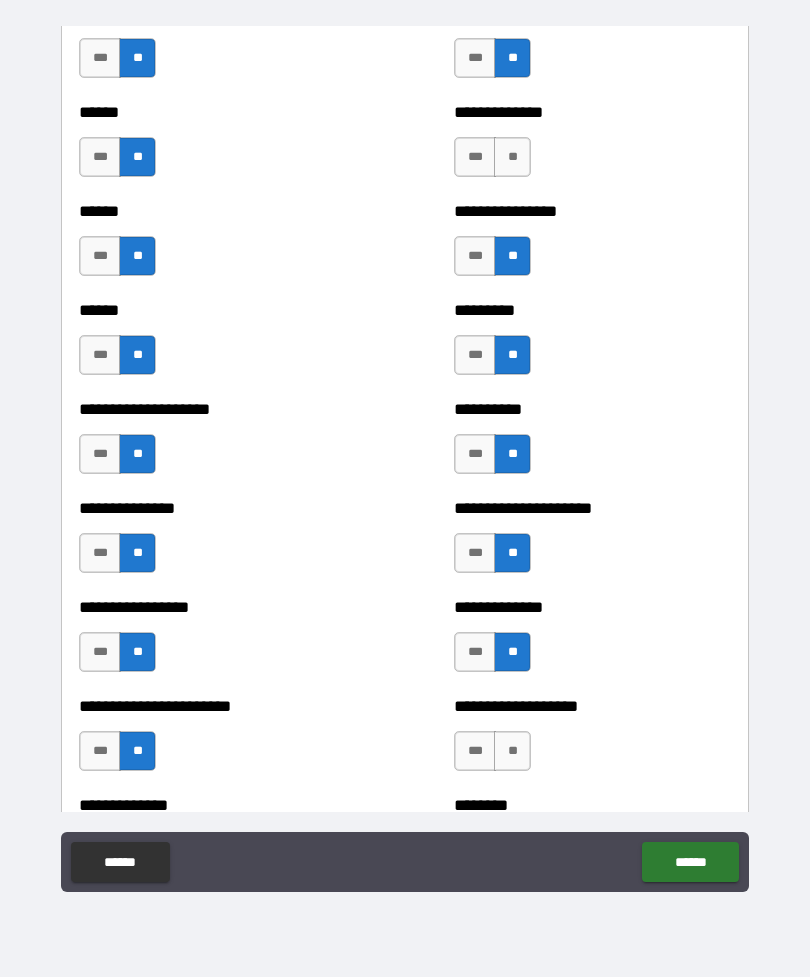 click on "***" at bounding box center (475, 157) 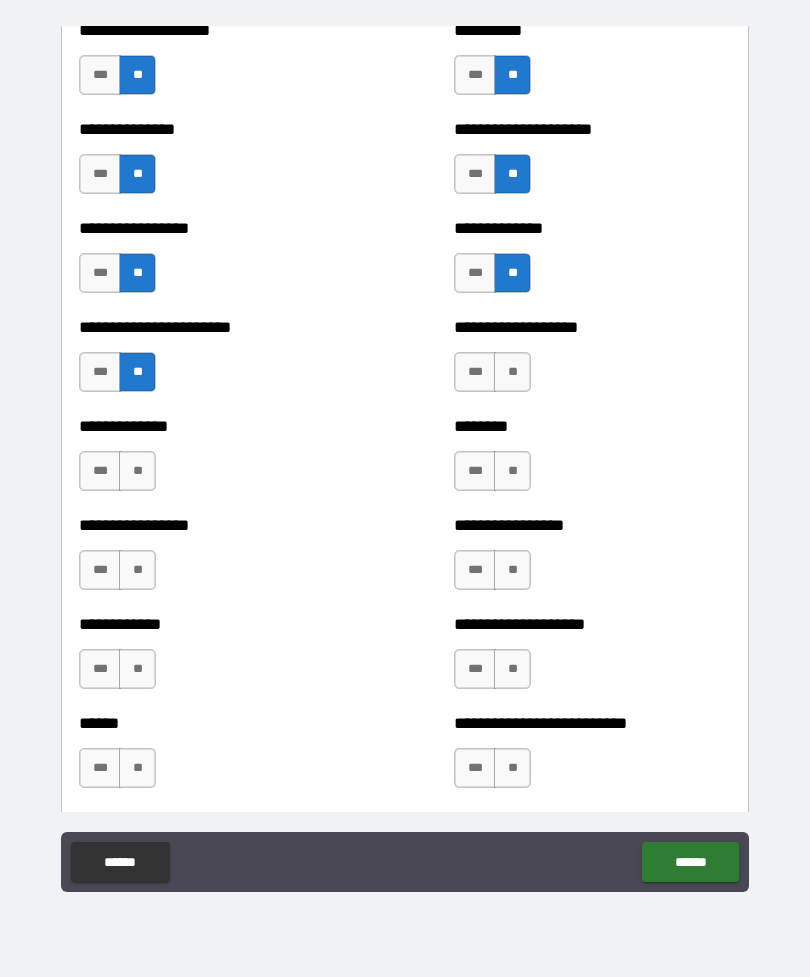 scroll, scrollTop: 3372, scrollLeft: 0, axis: vertical 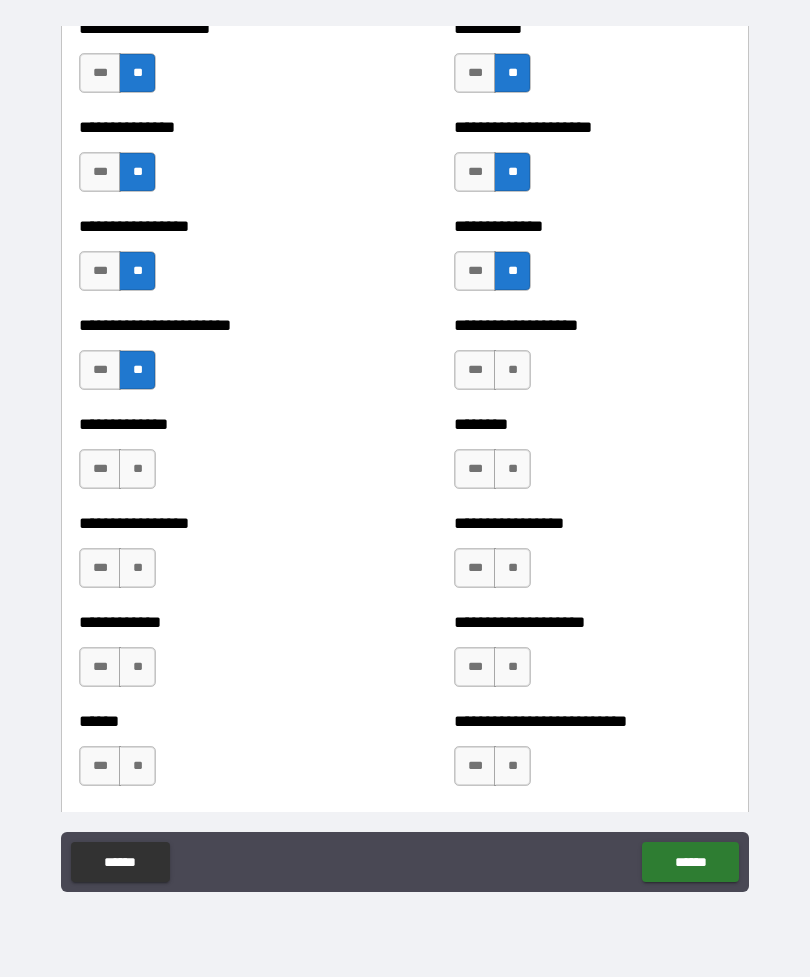 click on "**" at bounding box center [512, 370] 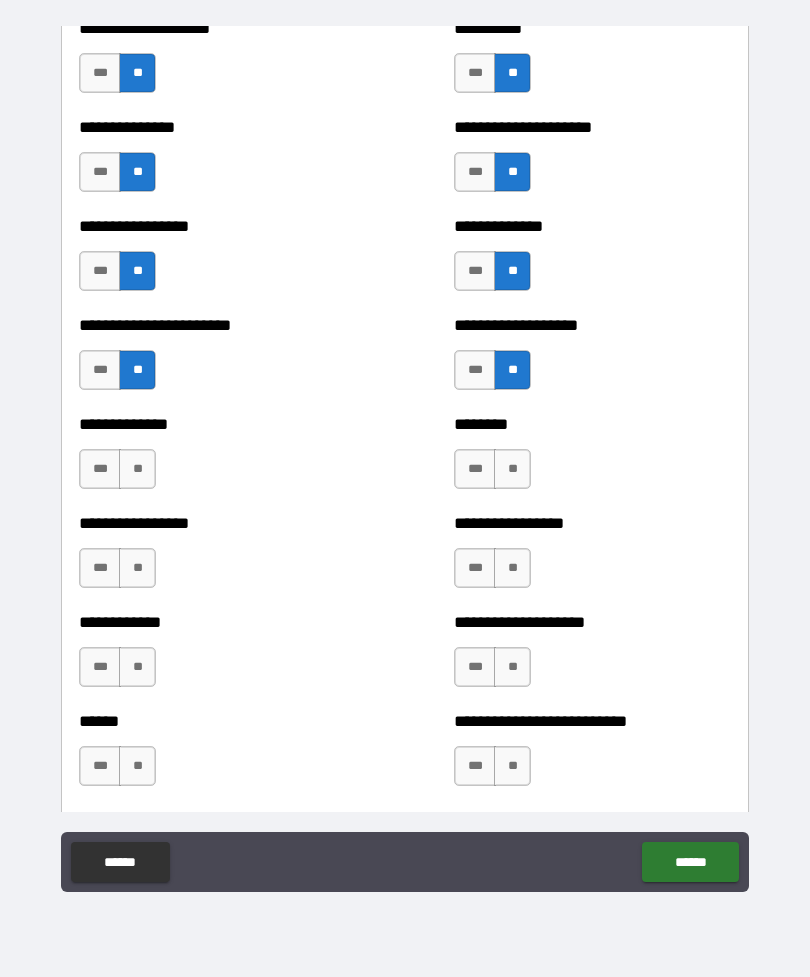 click on "**" at bounding box center (512, 469) 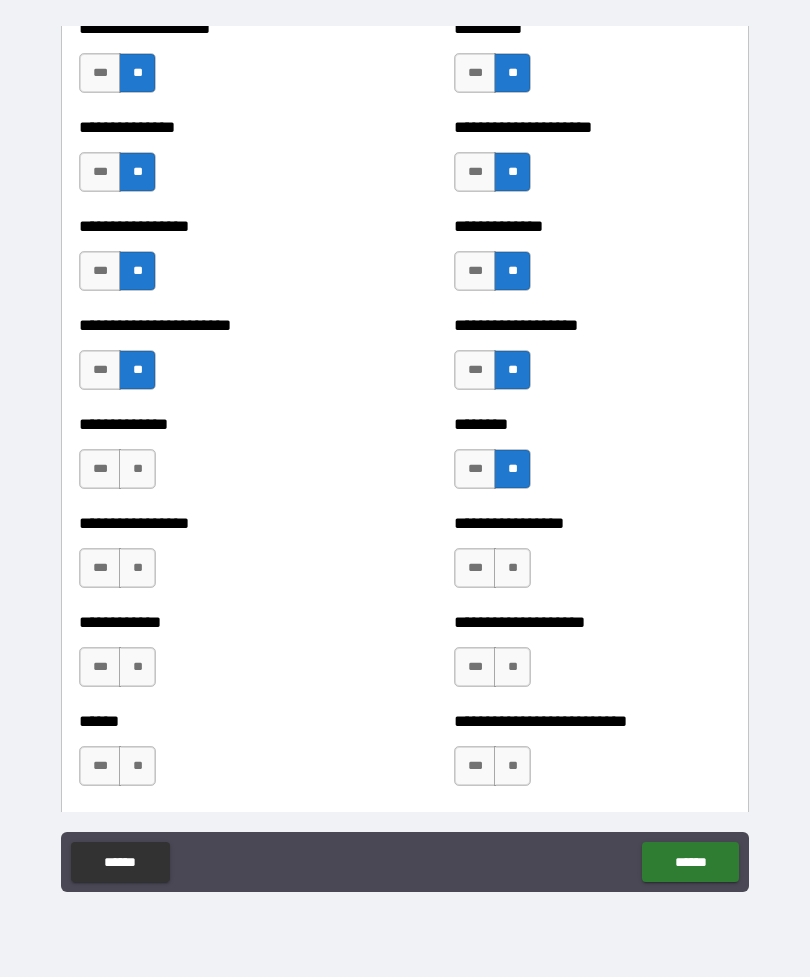 click on "**" at bounding box center [512, 568] 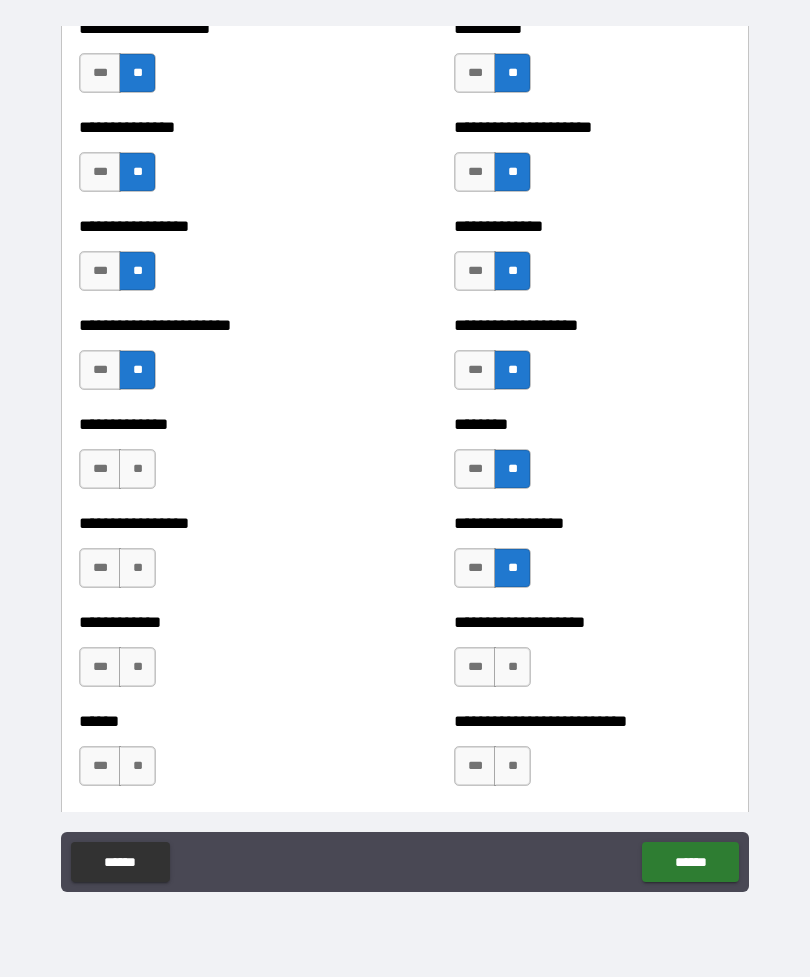 click on "**" at bounding box center (512, 667) 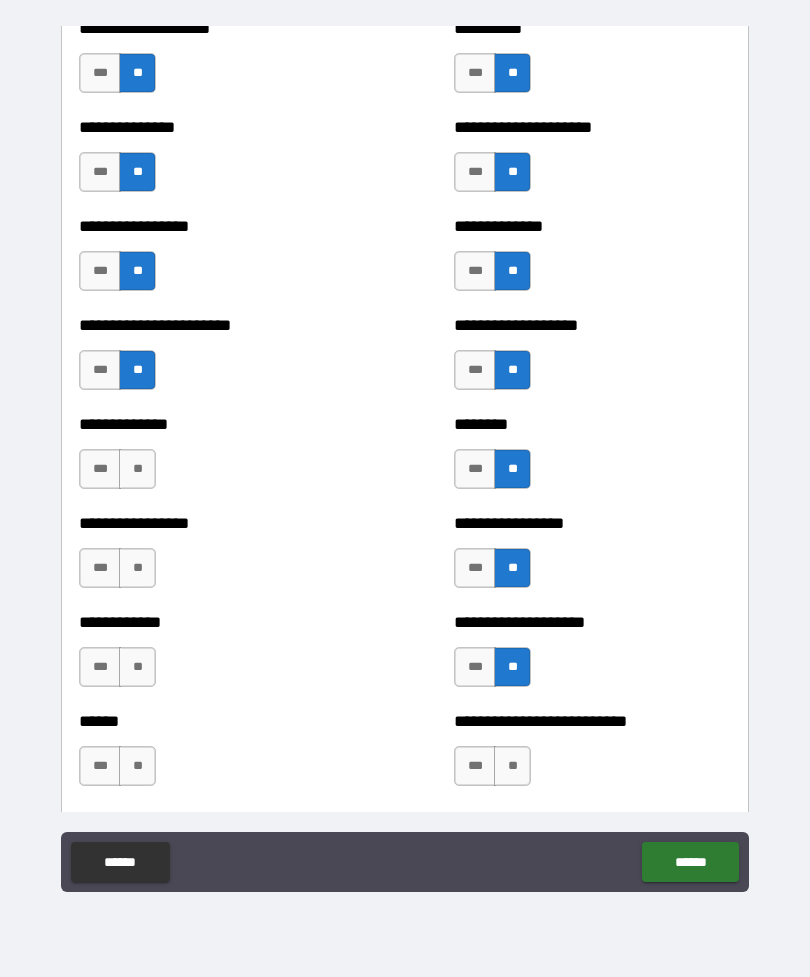 click on "**" at bounding box center (512, 766) 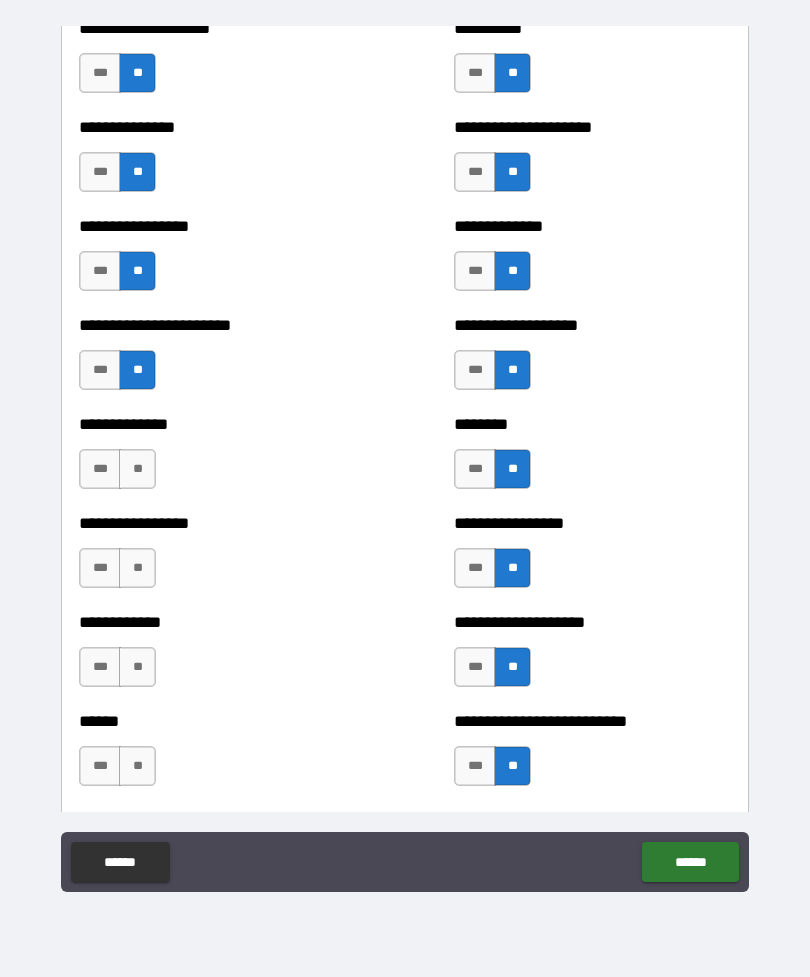 click on "***" at bounding box center [100, 766] 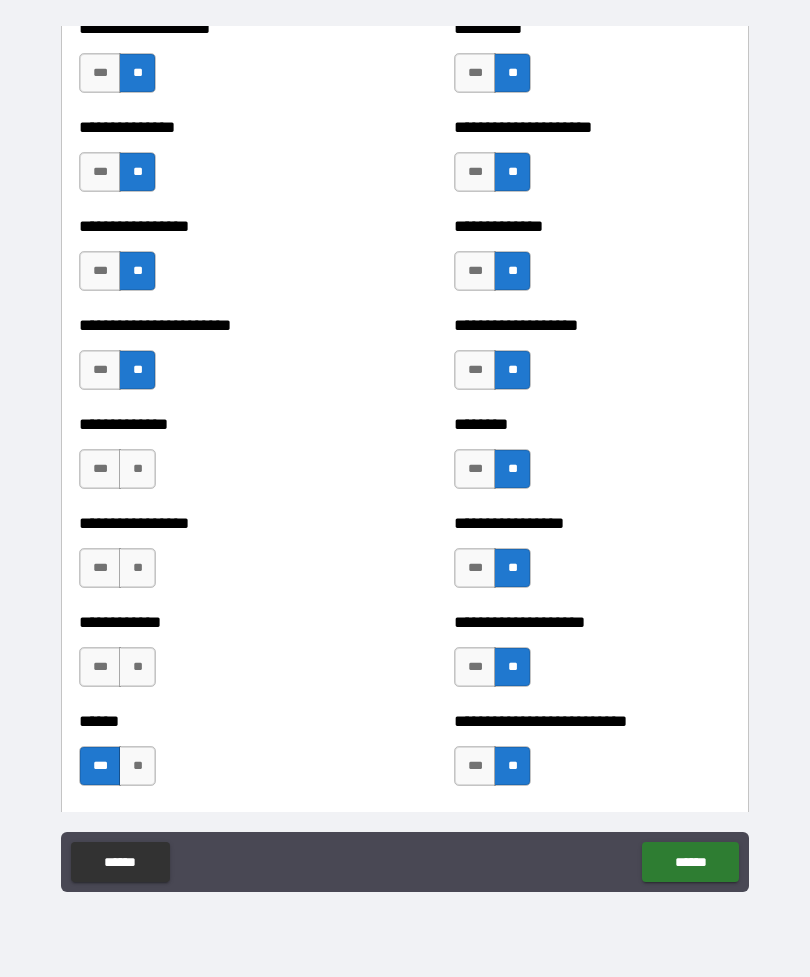 click on "**" at bounding box center (137, 667) 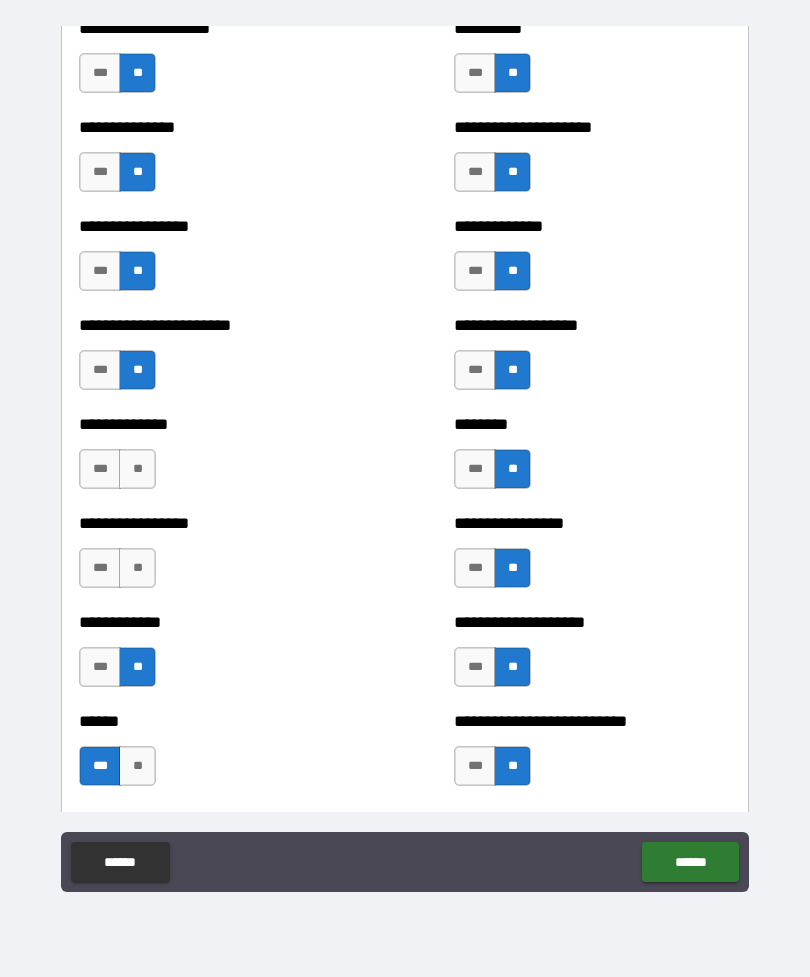 click on "**" at bounding box center [137, 568] 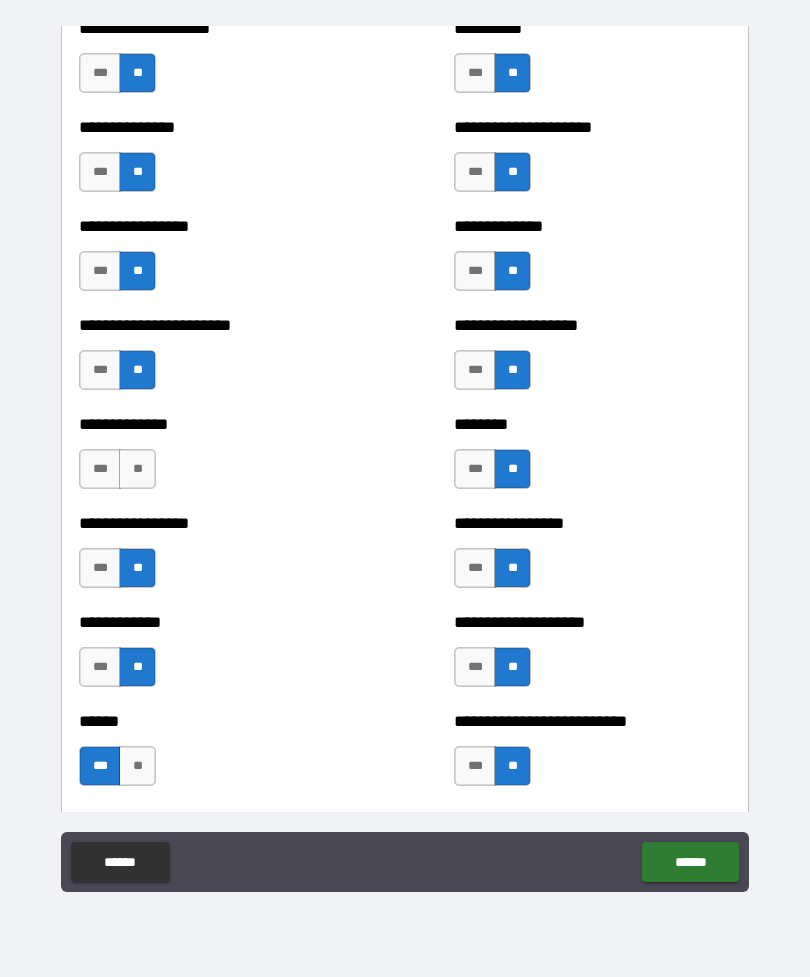 click on "**" at bounding box center (137, 469) 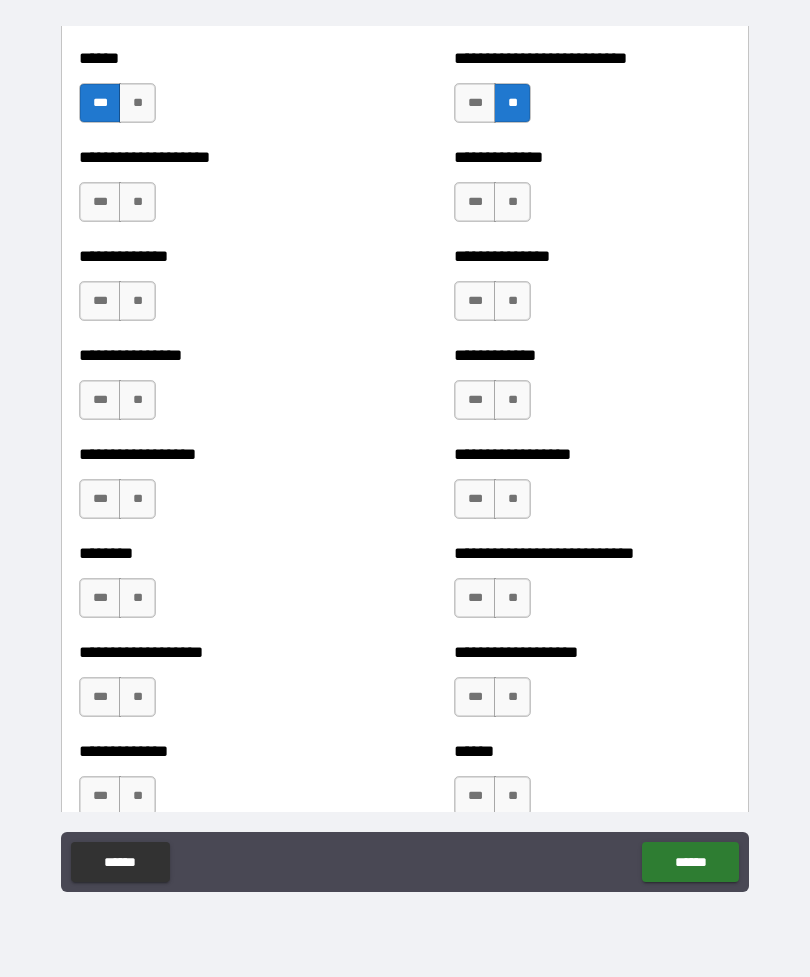 scroll, scrollTop: 4010, scrollLeft: 0, axis: vertical 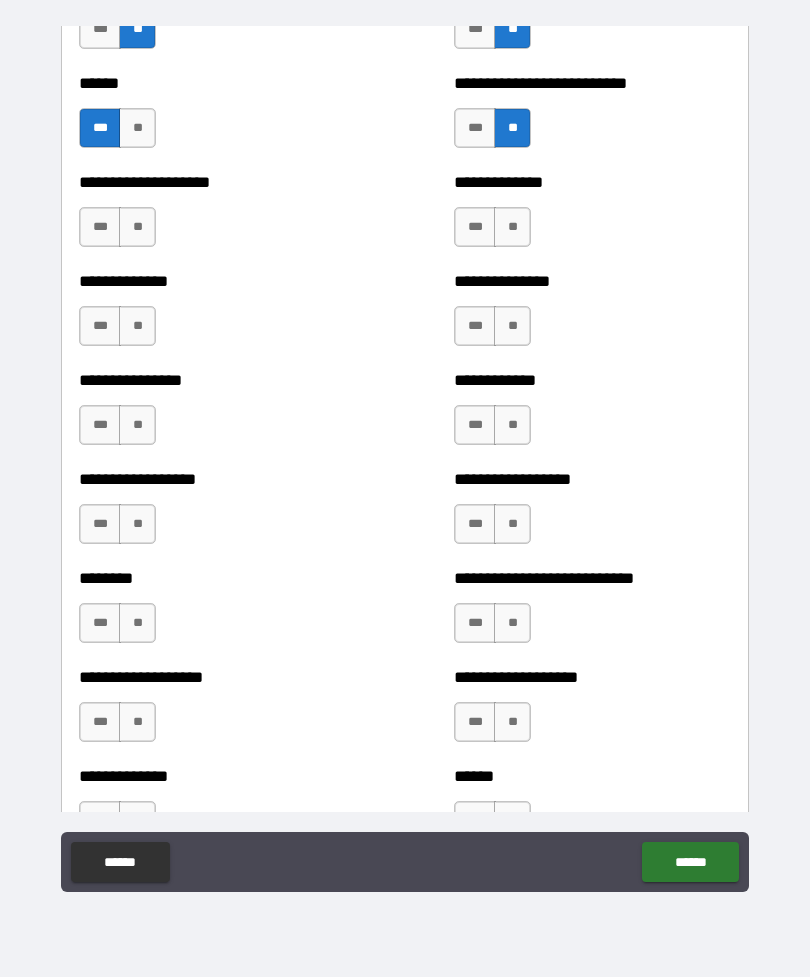 click on "**" at bounding box center (137, 227) 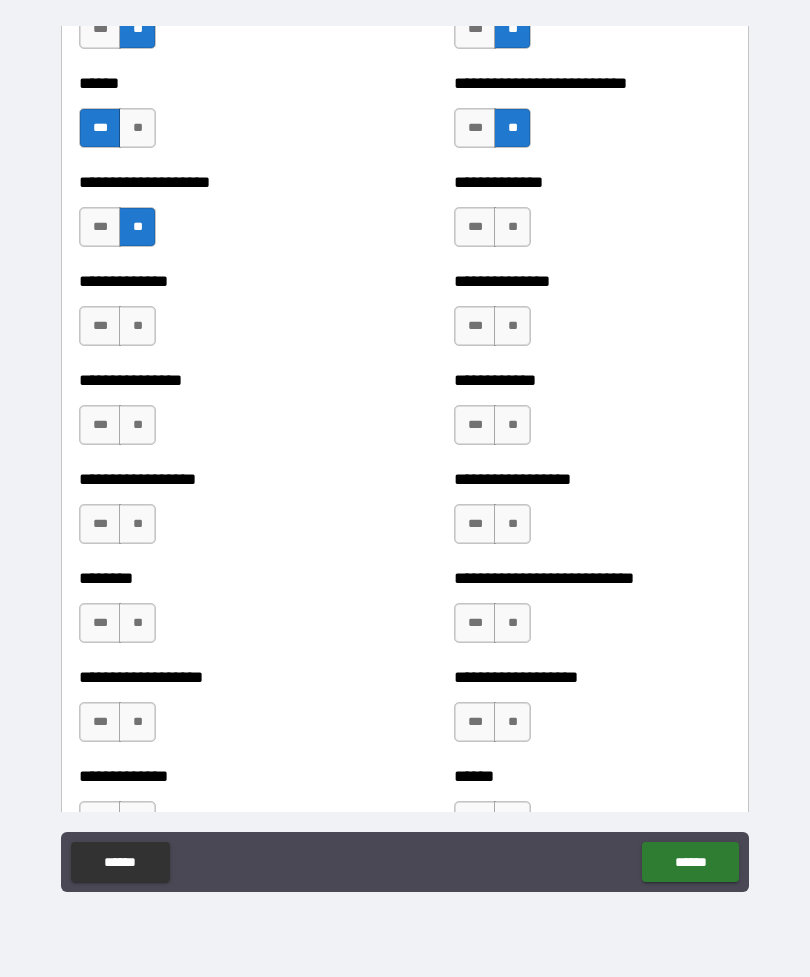 click on "**" at bounding box center [137, 326] 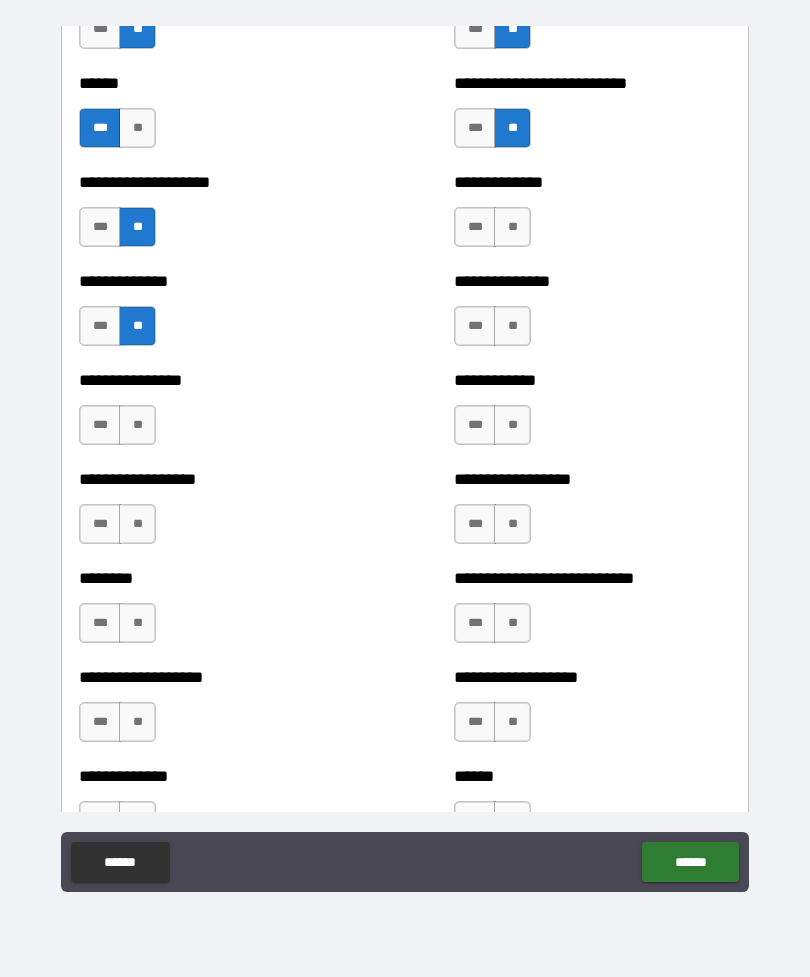 click on "**" at bounding box center [137, 425] 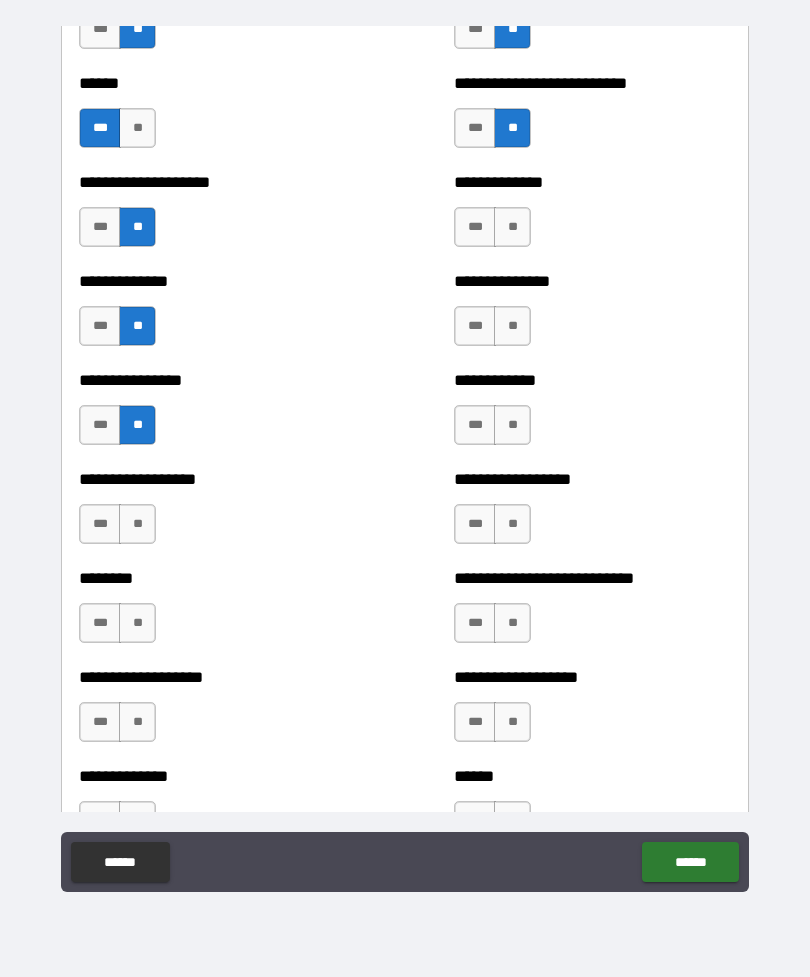 click on "**" at bounding box center [137, 524] 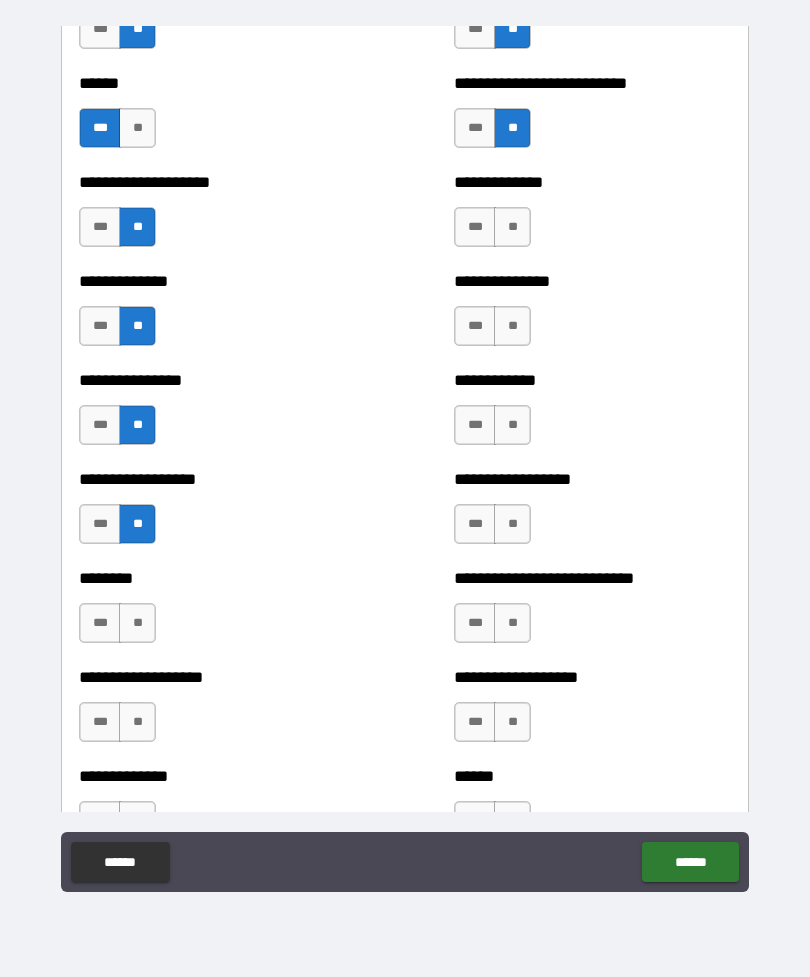 click on "**" at bounding box center (137, 623) 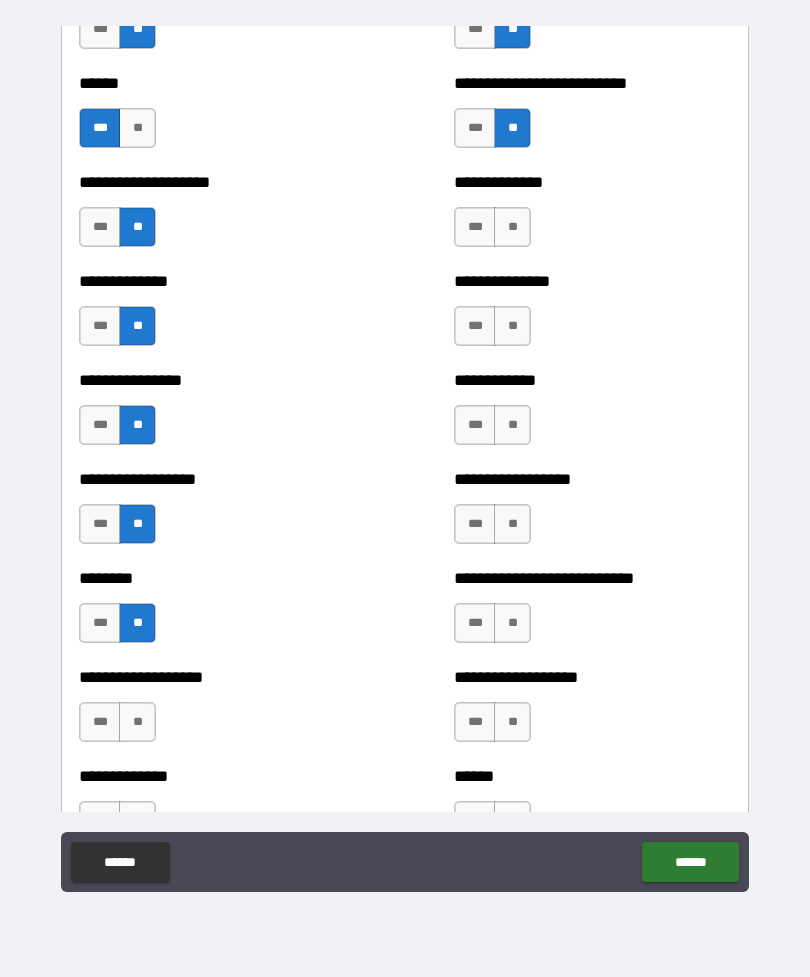 click on "**" at bounding box center (137, 722) 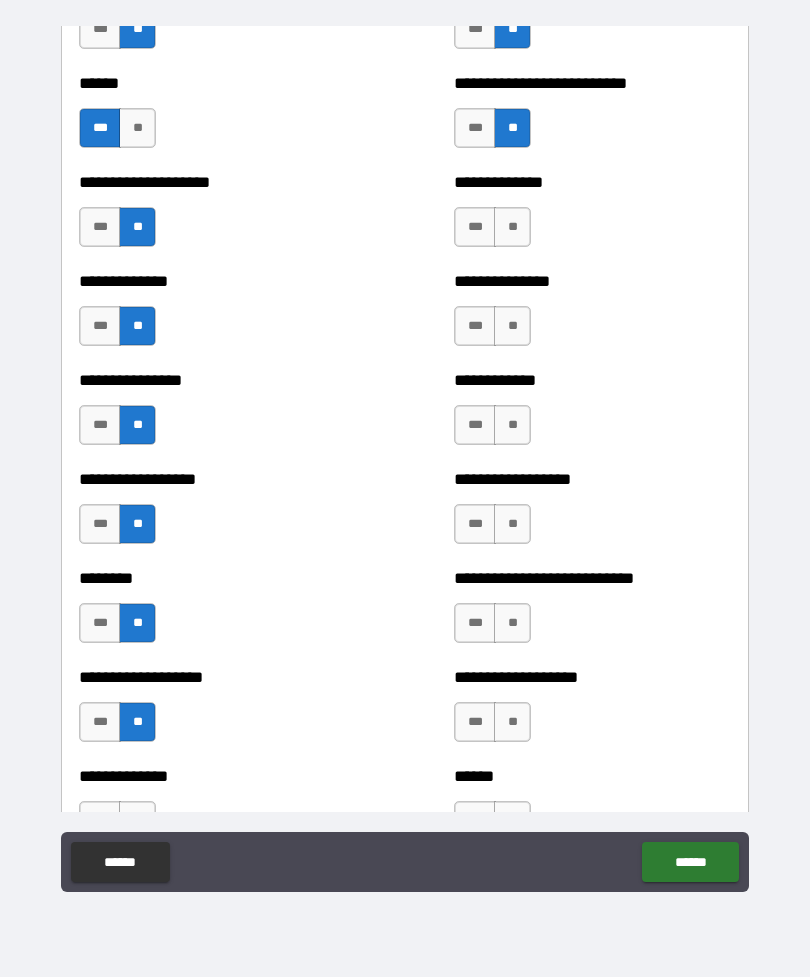 click on "***" at bounding box center [100, 722] 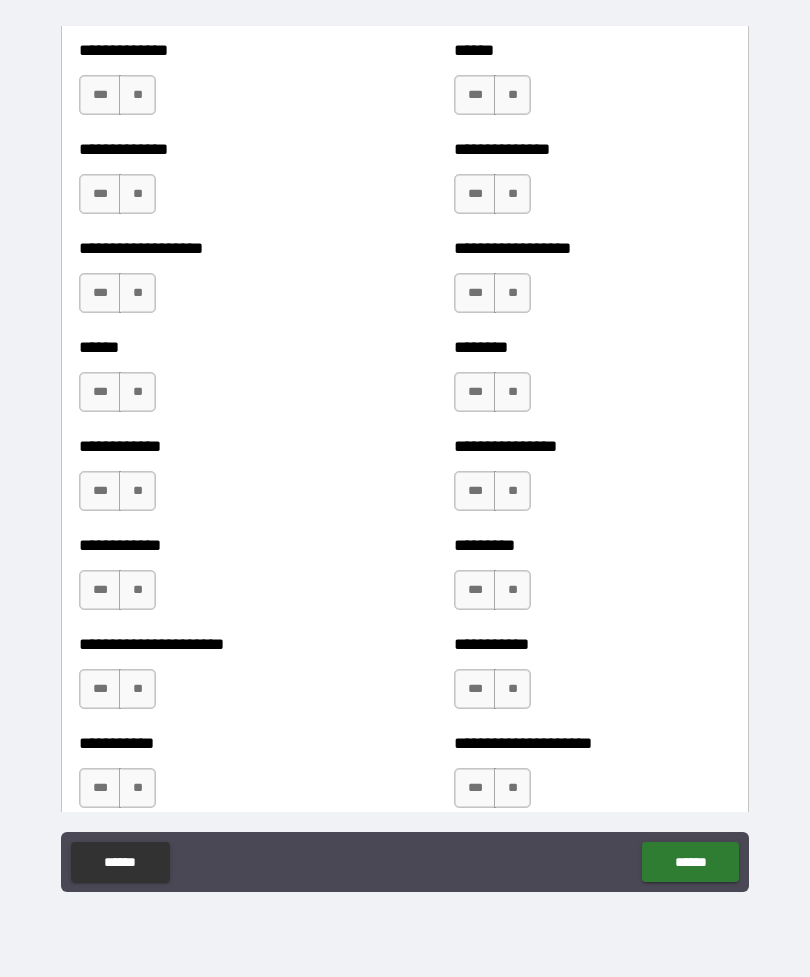 scroll, scrollTop: 4737, scrollLeft: 0, axis: vertical 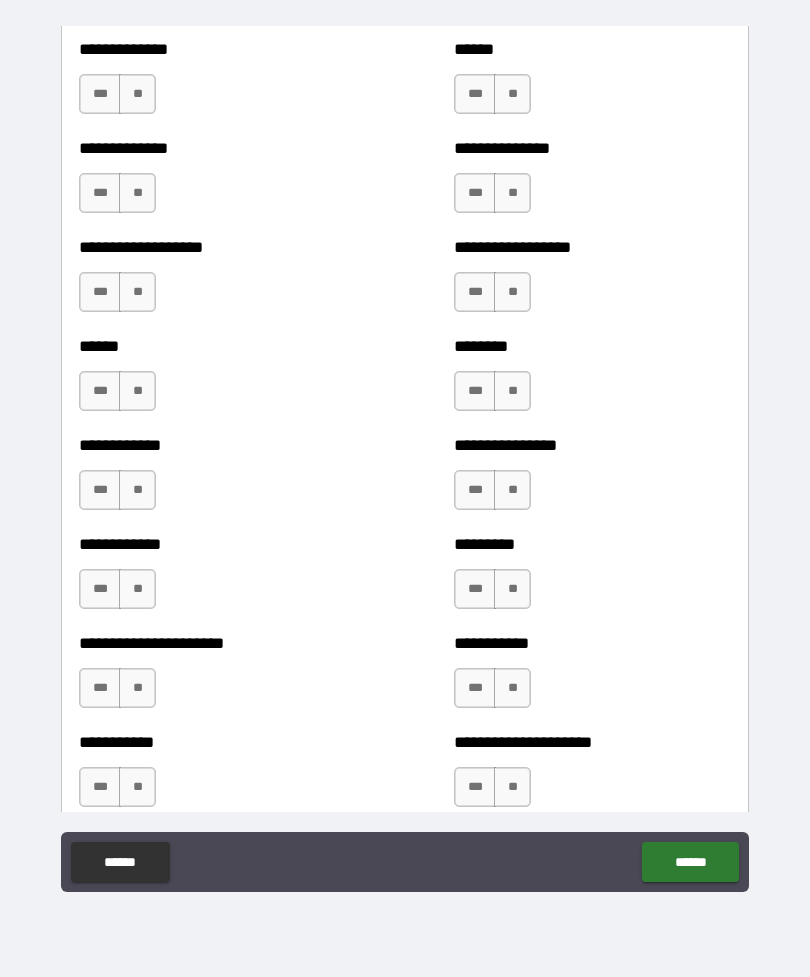 click on "**" at bounding box center [137, 94] 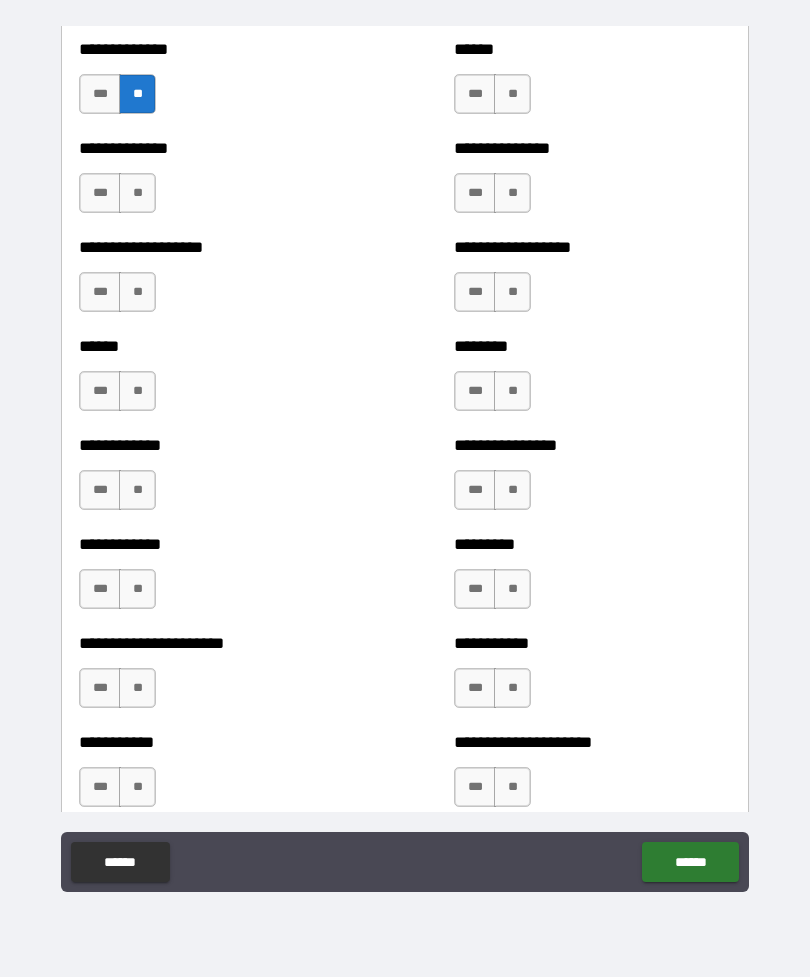 click on "**" at bounding box center (137, 193) 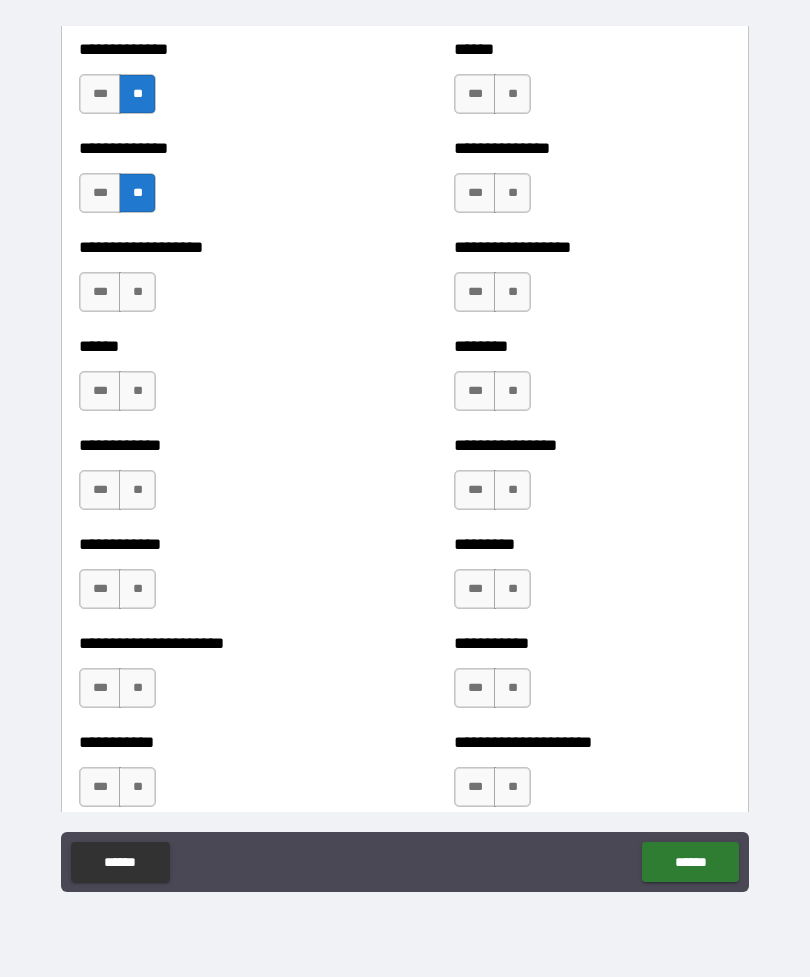 click on "**" at bounding box center (137, 292) 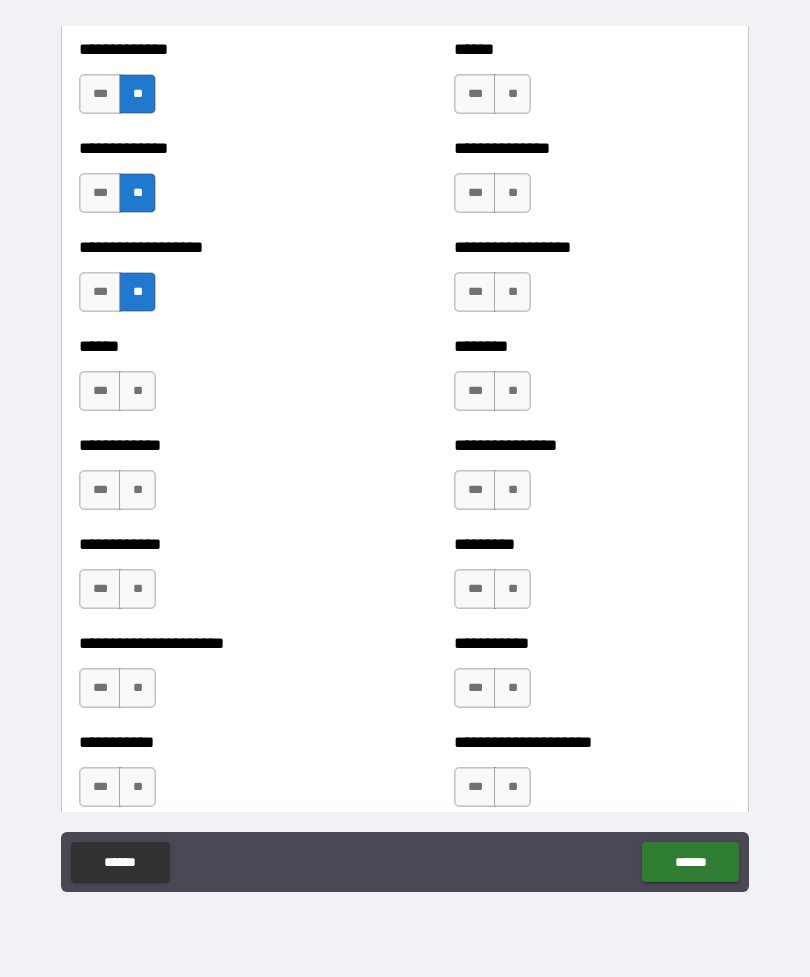 click on "**" at bounding box center (137, 391) 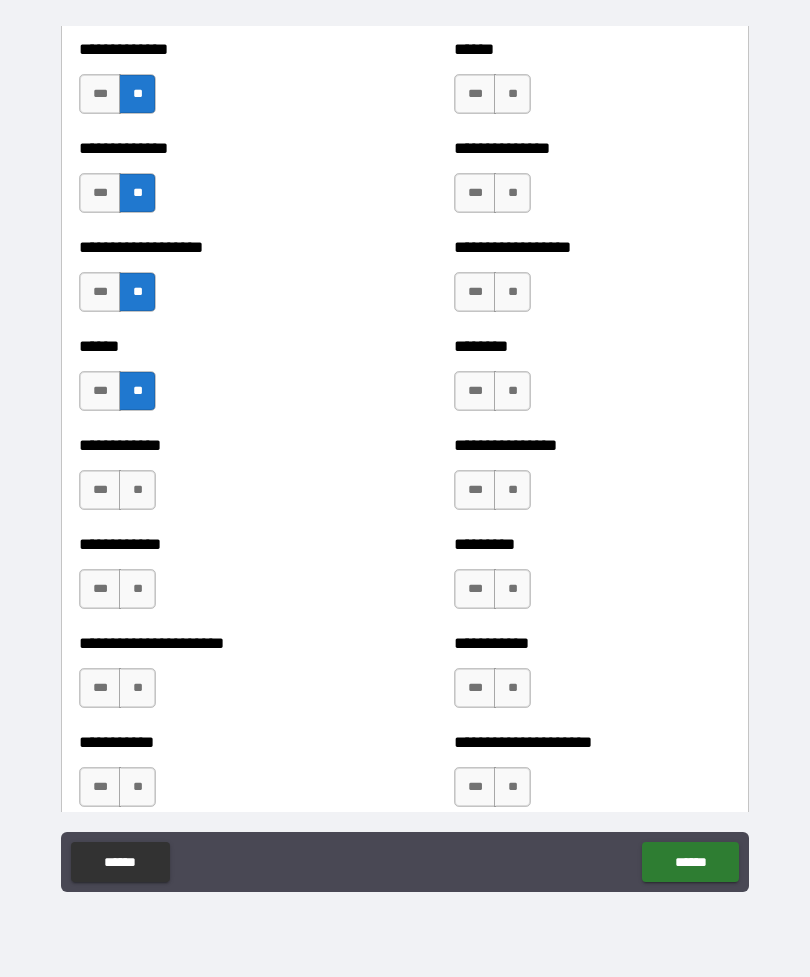 click on "**" at bounding box center (137, 490) 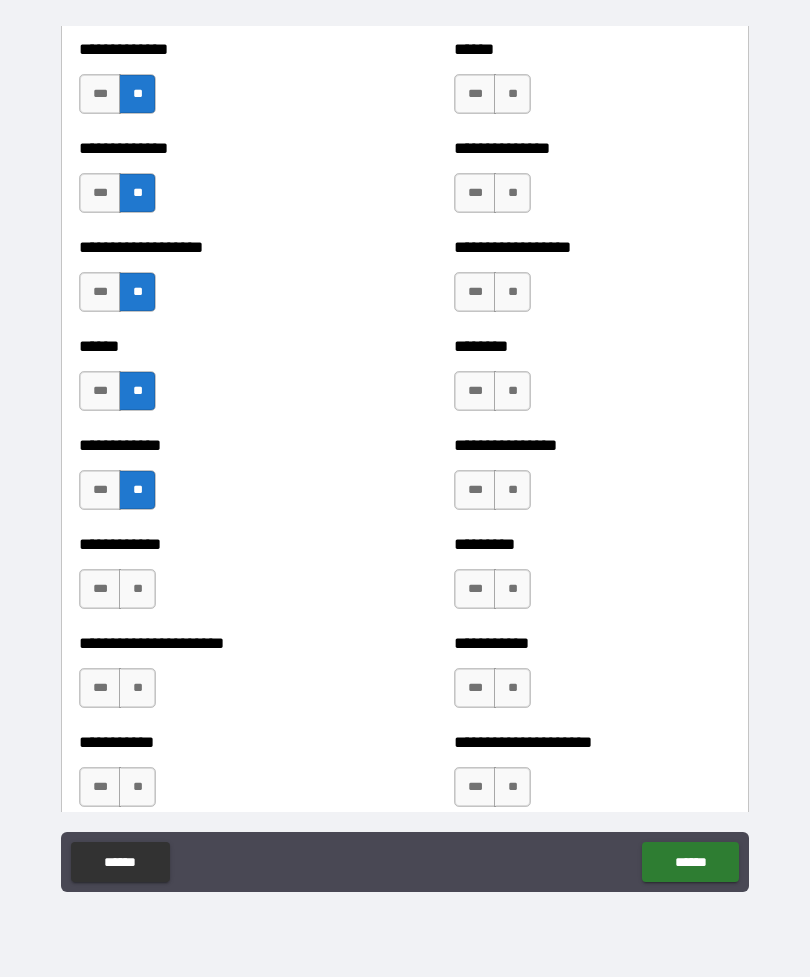 click on "**" at bounding box center [137, 589] 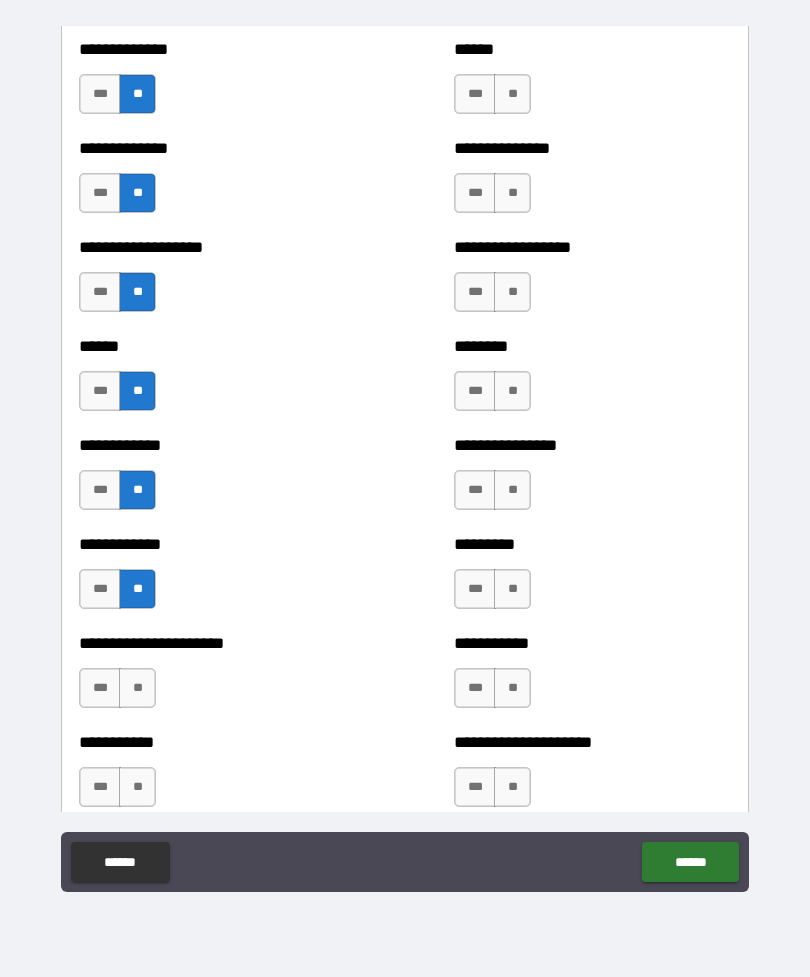 click on "**" at bounding box center (137, 688) 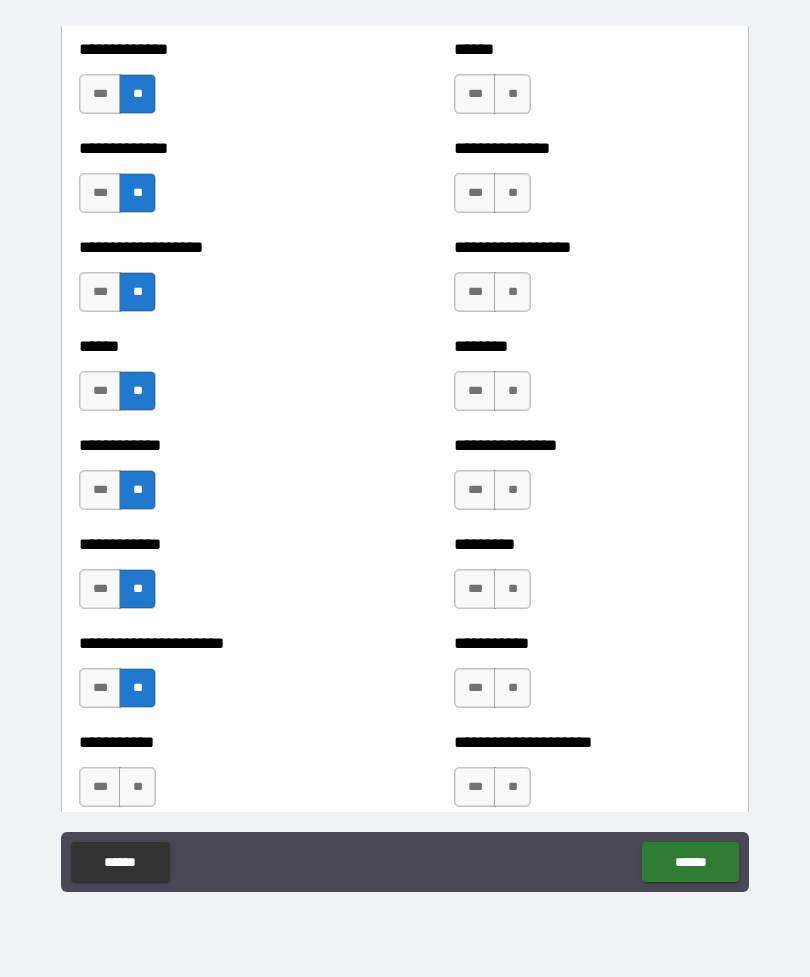 click on "**" at bounding box center [137, 787] 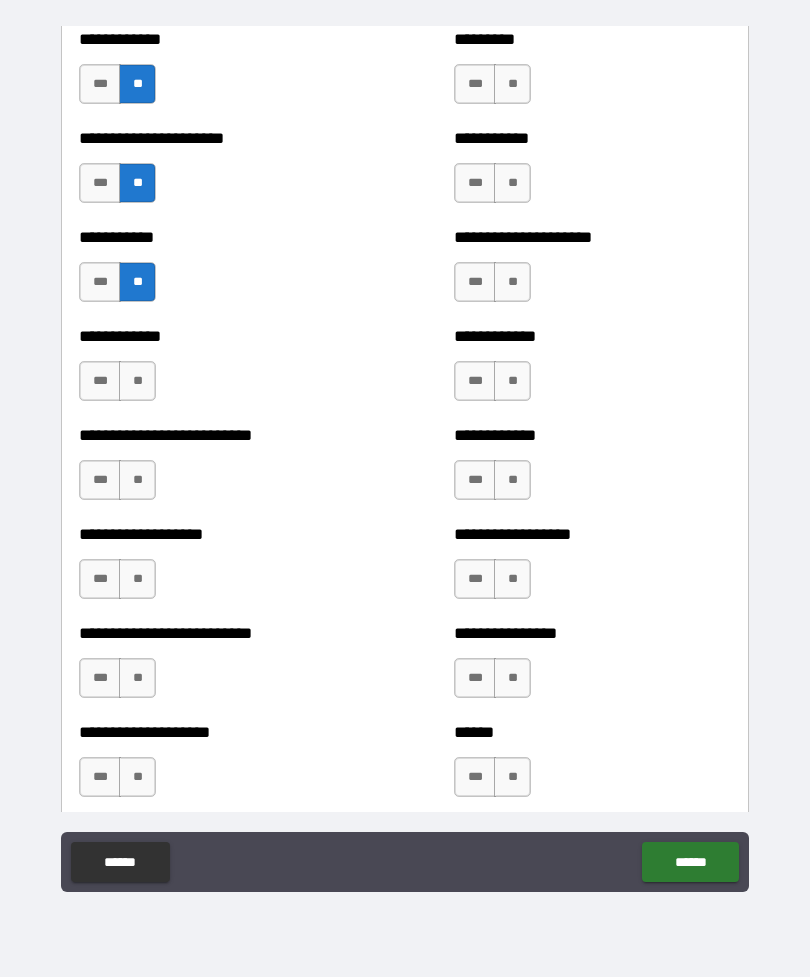 scroll, scrollTop: 5244, scrollLeft: 0, axis: vertical 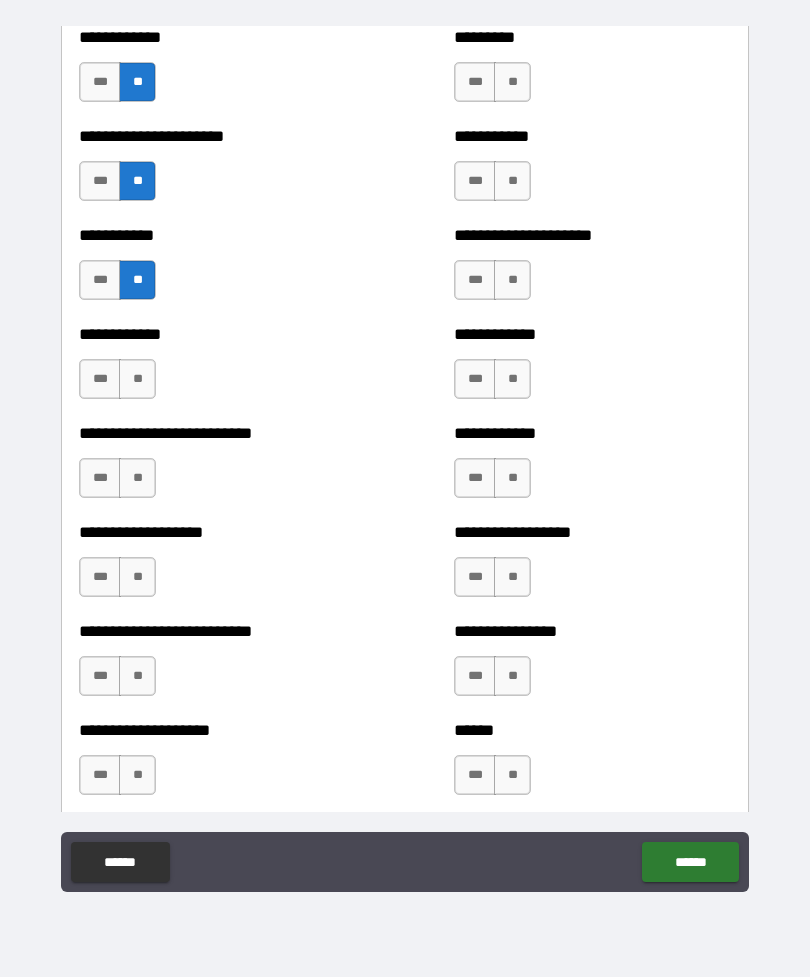 click on "**" at bounding box center [137, 379] 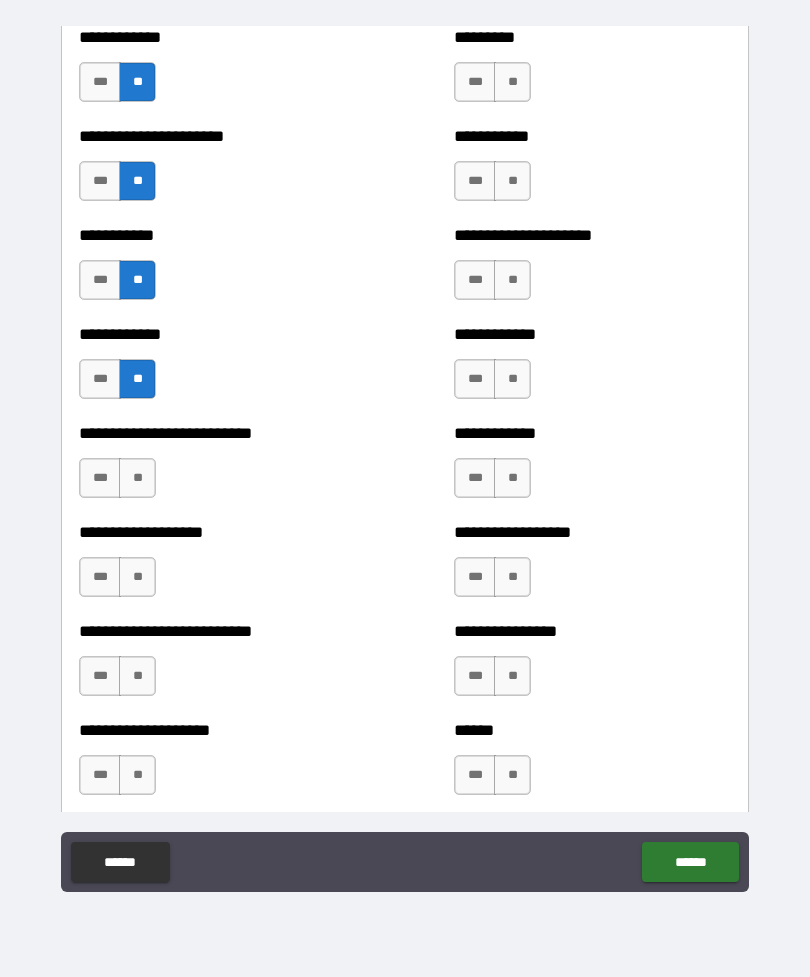 click on "**" at bounding box center (137, 478) 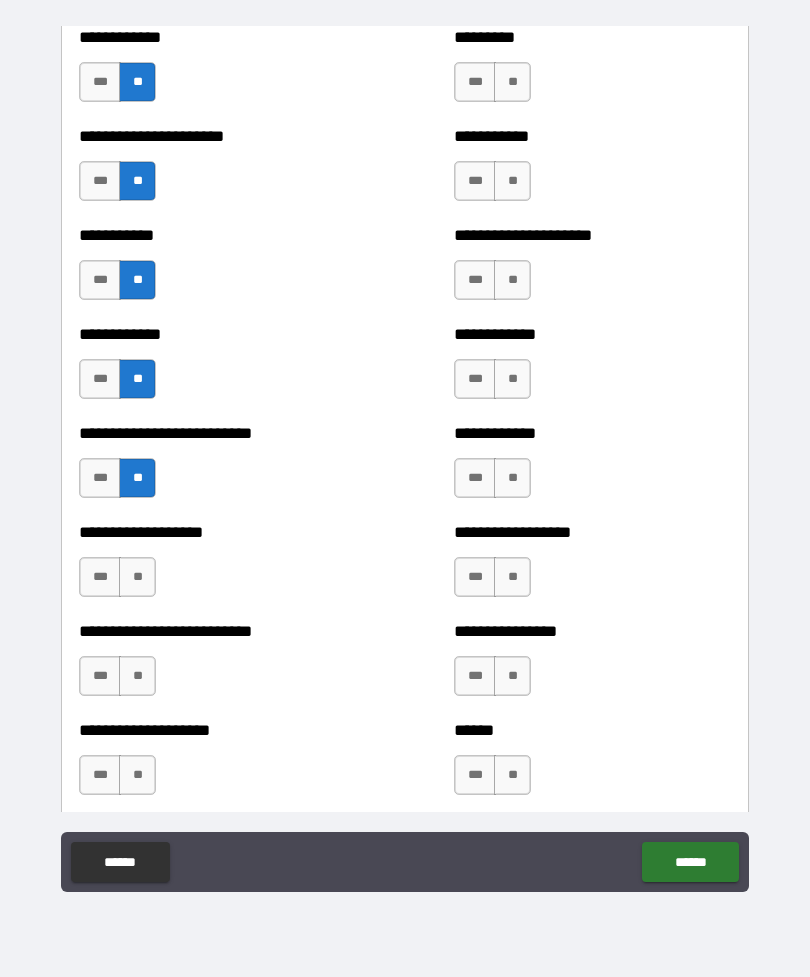click on "**" at bounding box center (137, 676) 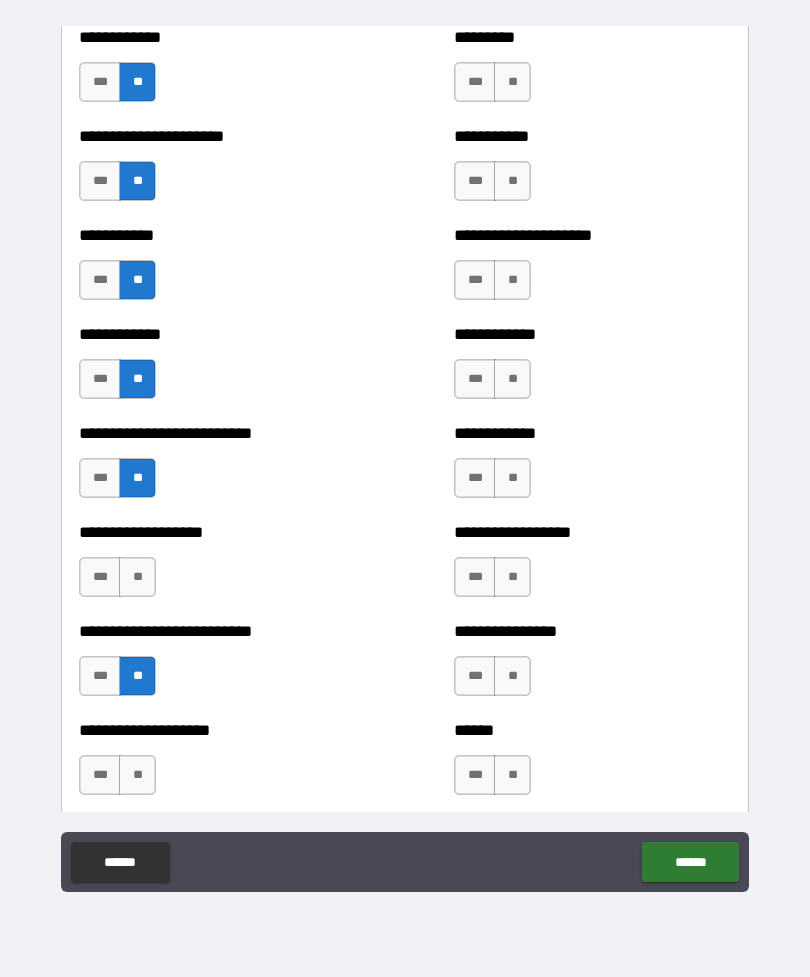 click on "**" at bounding box center (137, 775) 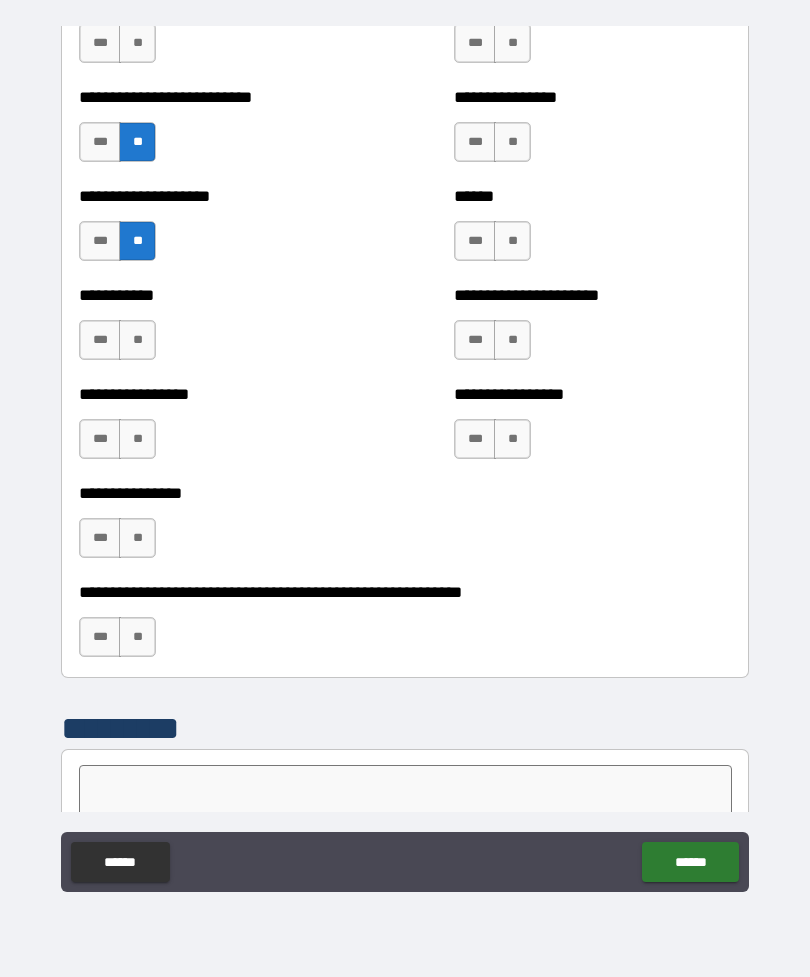 scroll, scrollTop: 5779, scrollLeft: 0, axis: vertical 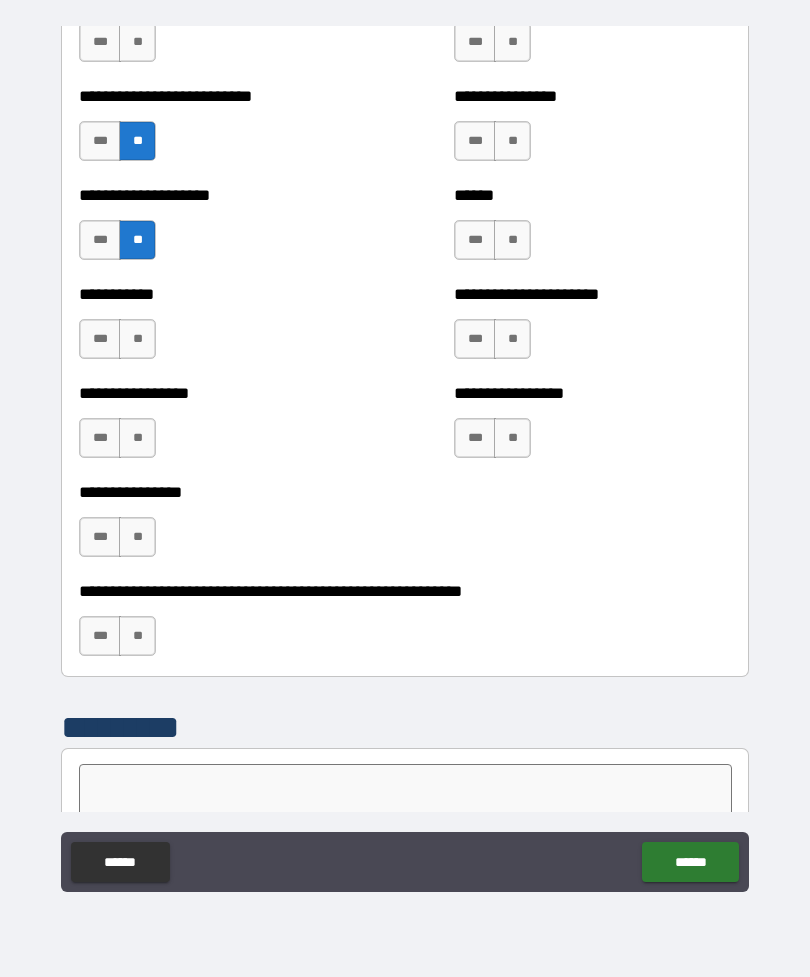 click on "**" at bounding box center (137, 339) 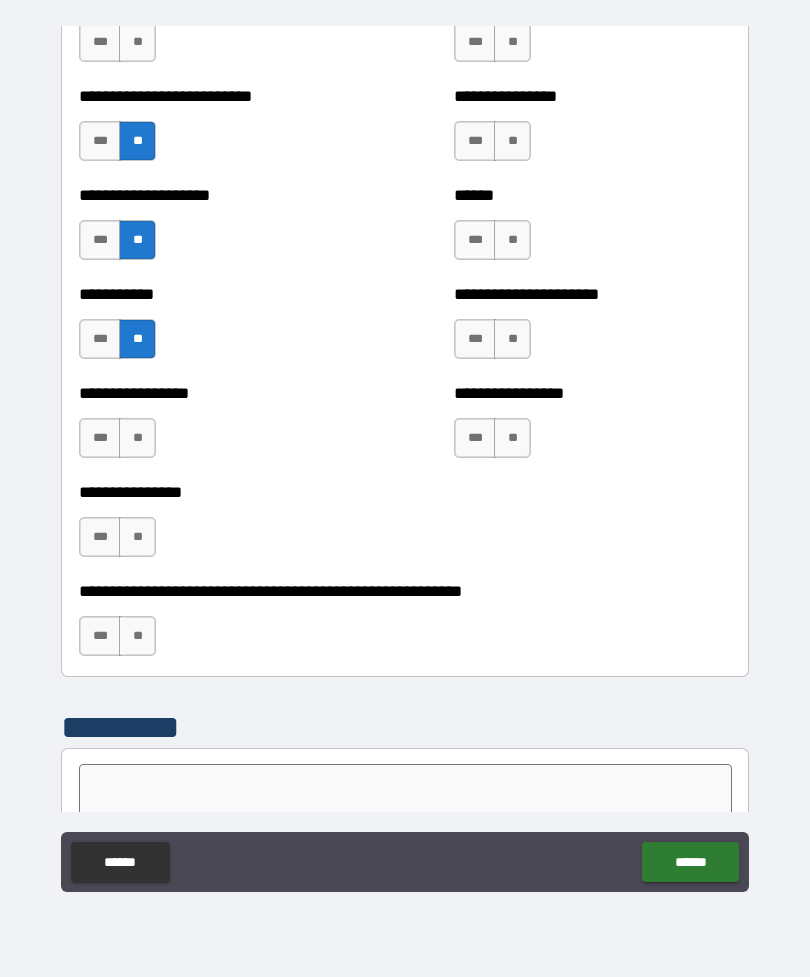 click on "**" at bounding box center [137, 438] 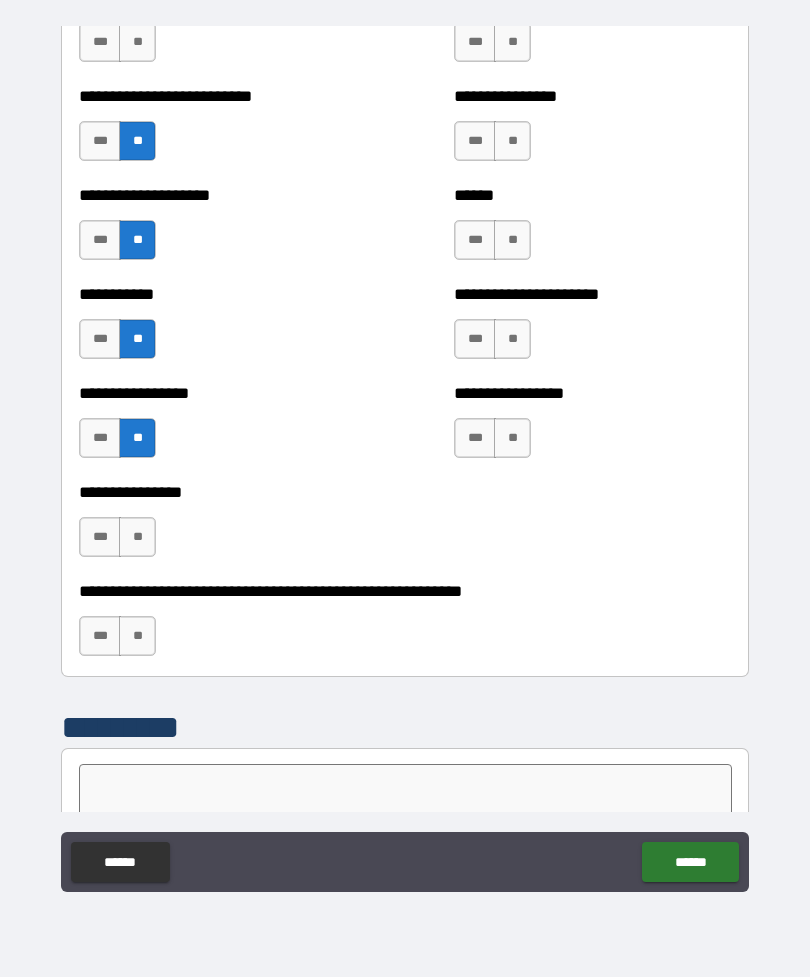 click on "**" at bounding box center (137, 537) 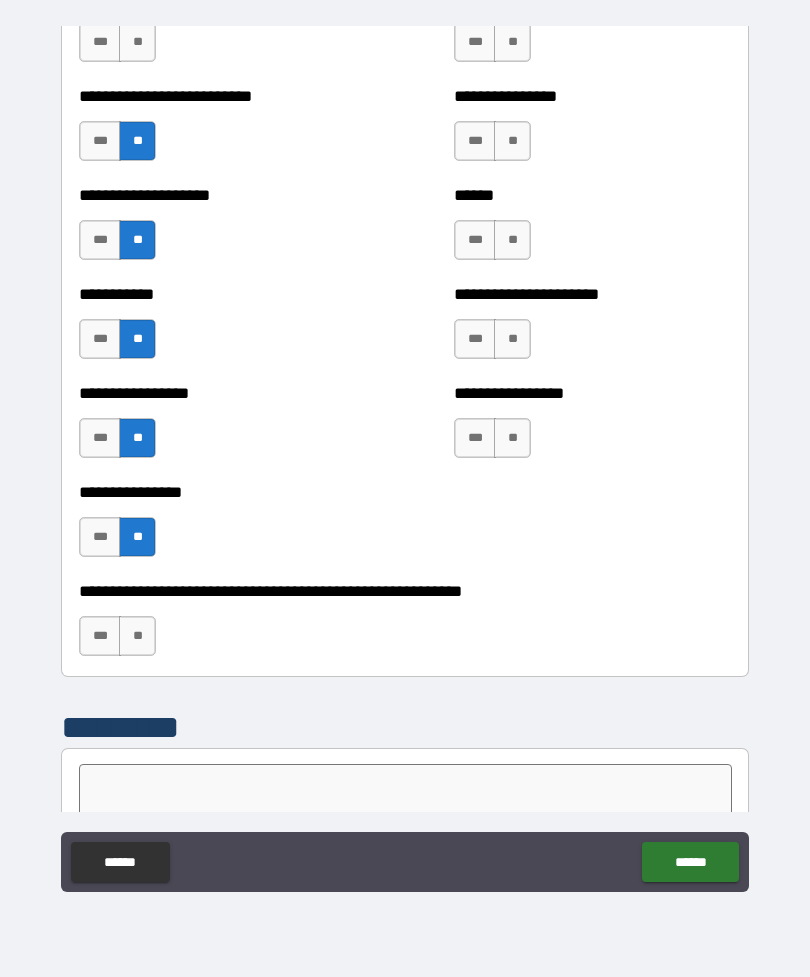 click on "**" at bounding box center (137, 636) 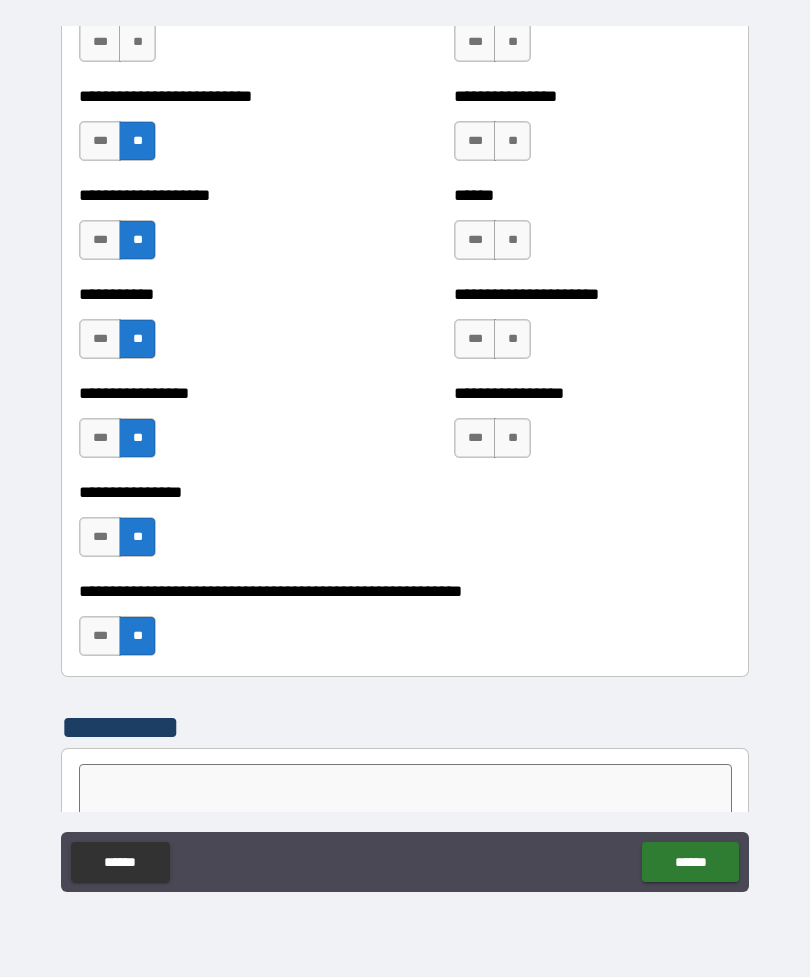 click on "**" at bounding box center [512, 438] 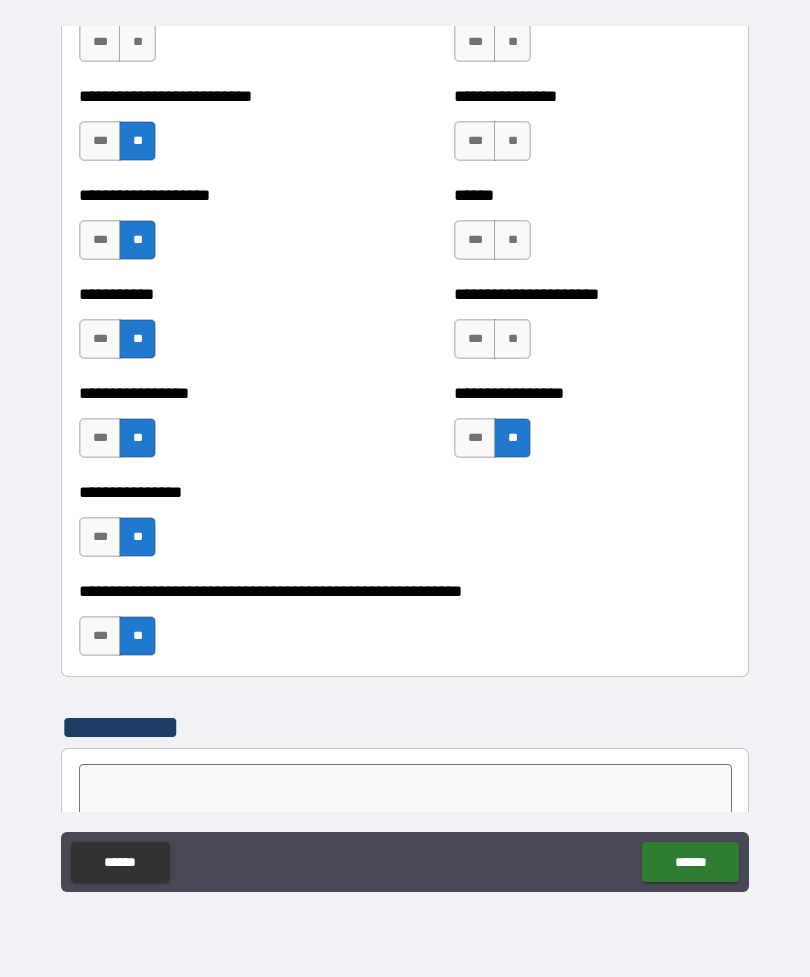 click on "**" at bounding box center (512, 339) 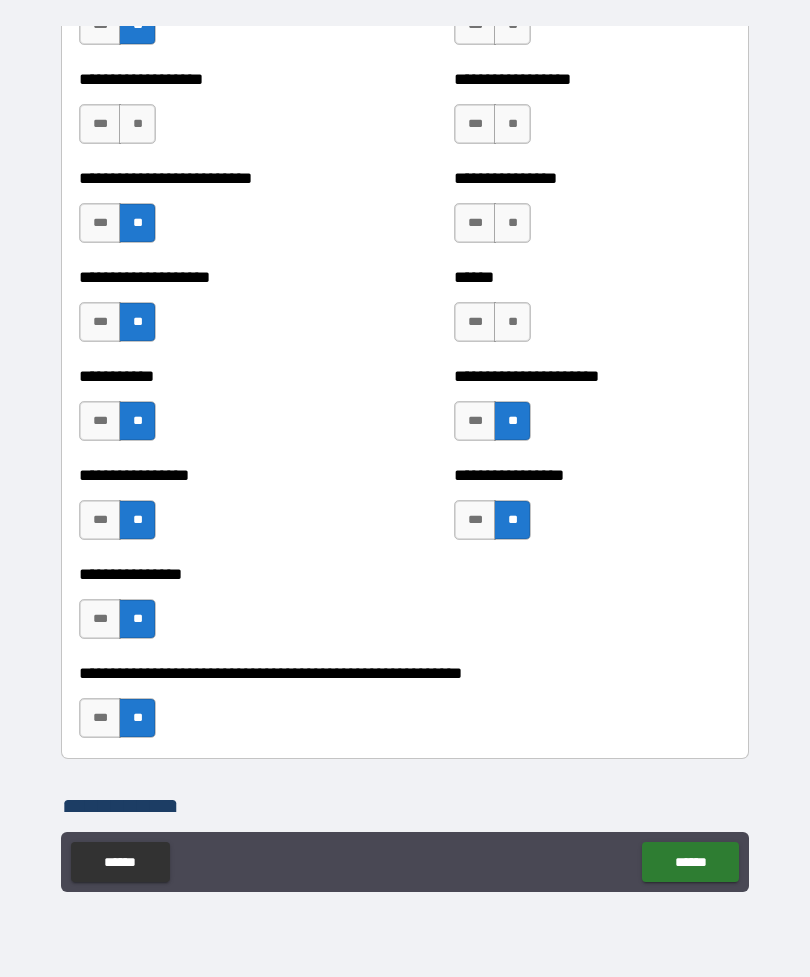 scroll, scrollTop: 5687, scrollLeft: 0, axis: vertical 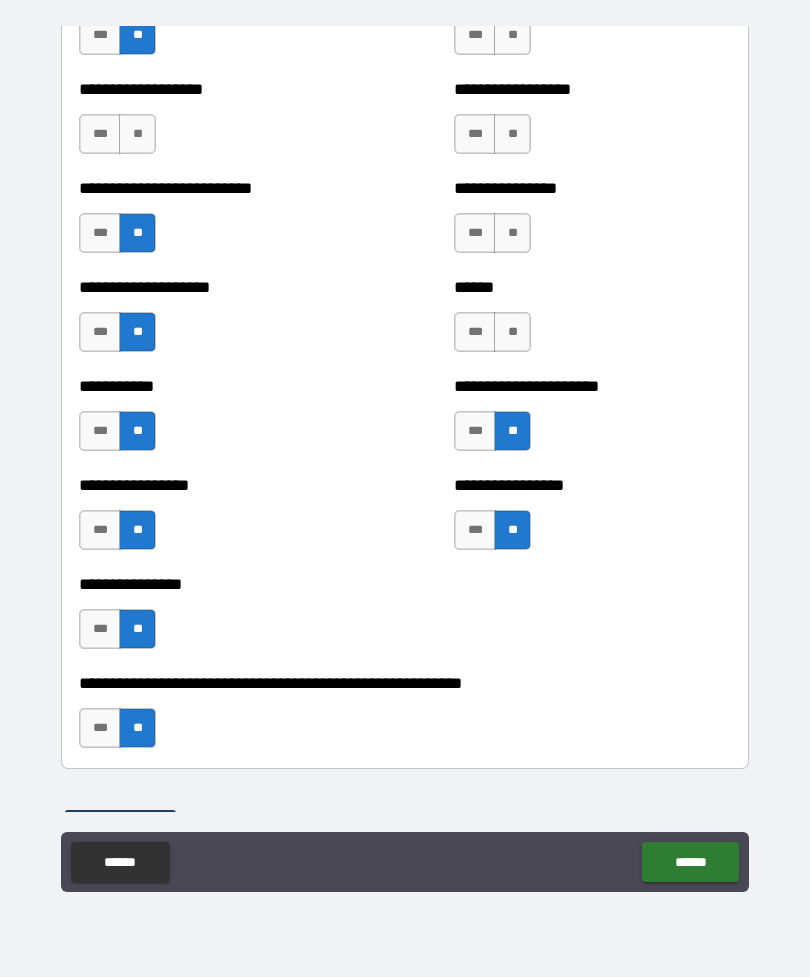click on "**" at bounding box center [512, 332] 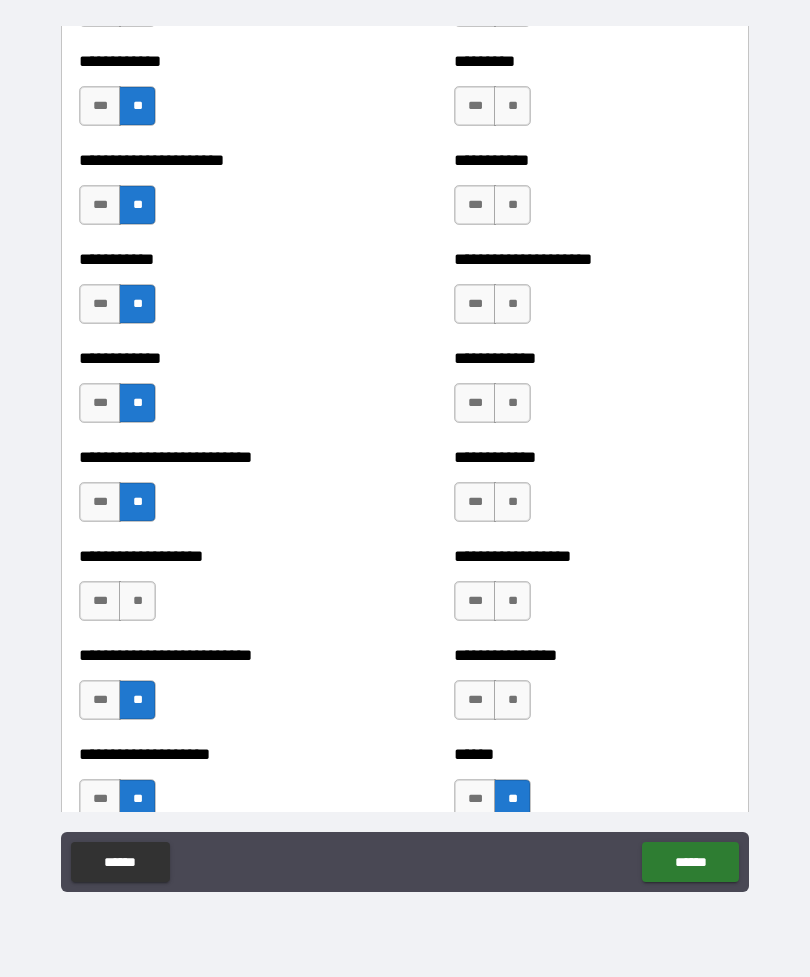 scroll, scrollTop: 5218, scrollLeft: 0, axis: vertical 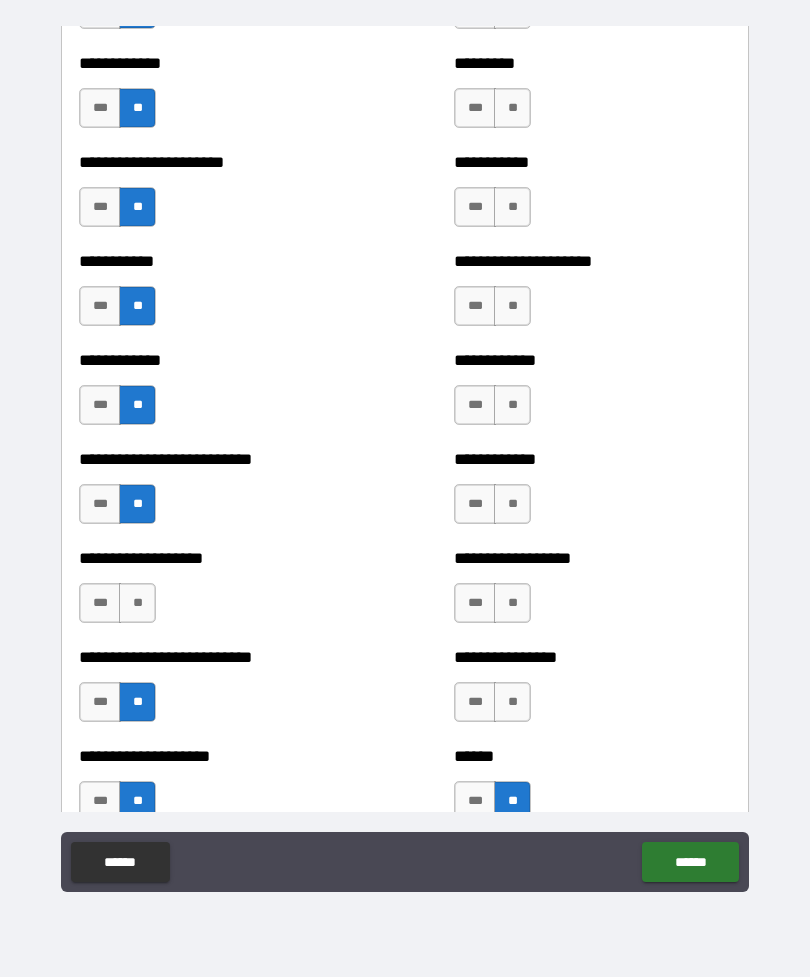 click on "**" at bounding box center [512, 702] 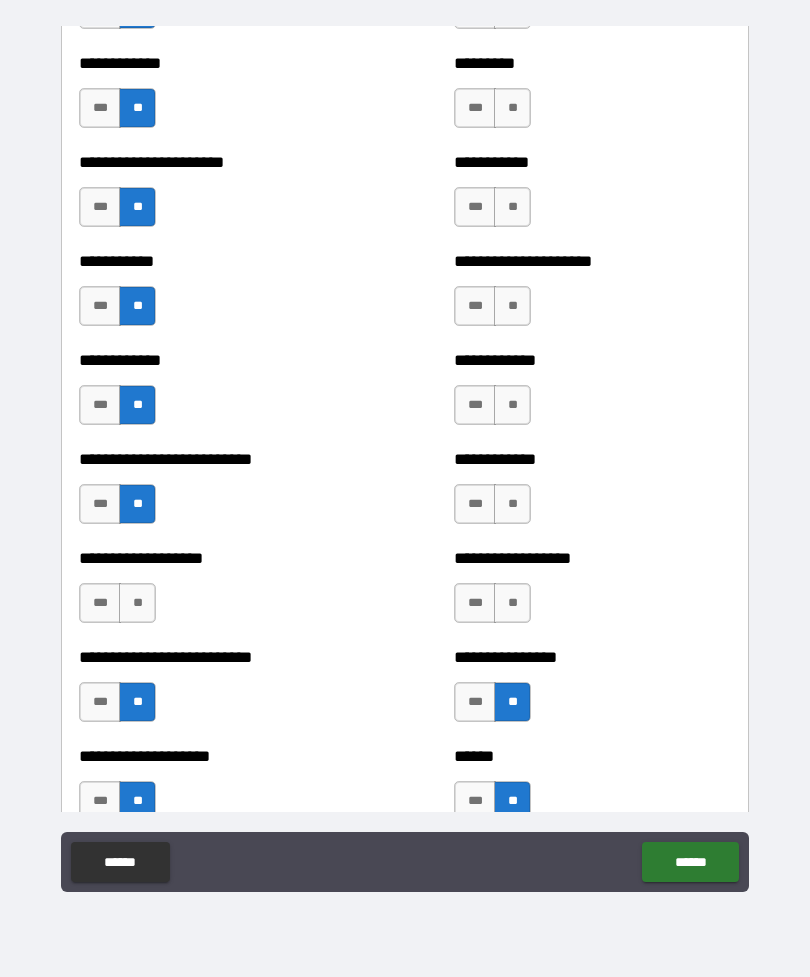 click on "**" at bounding box center [512, 603] 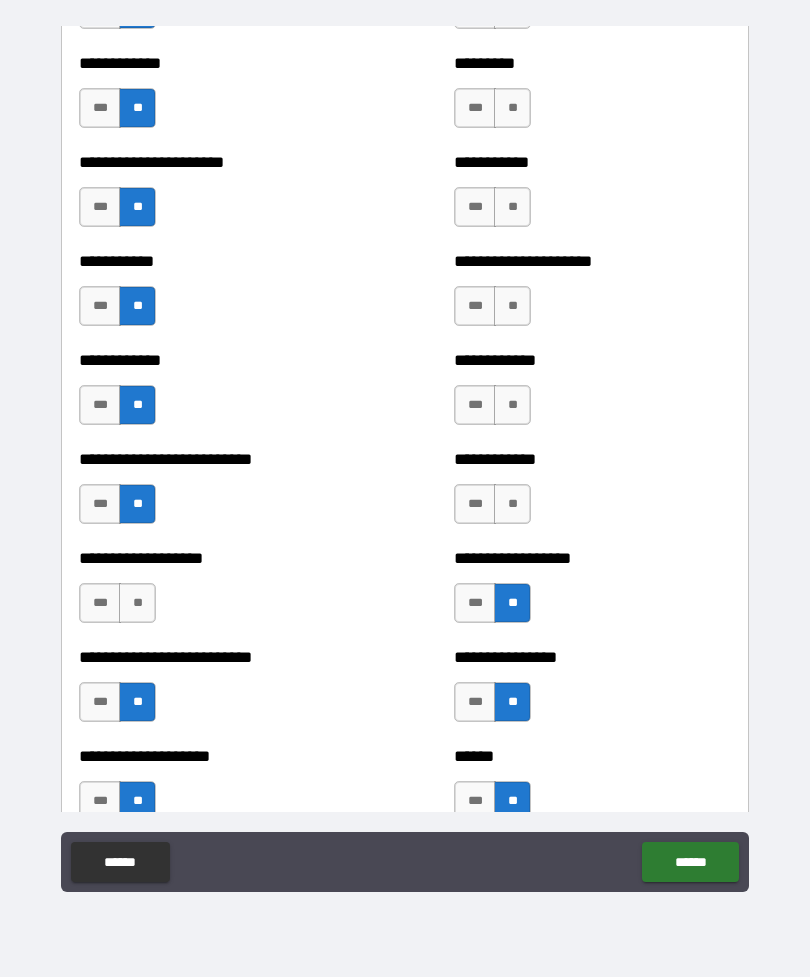 click on "**" at bounding box center [512, 504] 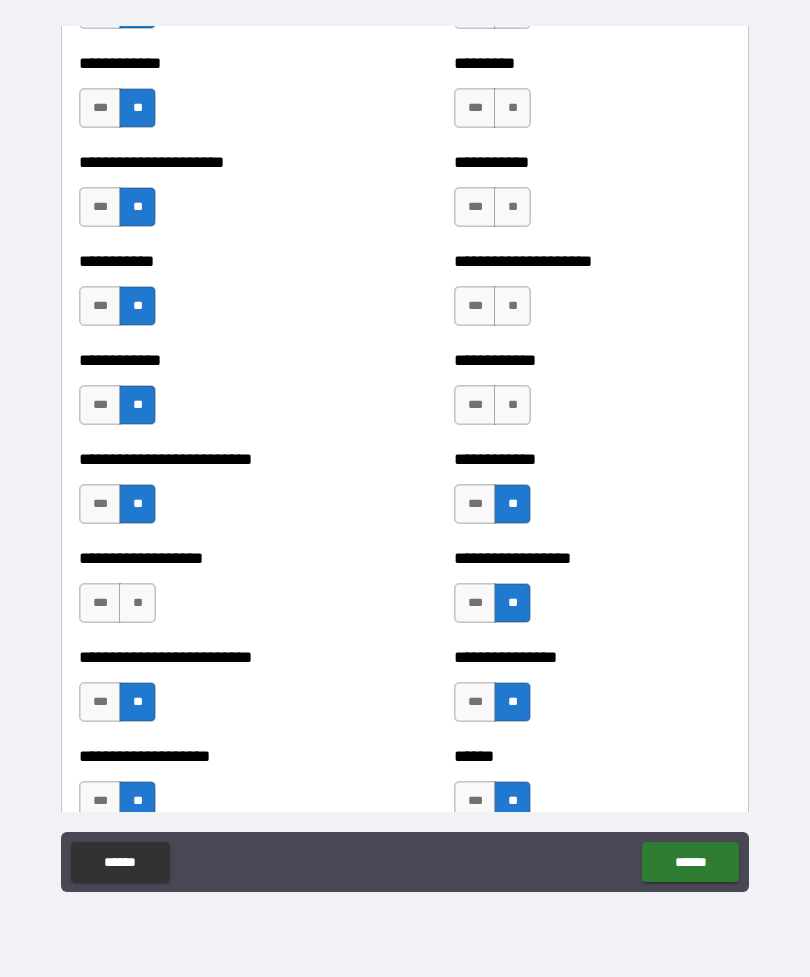 click on "**" at bounding box center (512, 405) 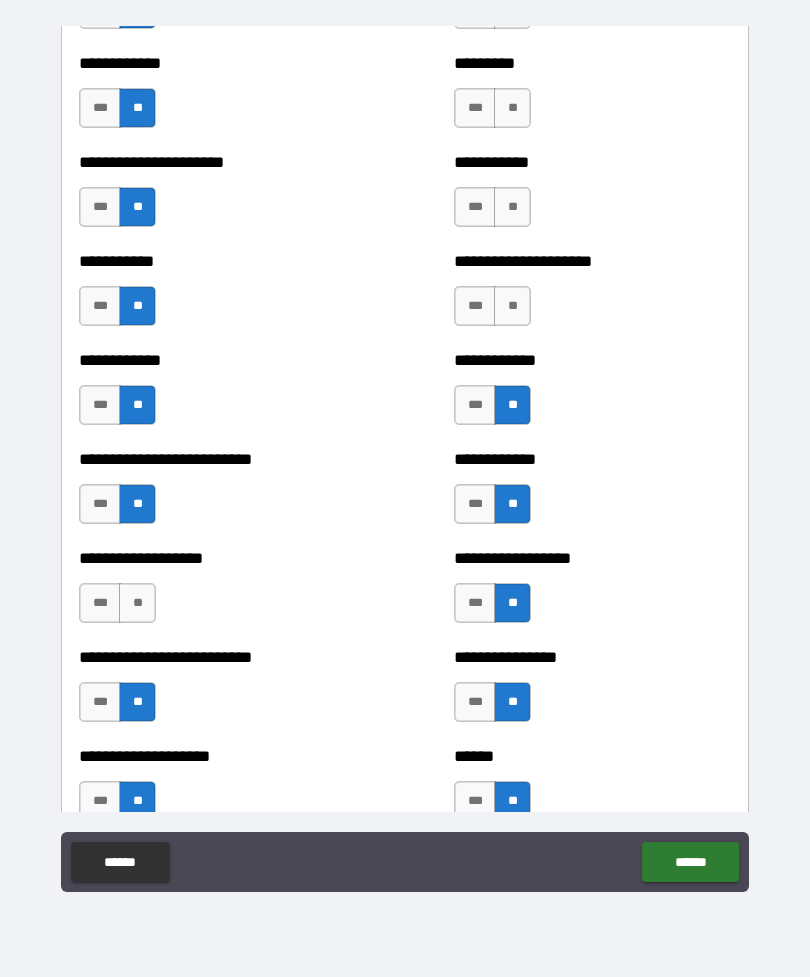 click on "**" at bounding box center (512, 306) 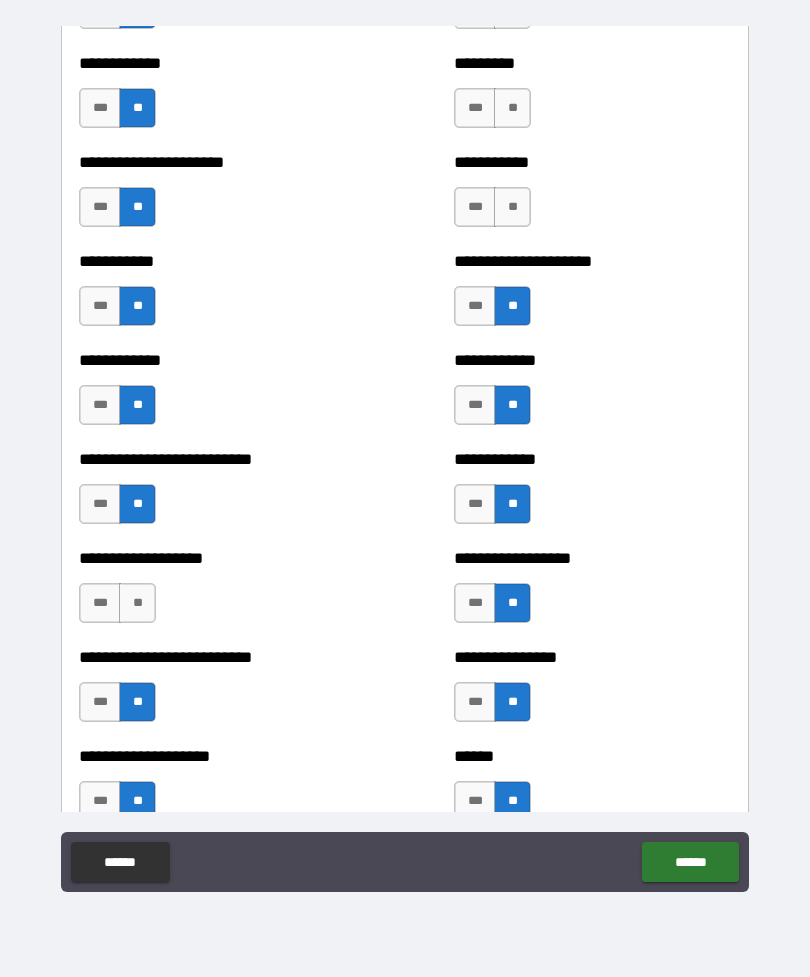 click on "**" at bounding box center [512, 207] 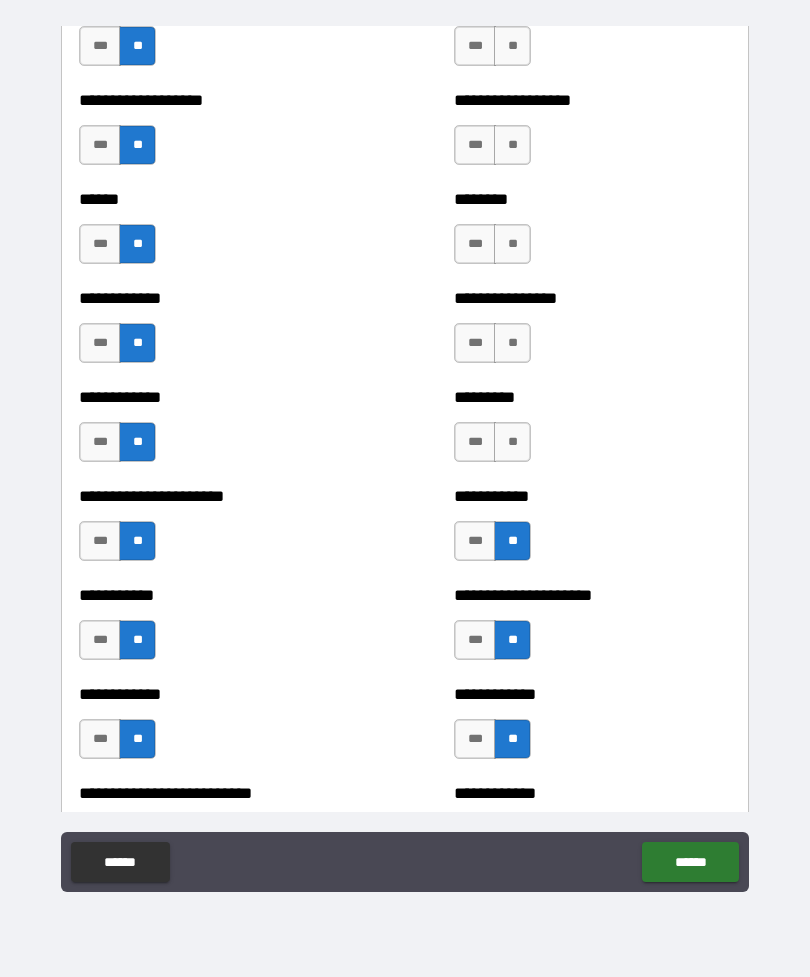 scroll, scrollTop: 4883, scrollLeft: 0, axis: vertical 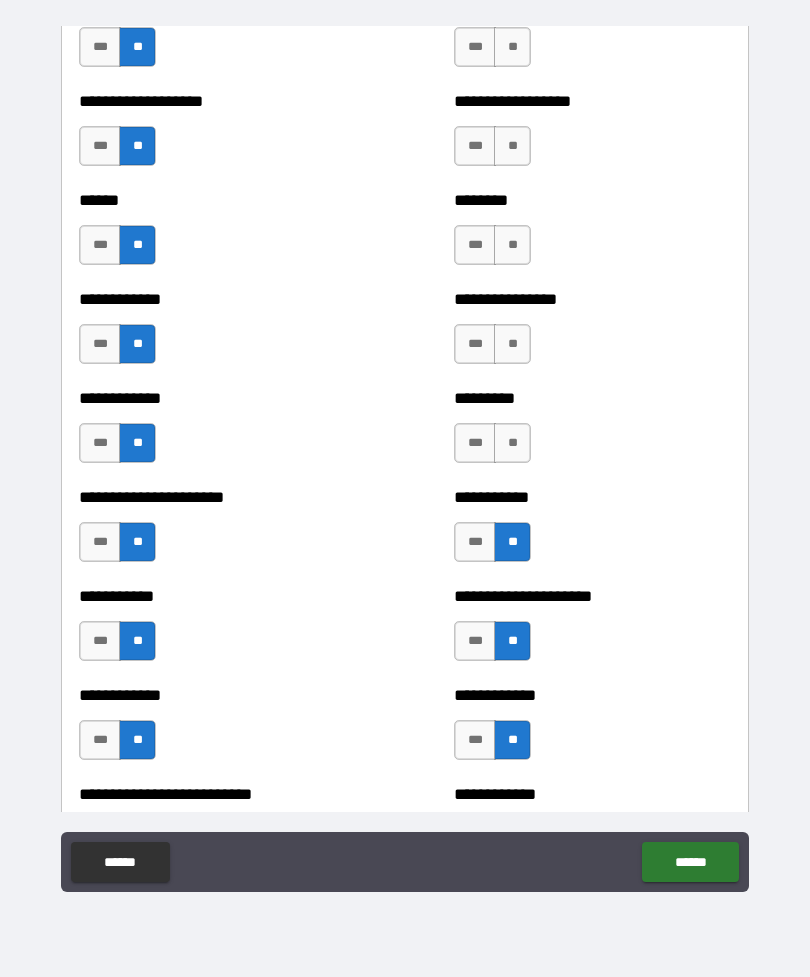 click on "**" at bounding box center [512, 443] 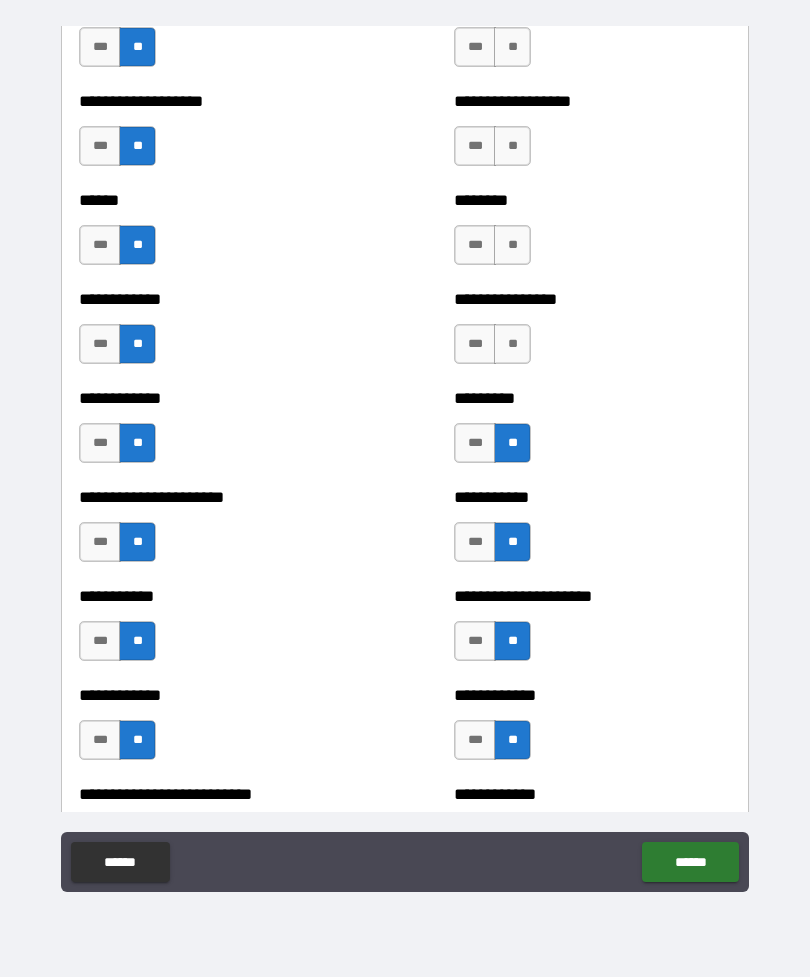 click on "**" at bounding box center [512, 344] 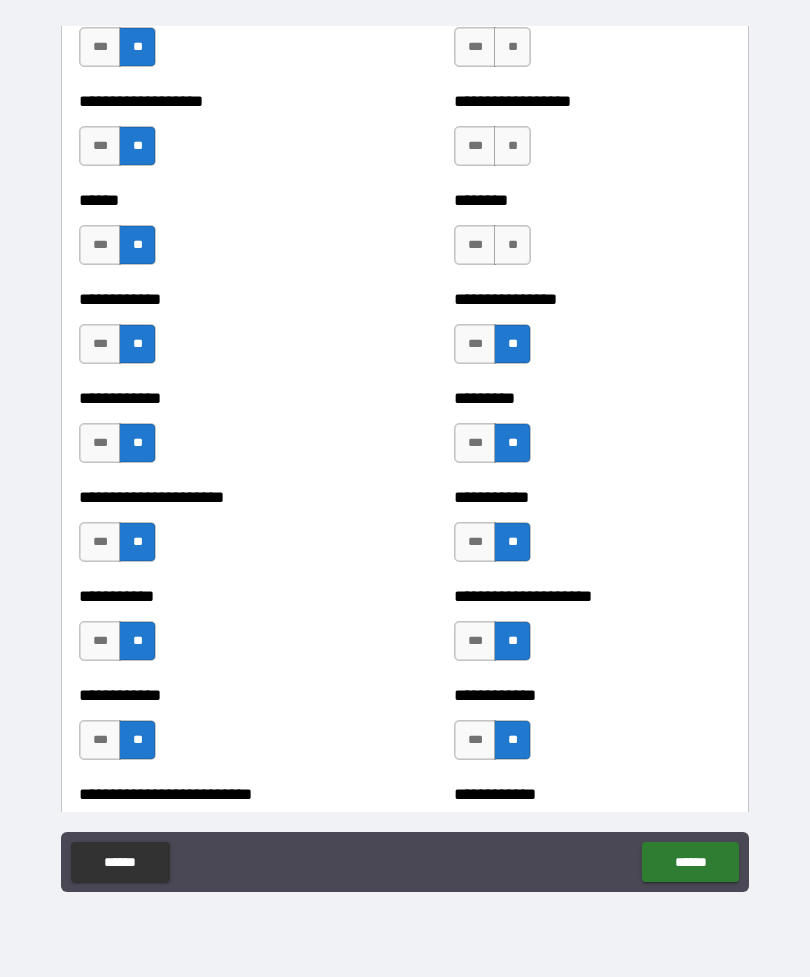 click on "**" at bounding box center (512, 245) 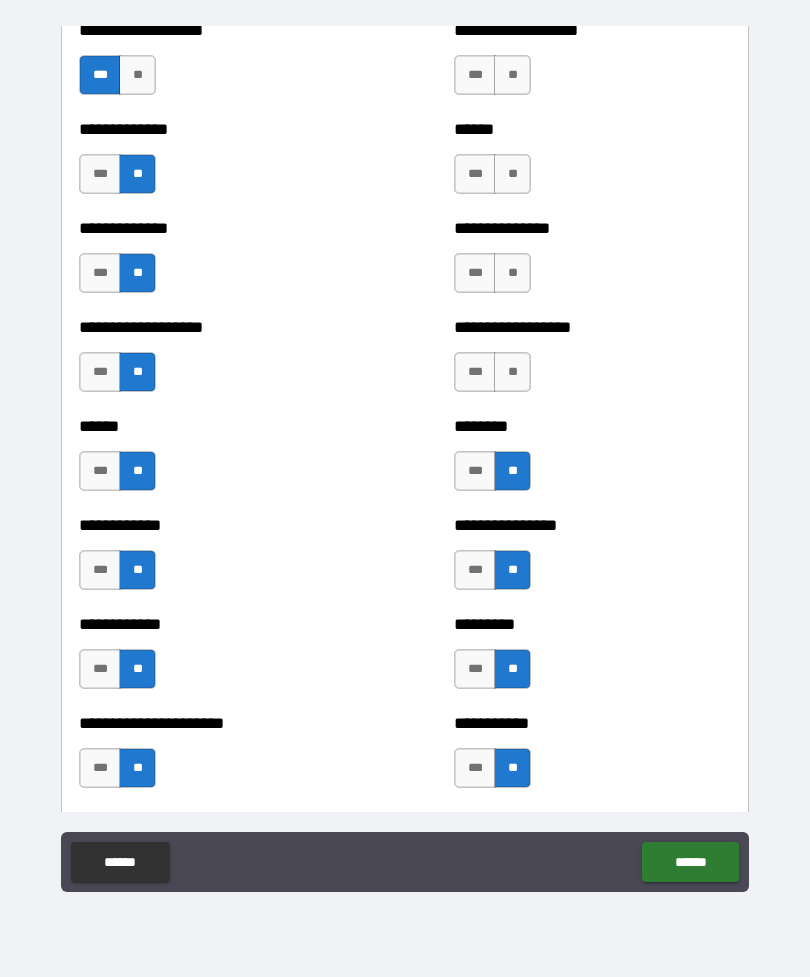 scroll, scrollTop: 4648, scrollLeft: 0, axis: vertical 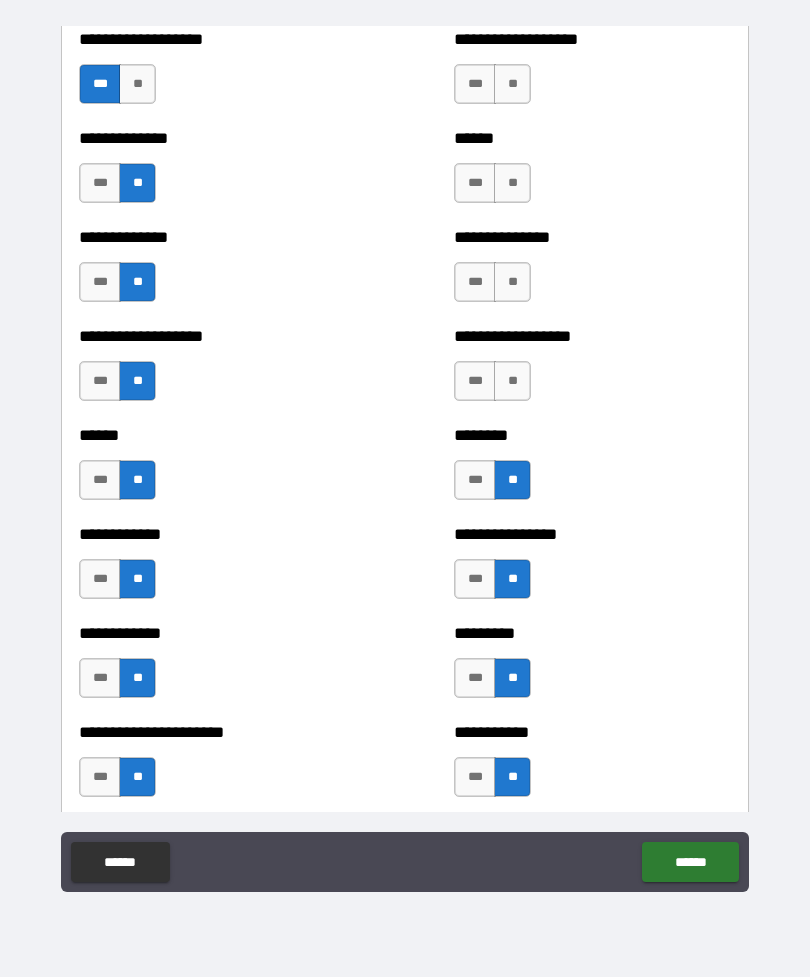 click on "**" at bounding box center [512, 381] 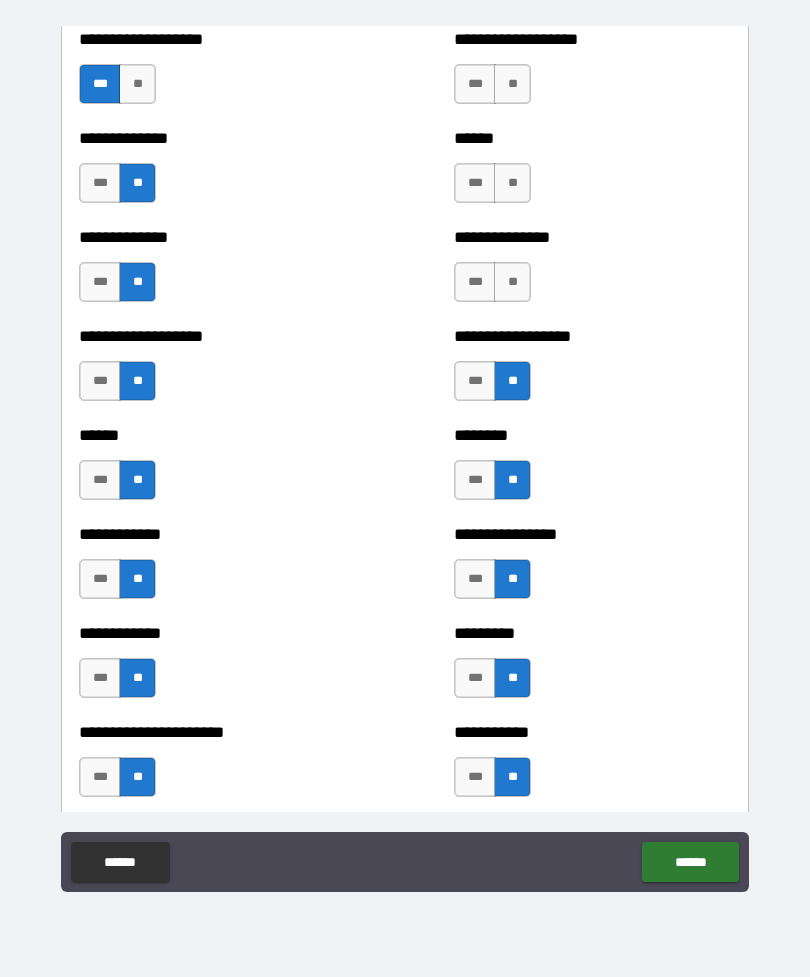 click on "**" at bounding box center [512, 282] 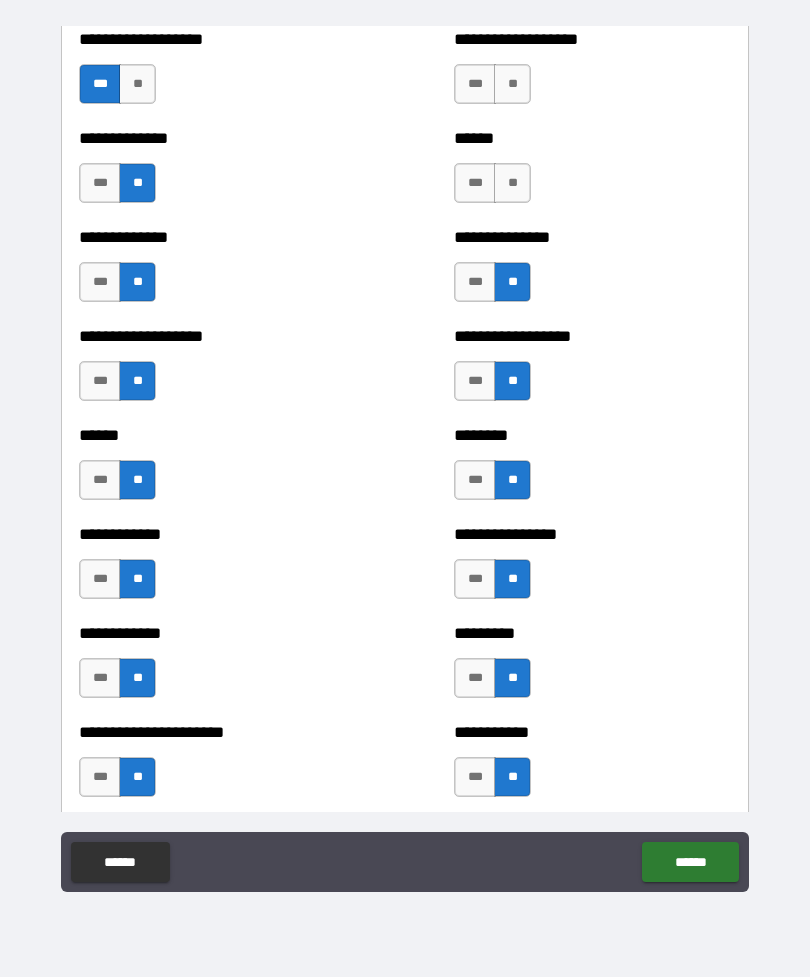 click on "**" at bounding box center [512, 183] 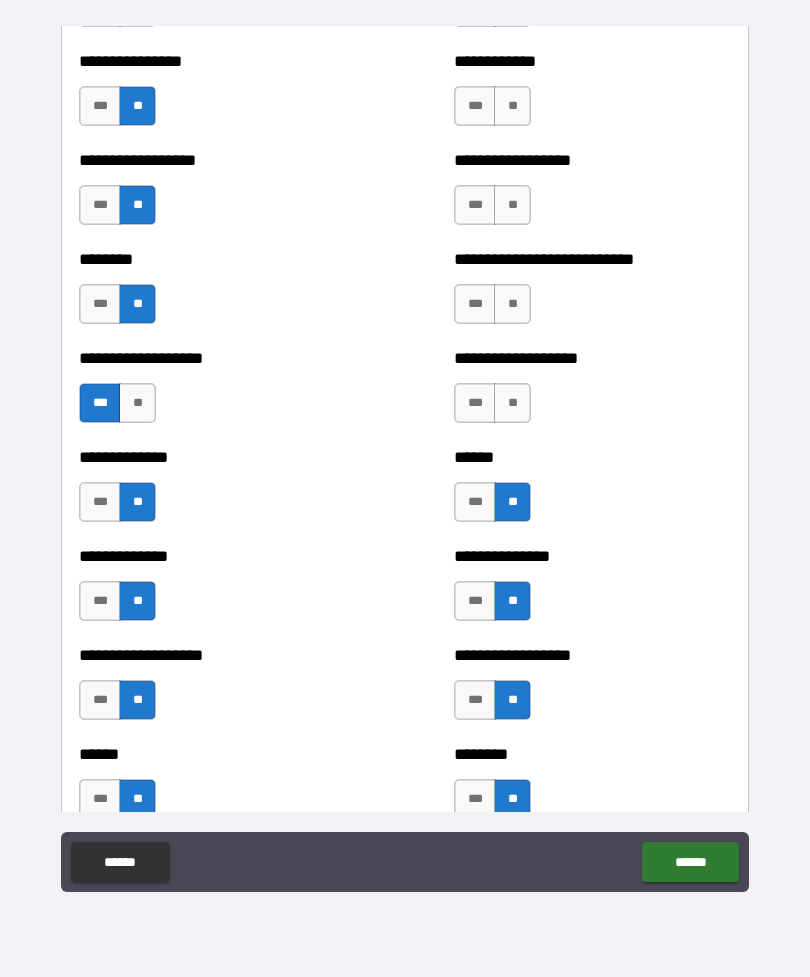 scroll, scrollTop: 4328, scrollLeft: 0, axis: vertical 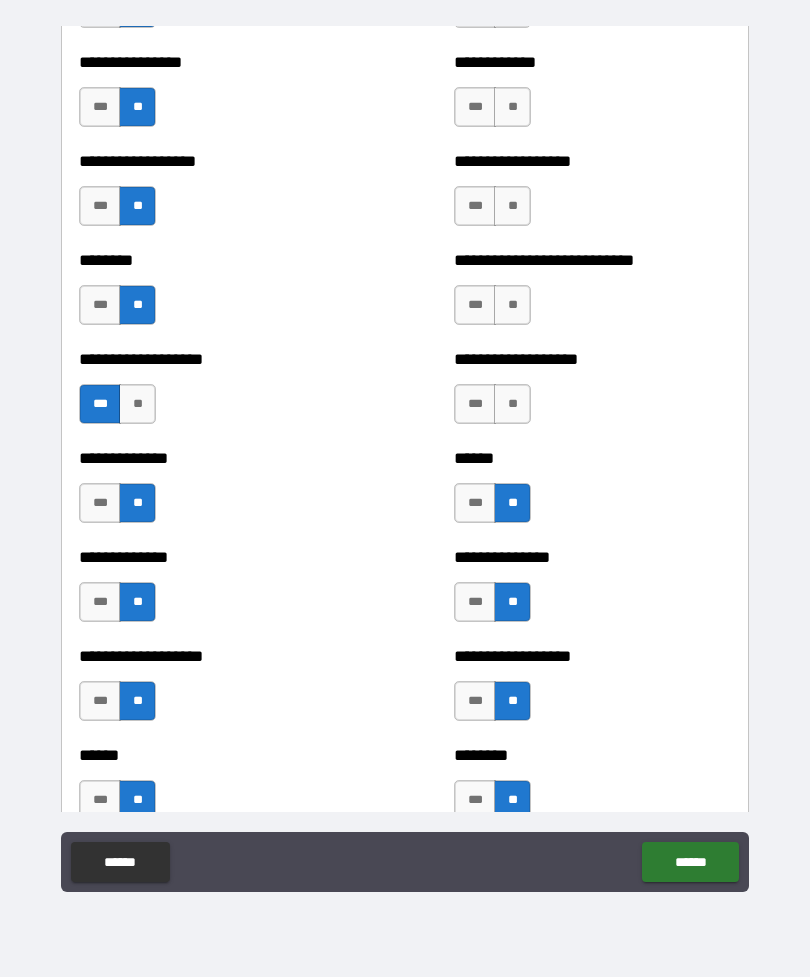 click on "**" at bounding box center (512, 305) 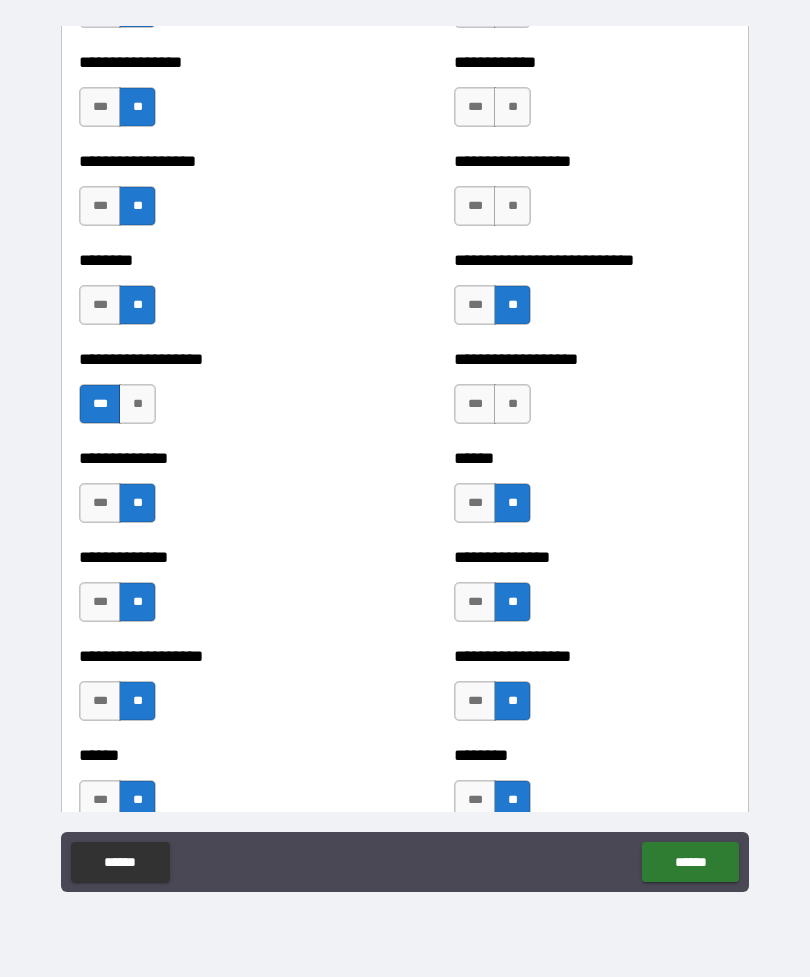 click on "**" at bounding box center [512, 206] 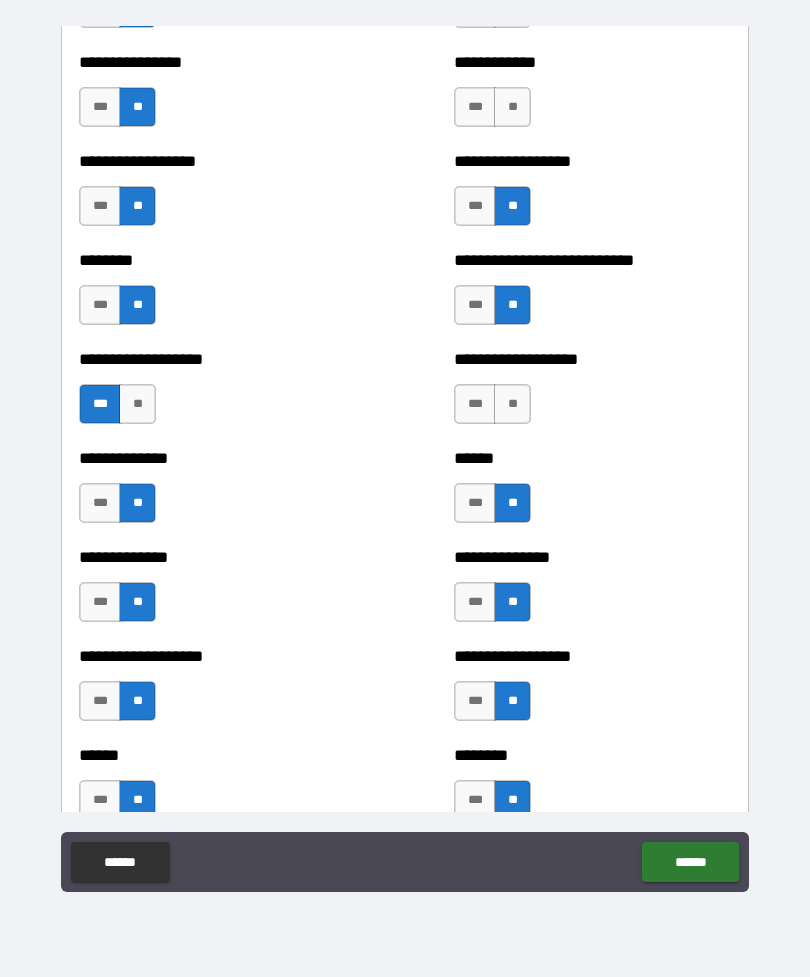 click on "**" at bounding box center (512, 107) 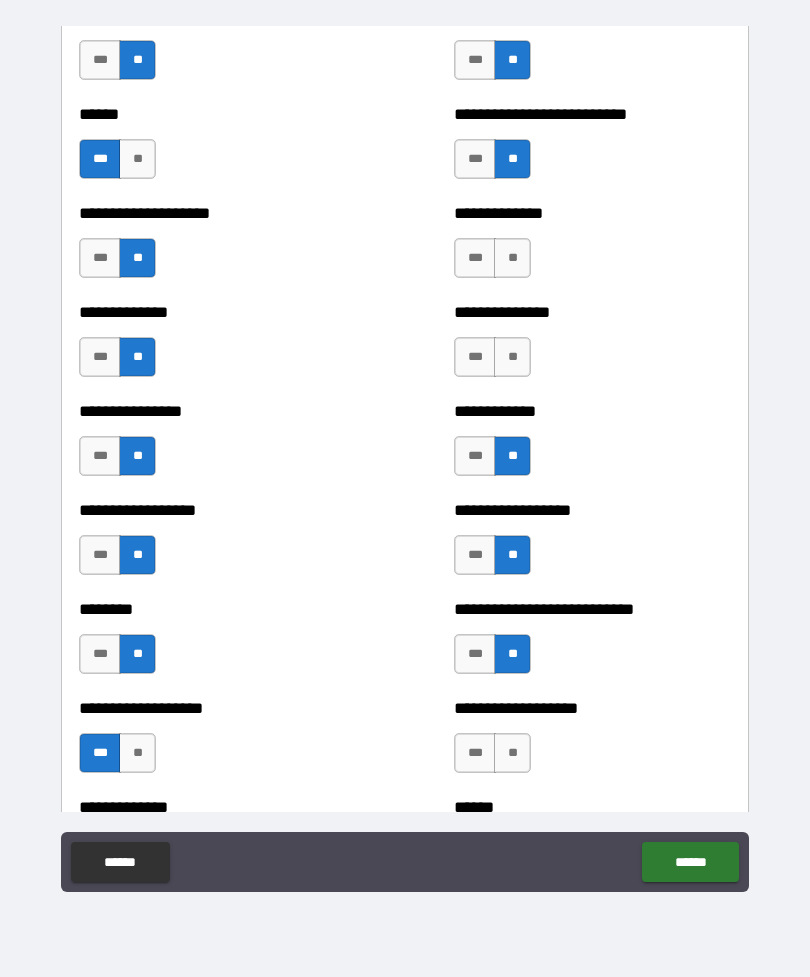 scroll, scrollTop: 3972, scrollLeft: 0, axis: vertical 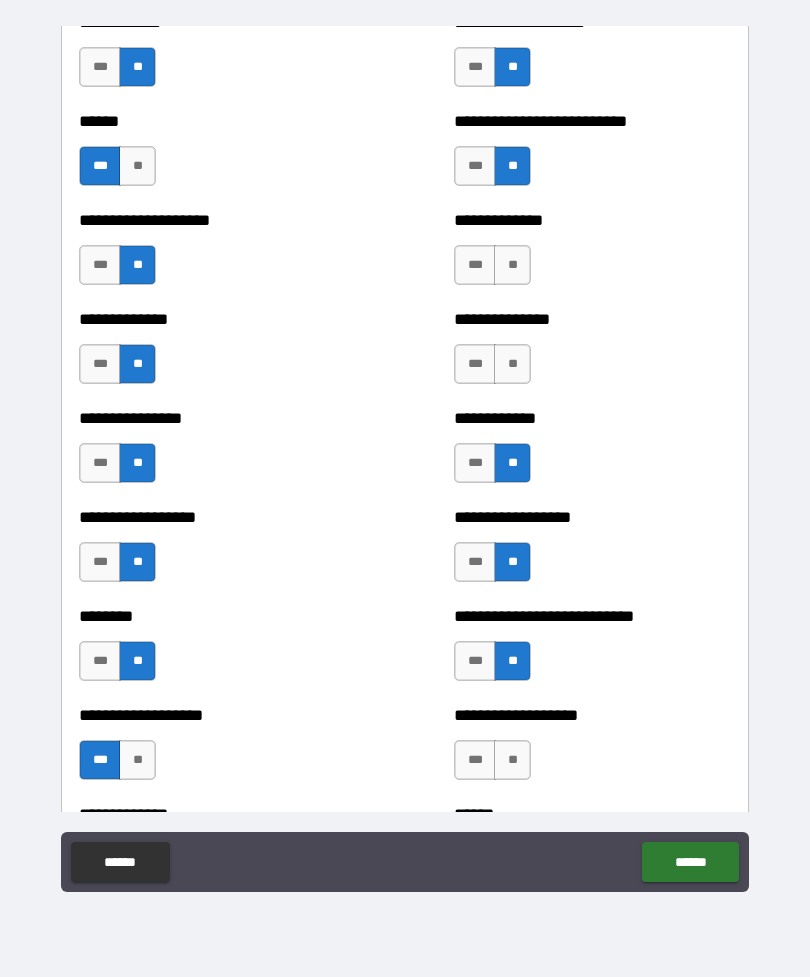 click on "**" at bounding box center [512, 364] 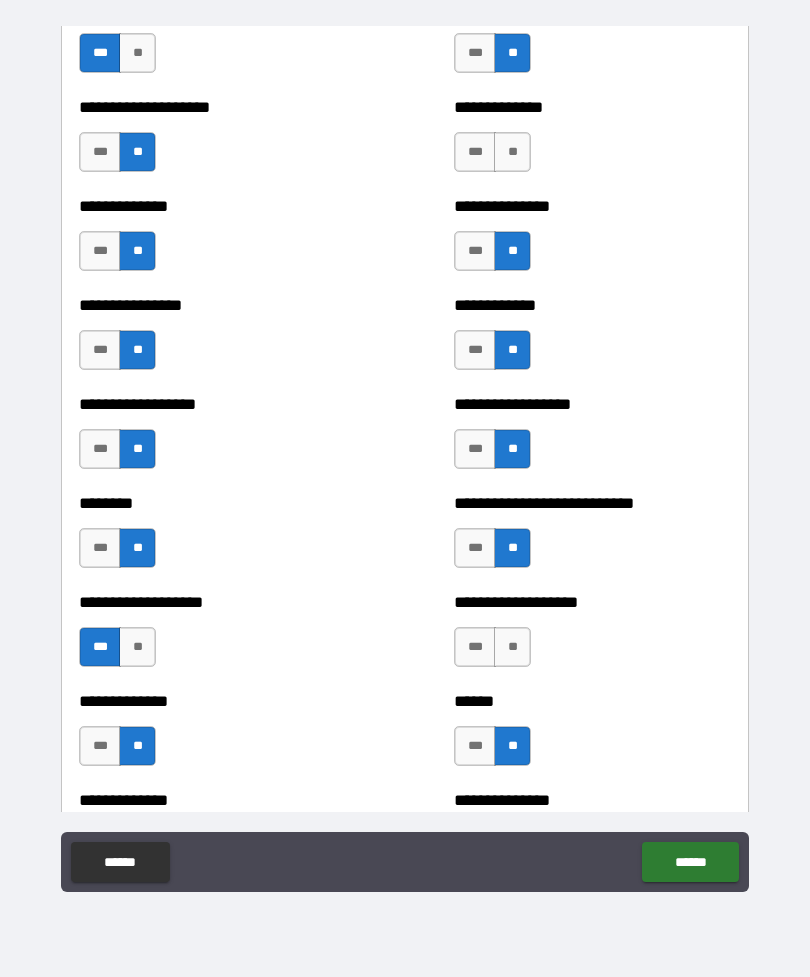 scroll, scrollTop: 4085, scrollLeft: 0, axis: vertical 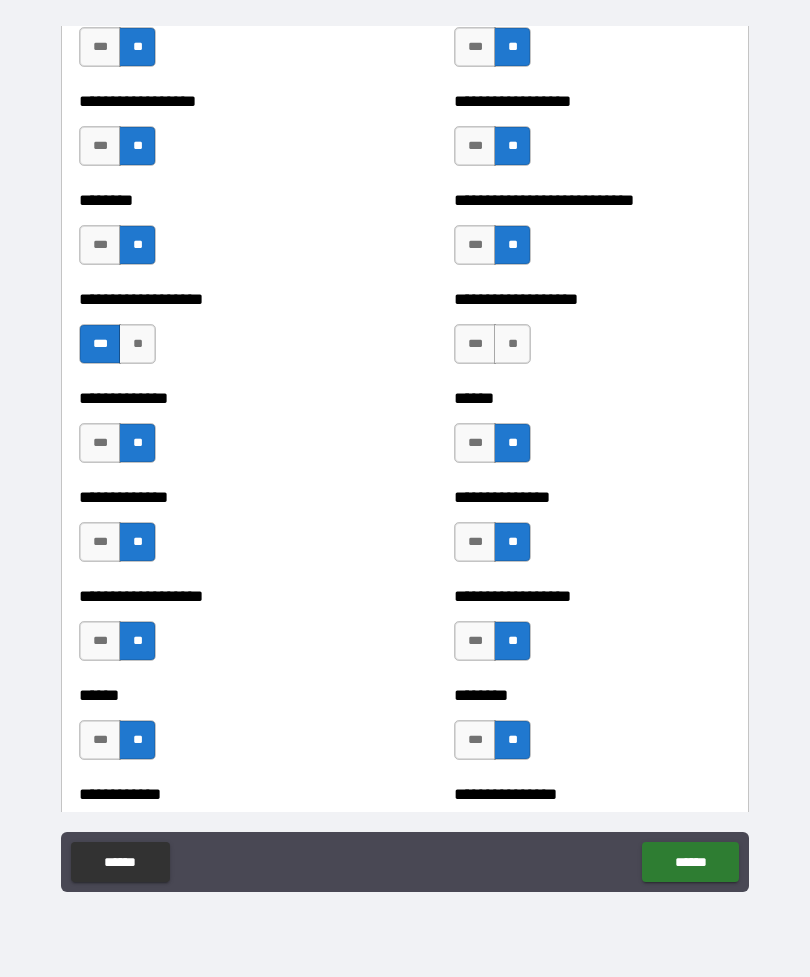 click on "**" at bounding box center [512, 344] 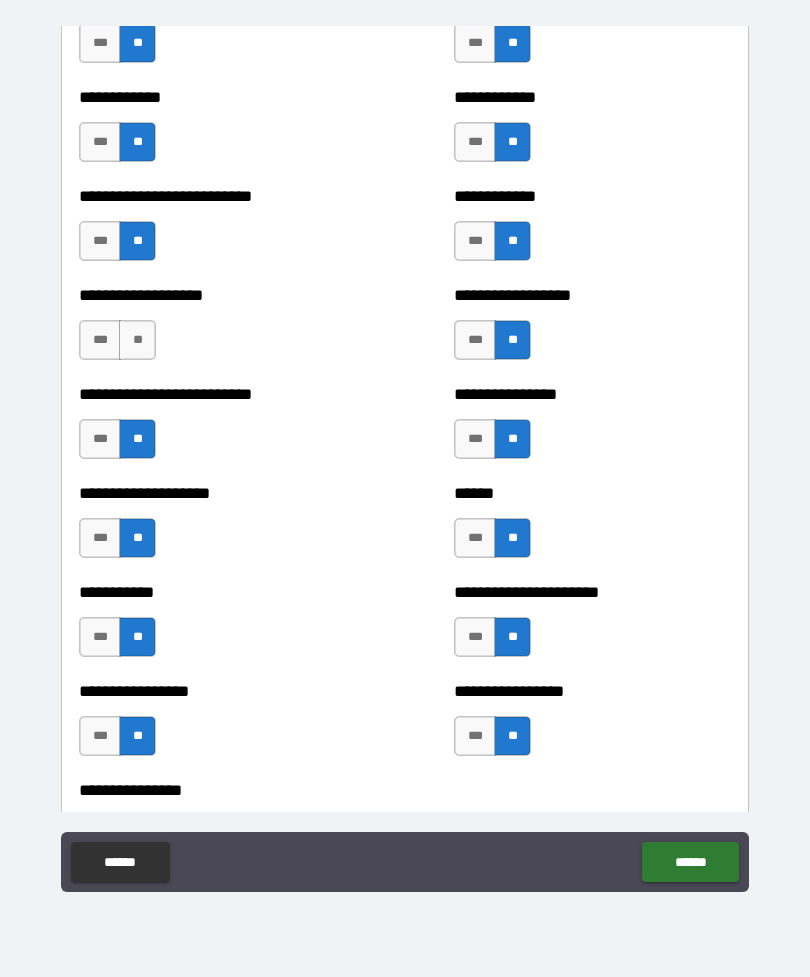 scroll, scrollTop: 5481, scrollLeft: 0, axis: vertical 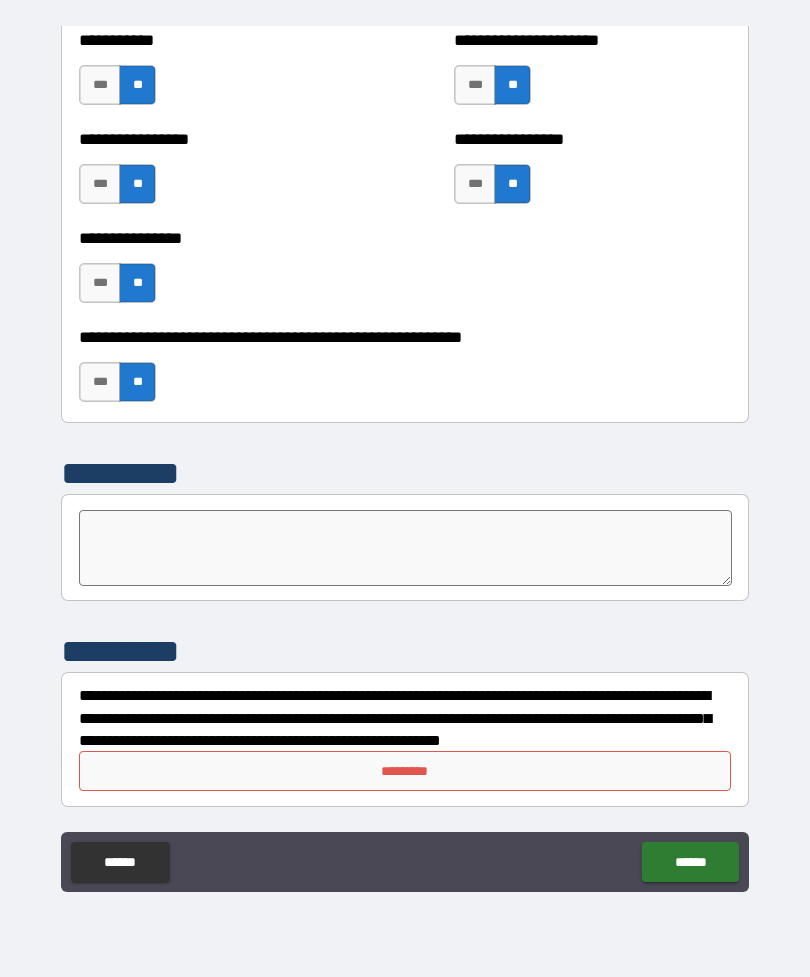 click on "*********" at bounding box center (405, 771) 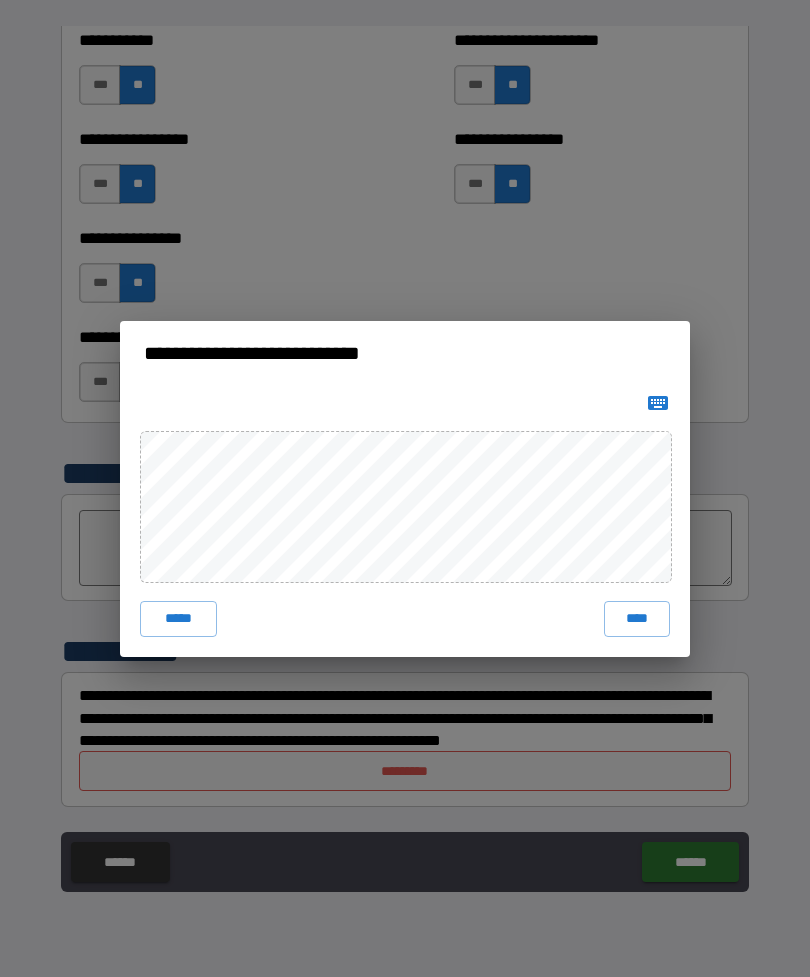 click on "****" at bounding box center (637, 619) 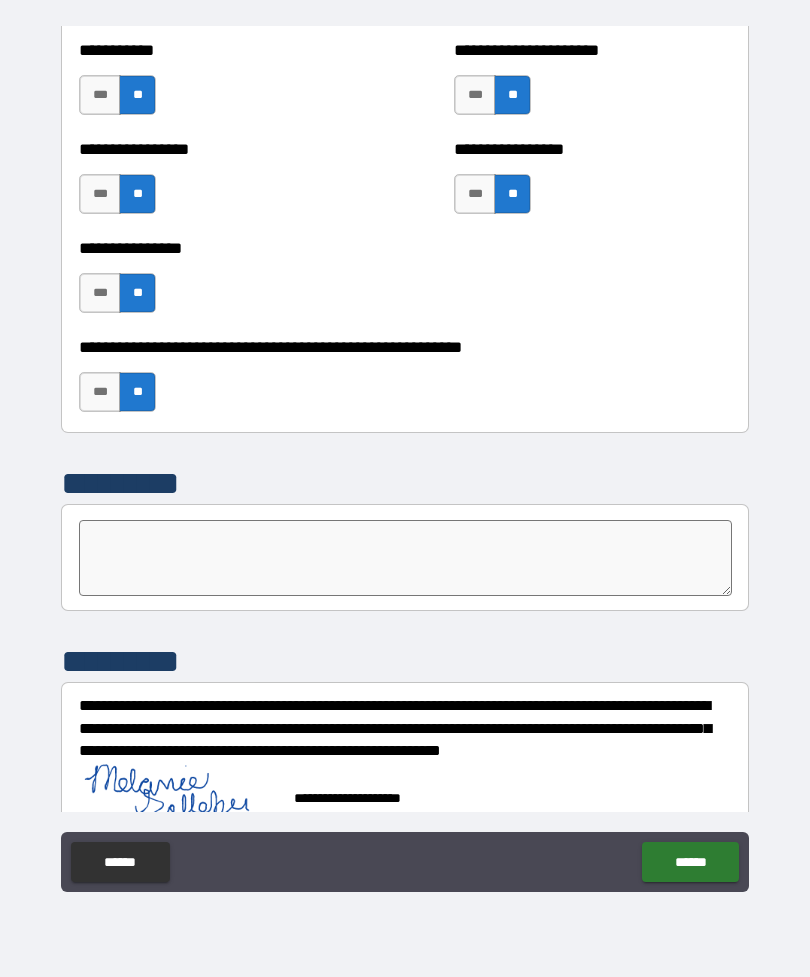click on "******" at bounding box center (690, 862) 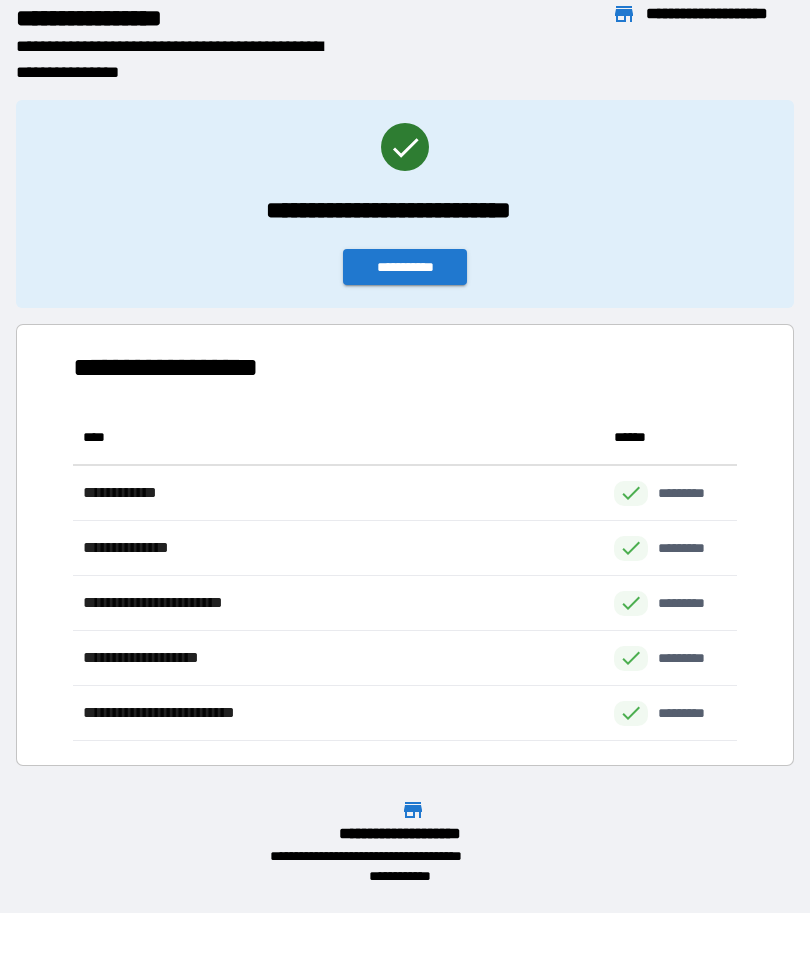 scroll, scrollTop: 331, scrollLeft: 664, axis: both 